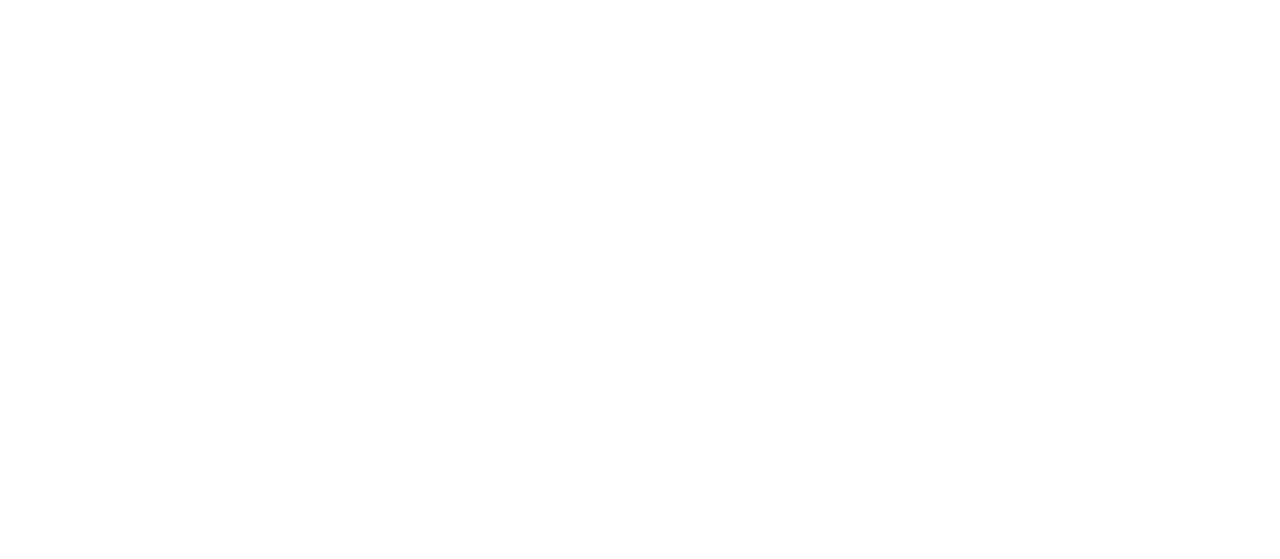 scroll, scrollTop: 0, scrollLeft: 0, axis: both 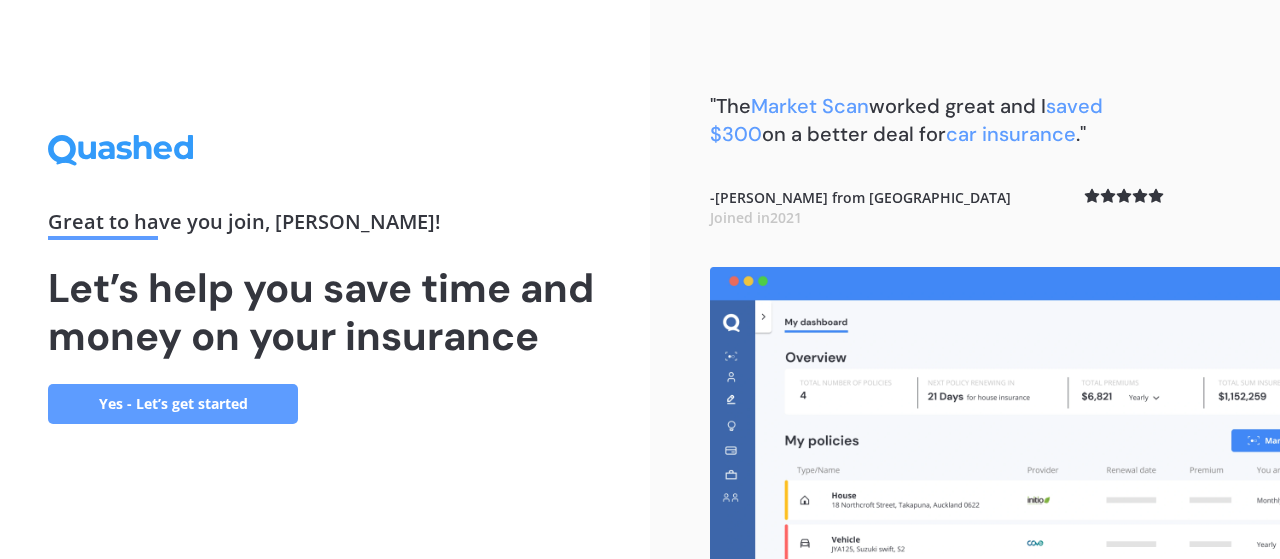 click on "Yes - Let’s get started" at bounding box center [173, 404] 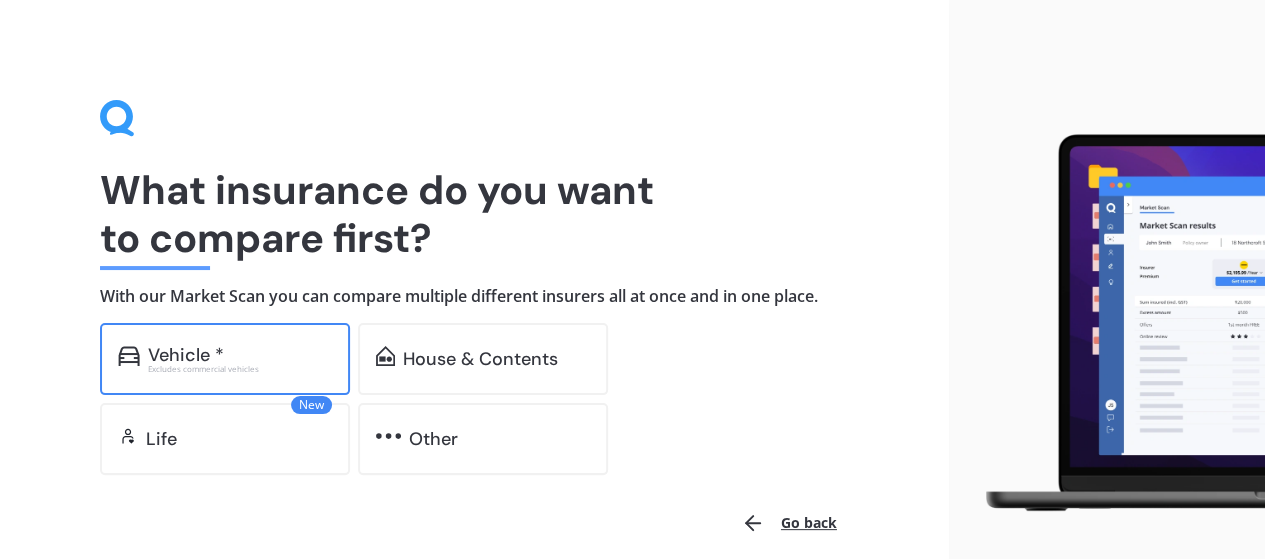 click on "Excludes commercial vehicles" at bounding box center [240, 369] 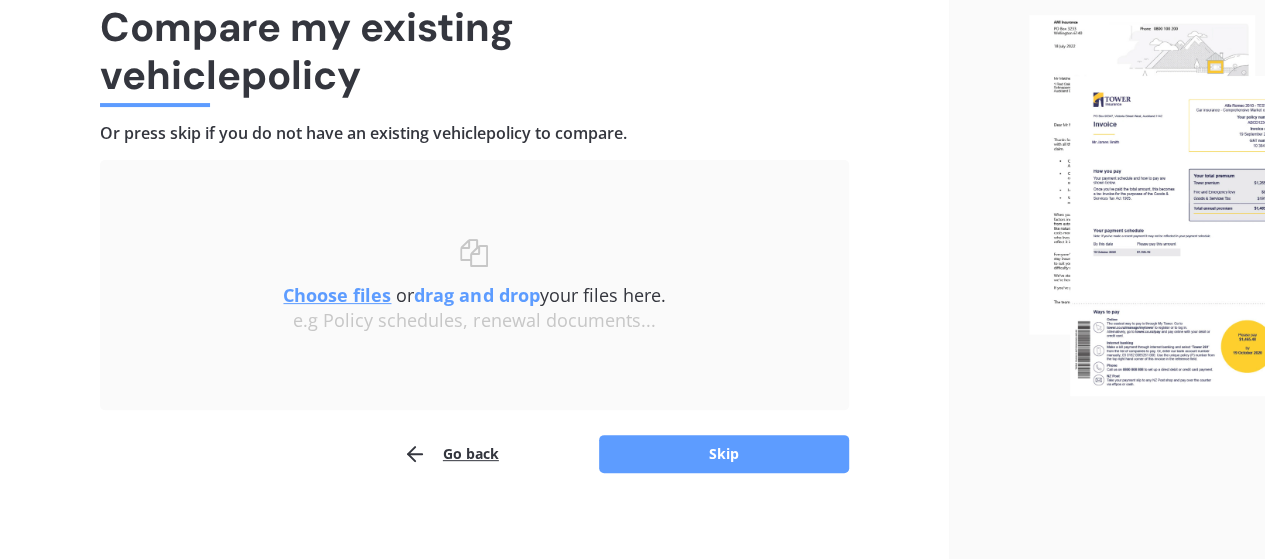 scroll, scrollTop: 177, scrollLeft: 0, axis: vertical 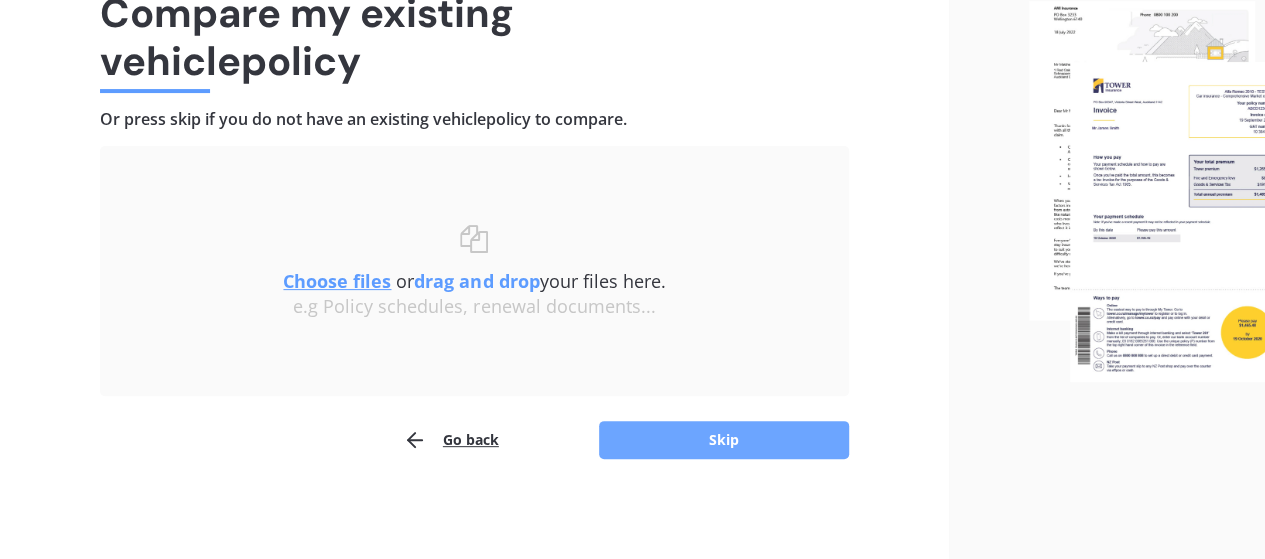 click on "Skip" at bounding box center [724, 440] 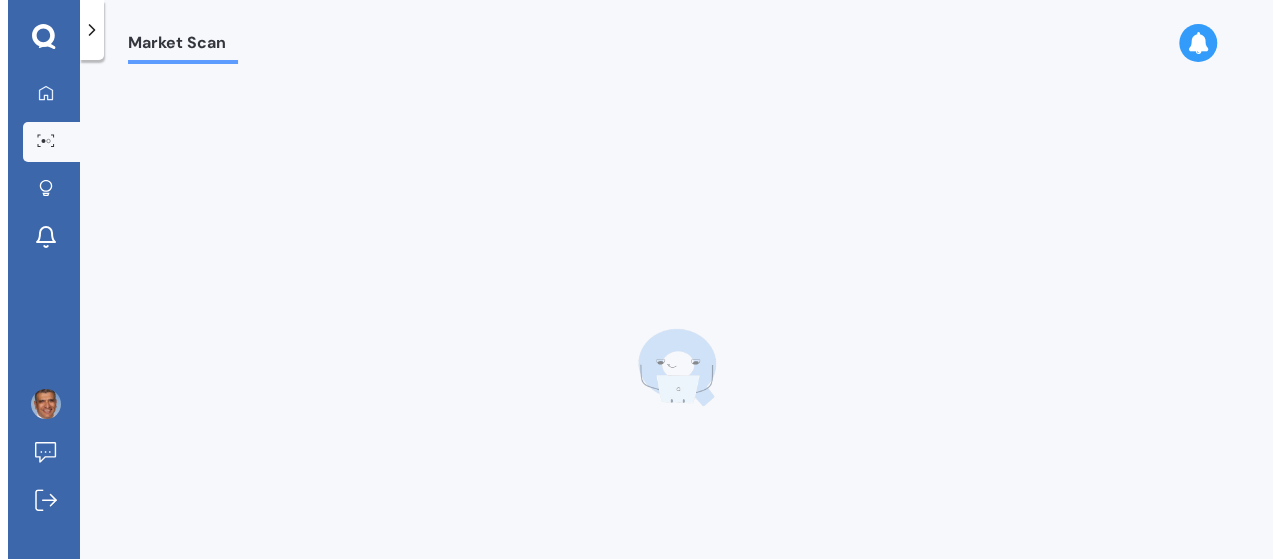 scroll, scrollTop: 0, scrollLeft: 0, axis: both 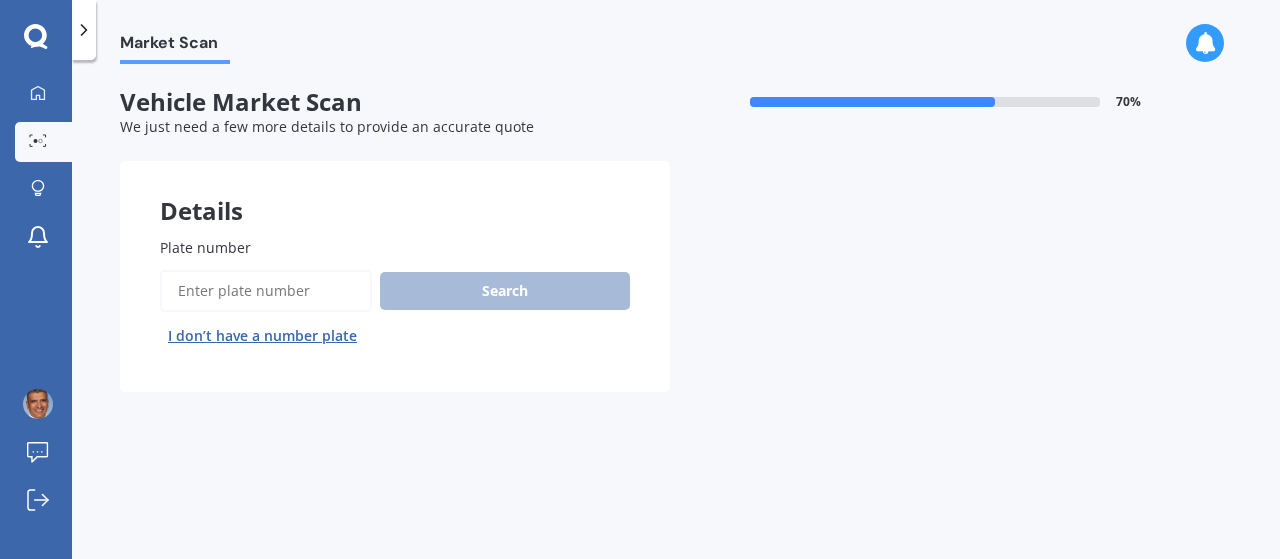 click on "Plate number" at bounding box center (266, 291) 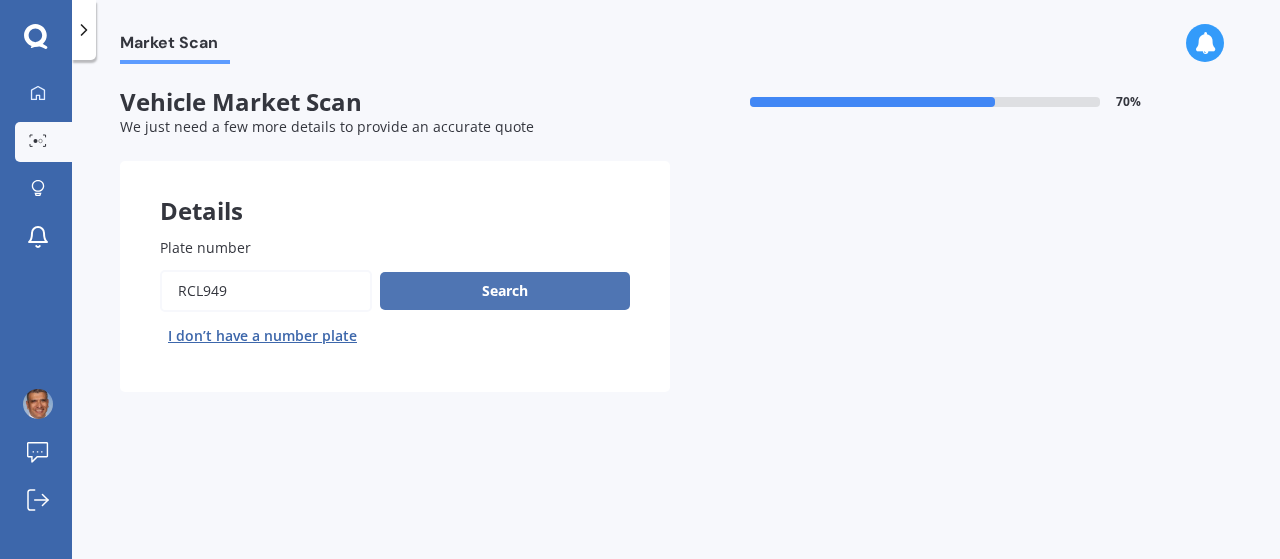 type on "RCL949" 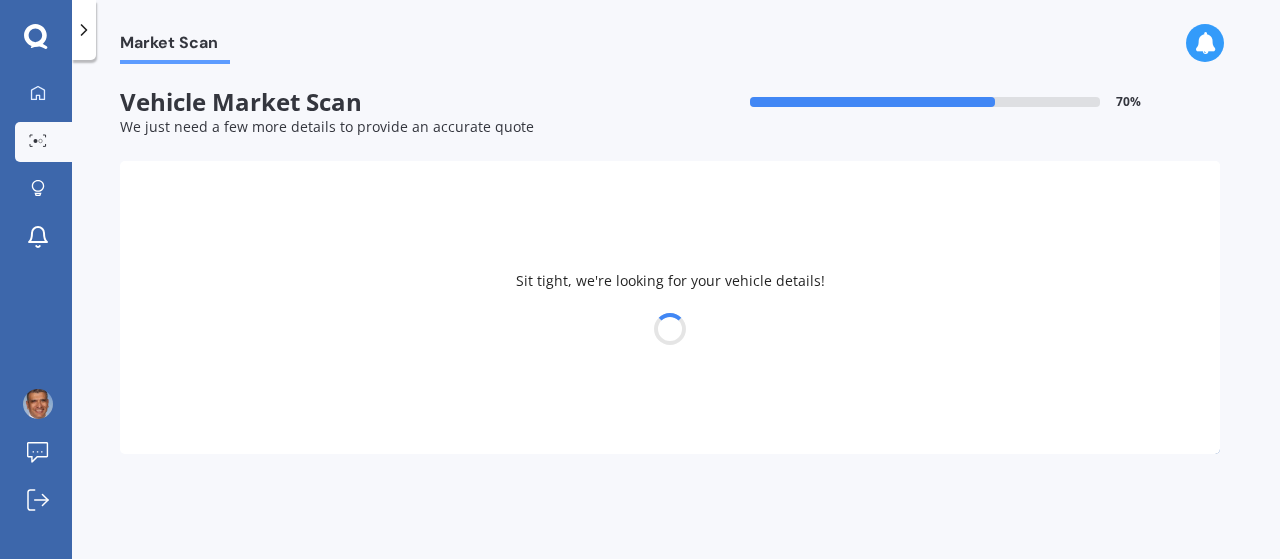 select on "TOYOTA" 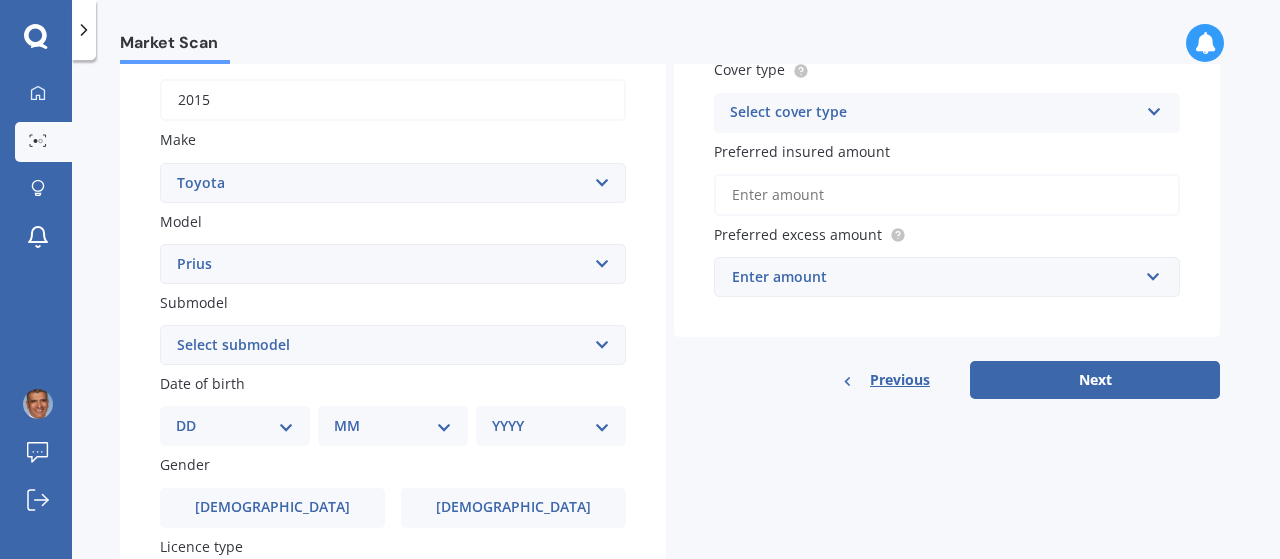scroll, scrollTop: 319, scrollLeft: 0, axis: vertical 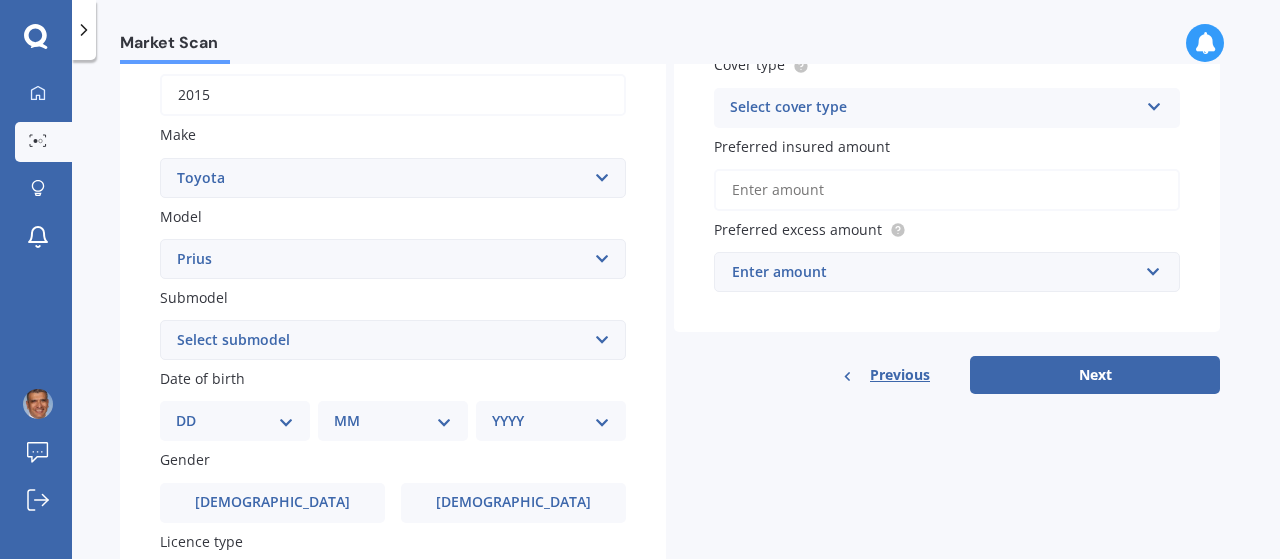 click on "Select submodel (All other) Hybrid" at bounding box center [393, 340] 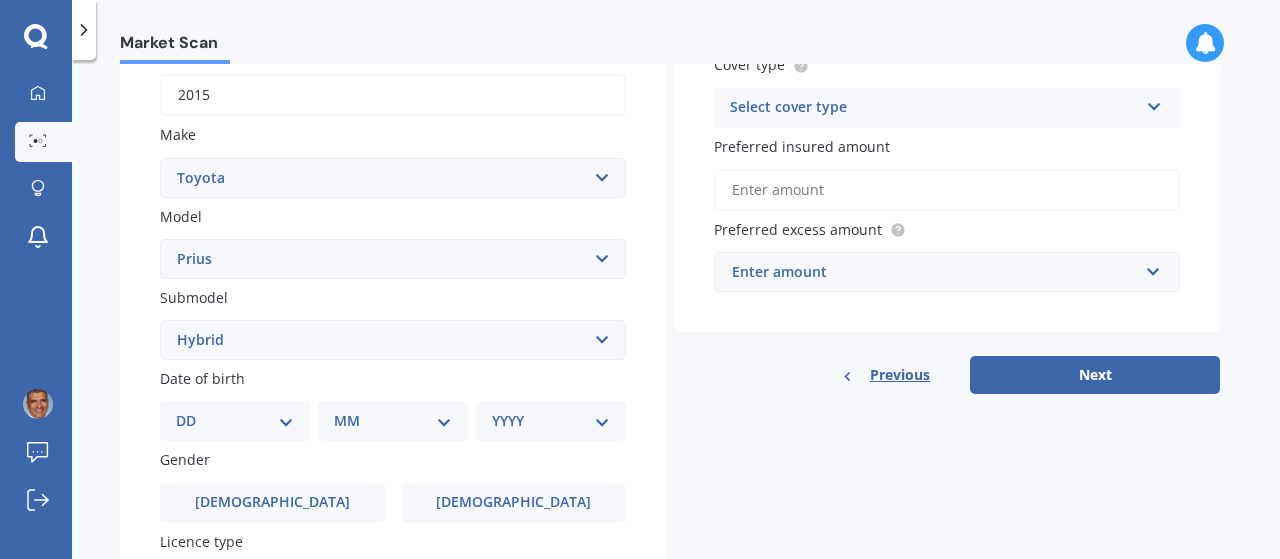 click on "Select submodel (All other) Hybrid" at bounding box center (393, 340) 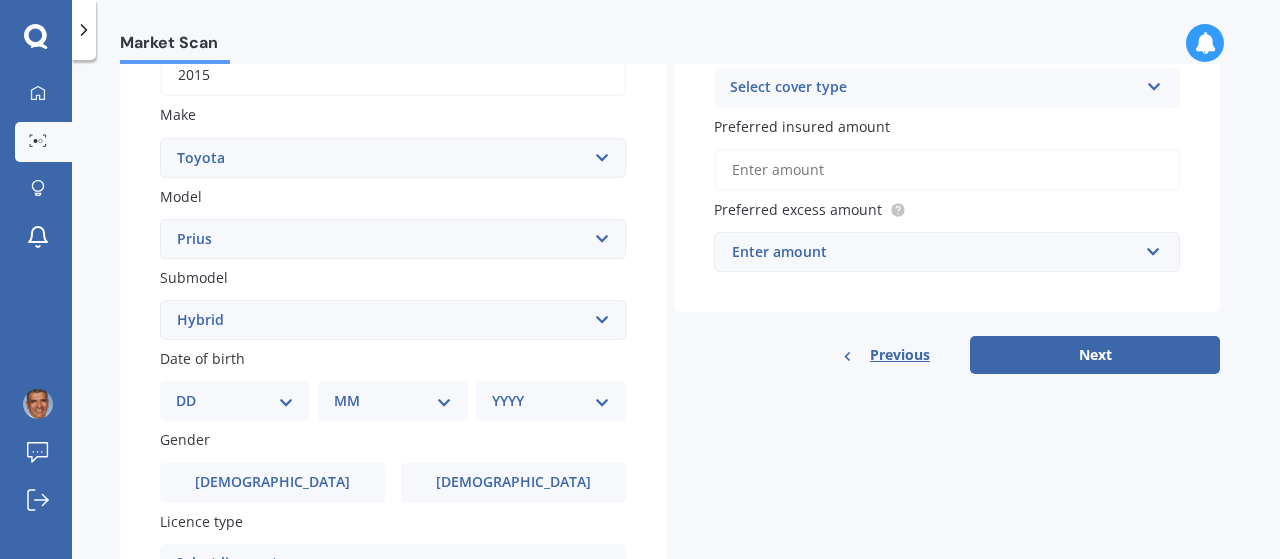 scroll, scrollTop: 343, scrollLeft: 0, axis: vertical 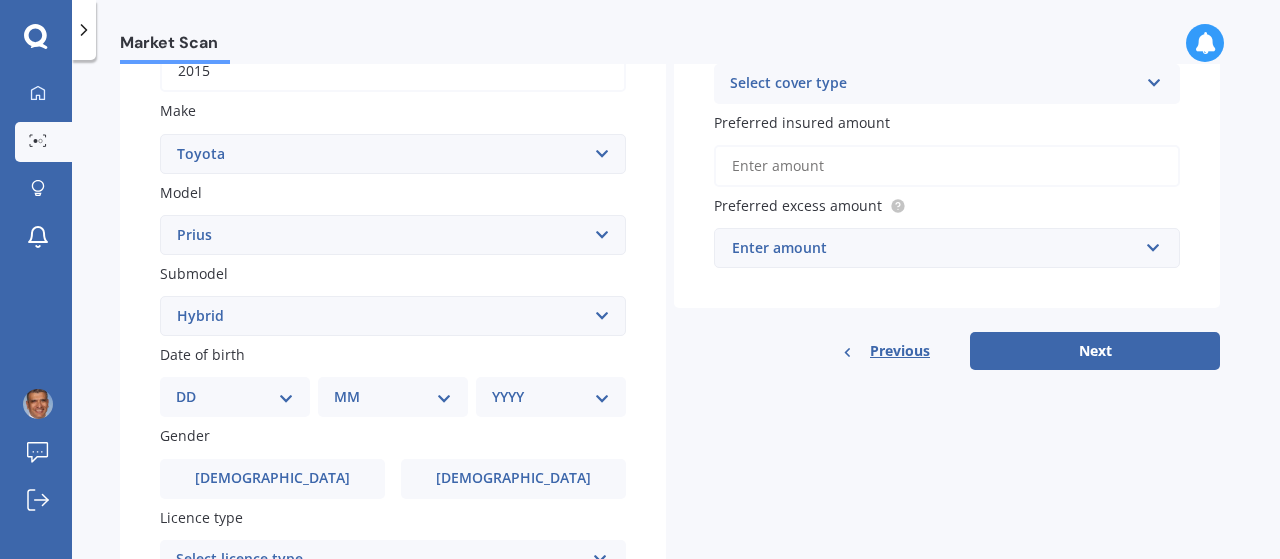 click on "DD 01 02 03 04 05 06 07 08 09 10 11 12 13 14 15 16 17 18 19 20 21 22 23 24 25 26 27 28 29 30 31" at bounding box center [235, 397] 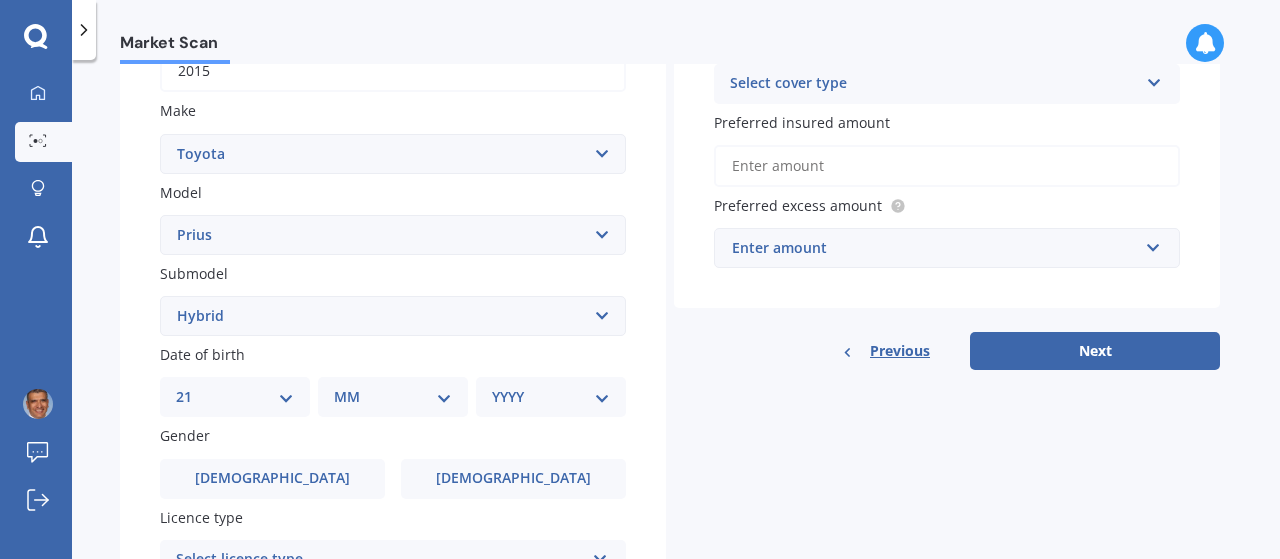 click on "DD 01 02 03 04 05 06 07 08 09 10 11 12 13 14 15 16 17 18 19 20 21 22 23 24 25 26 27 28 29 30 31" at bounding box center [235, 397] 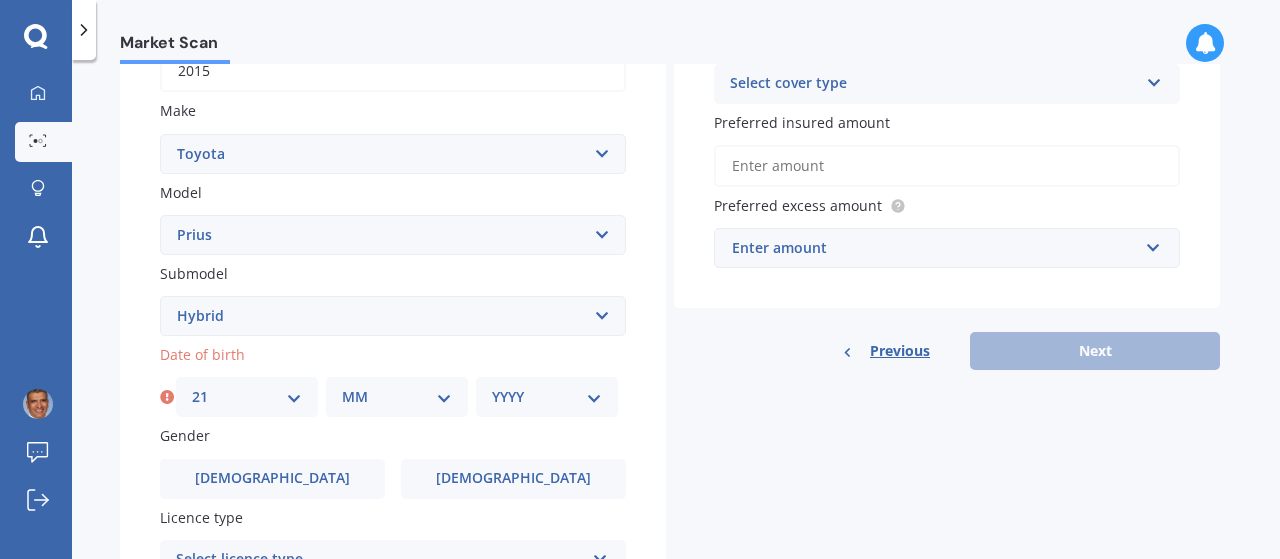 click on "MM 01 02 03 04 05 06 07 08 09 10 11 12" at bounding box center [397, 397] 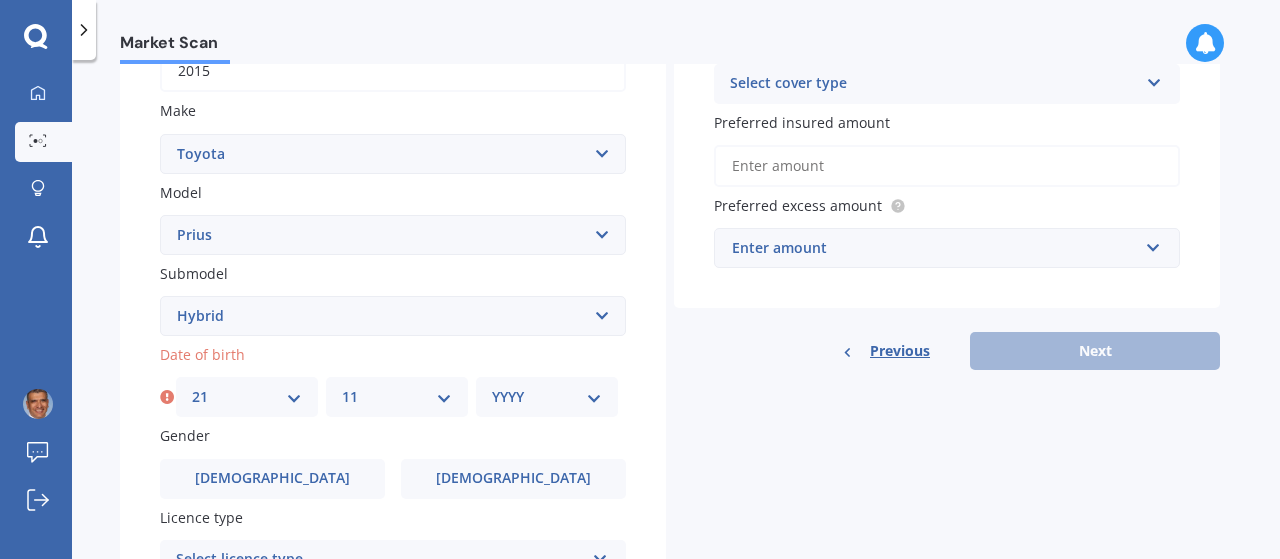 click on "MM 01 02 03 04 05 06 07 08 09 10 11 12" at bounding box center (397, 397) 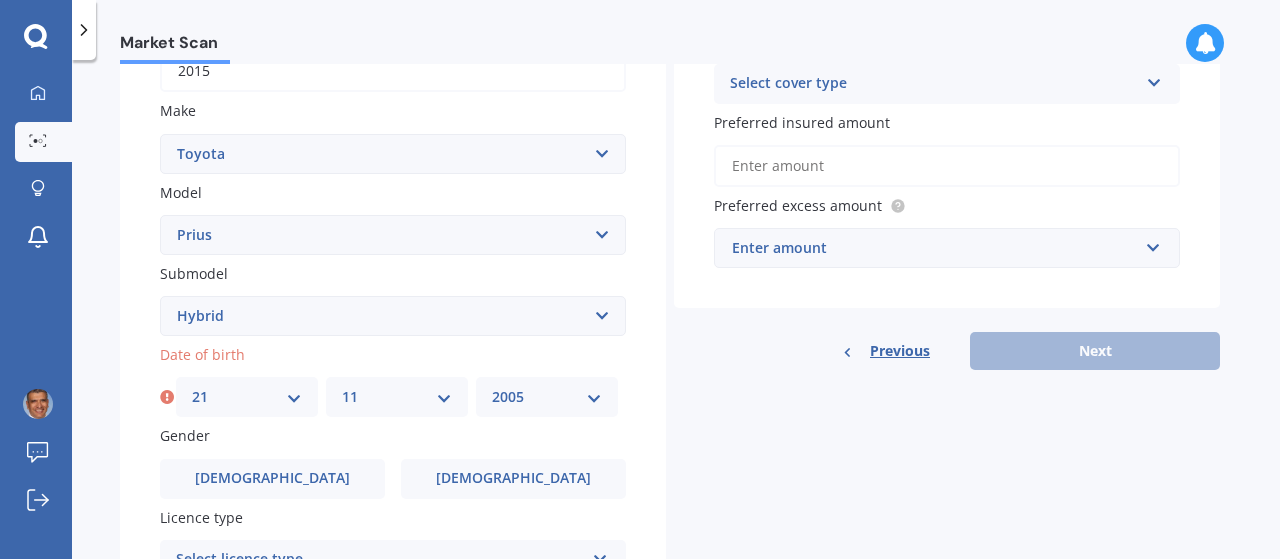 click on "YYYY 2025 2024 2023 2022 2021 2020 2019 2018 2017 2016 2015 2014 2013 2012 2011 2010 2009 2008 2007 2006 2005 2004 2003 2002 2001 2000 1999 1998 1997 1996 1995 1994 1993 1992 1991 1990 1989 1988 1987 1986 1985 1984 1983 1982 1981 1980 1979 1978 1977 1976 1975 1974 1973 1972 1971 1970 1969 1968 1967 1966 1965 1964 1963 1962 1961 1960 1959 1958 1957 1956 1955 1954 1953 1952 1951 1950 1949 1948 1947 1946 1945 1944 1943 1942 1941 1940 1939 1938 1937 1936 1935 1934 1933 1932 1931 1930 1929 1928 1927 1926" at bounding box center (547, 397) 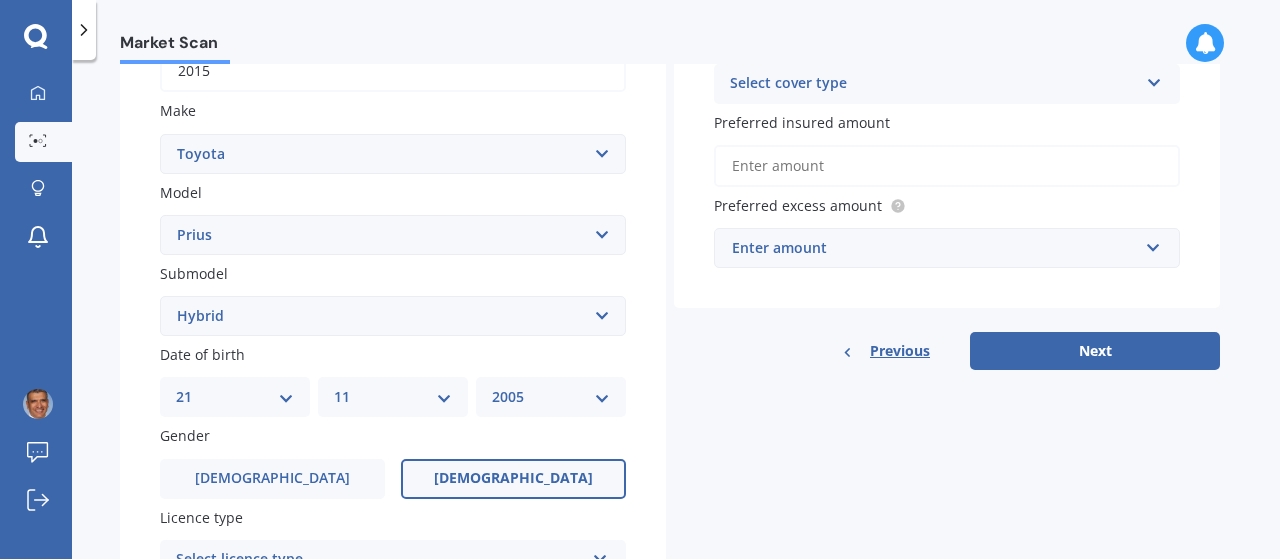 click on "[DEMOGRAPHIC_DATA]" at bounding box center [513, 478] 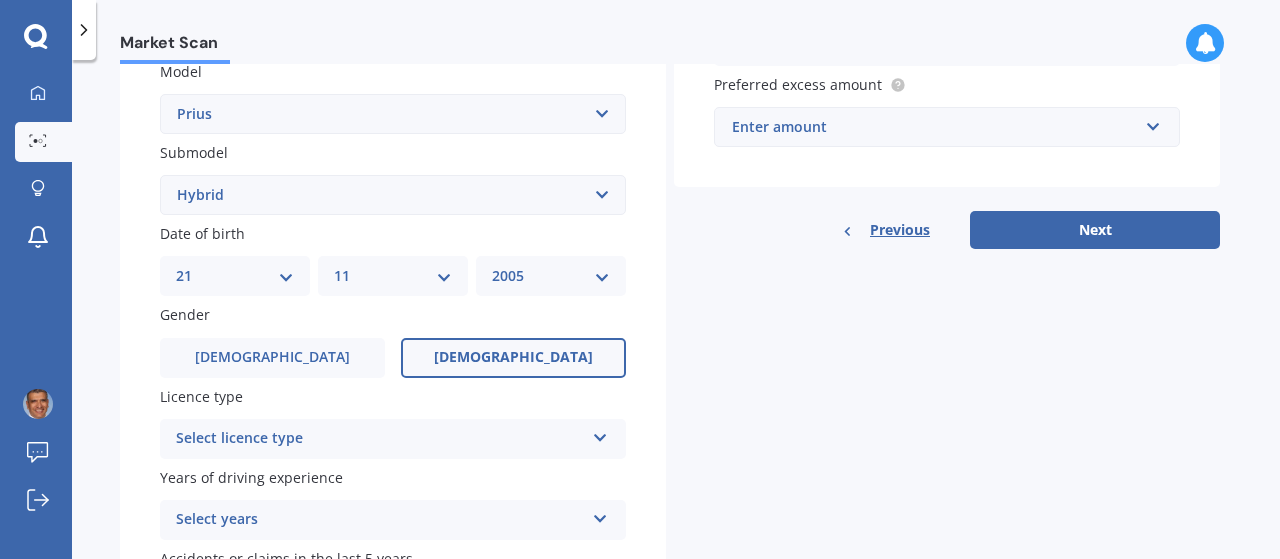 scroll, scrollTop: 487, scrollLeft: 0, axis: vertical 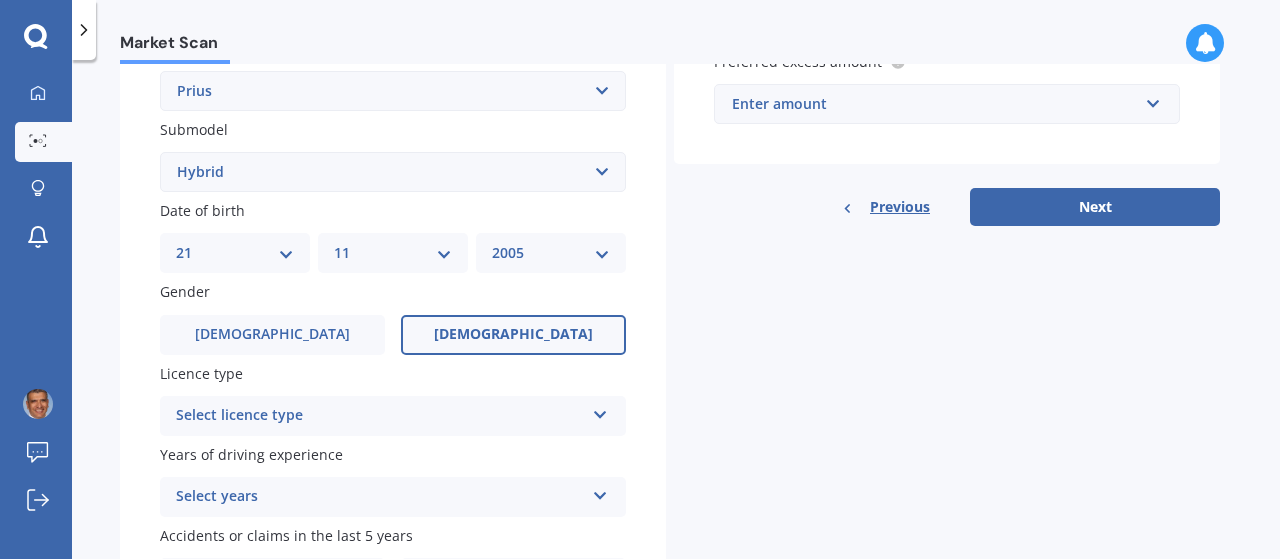 click at bounding box center [600, 411] 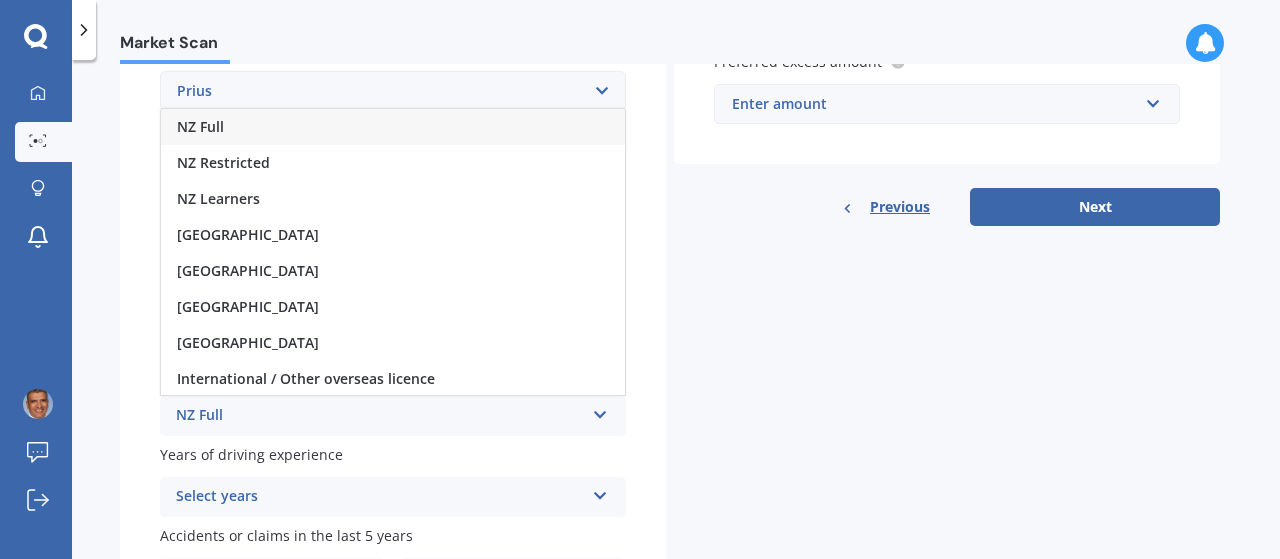 click on "NZ Full" at bounding box center [393, 127] 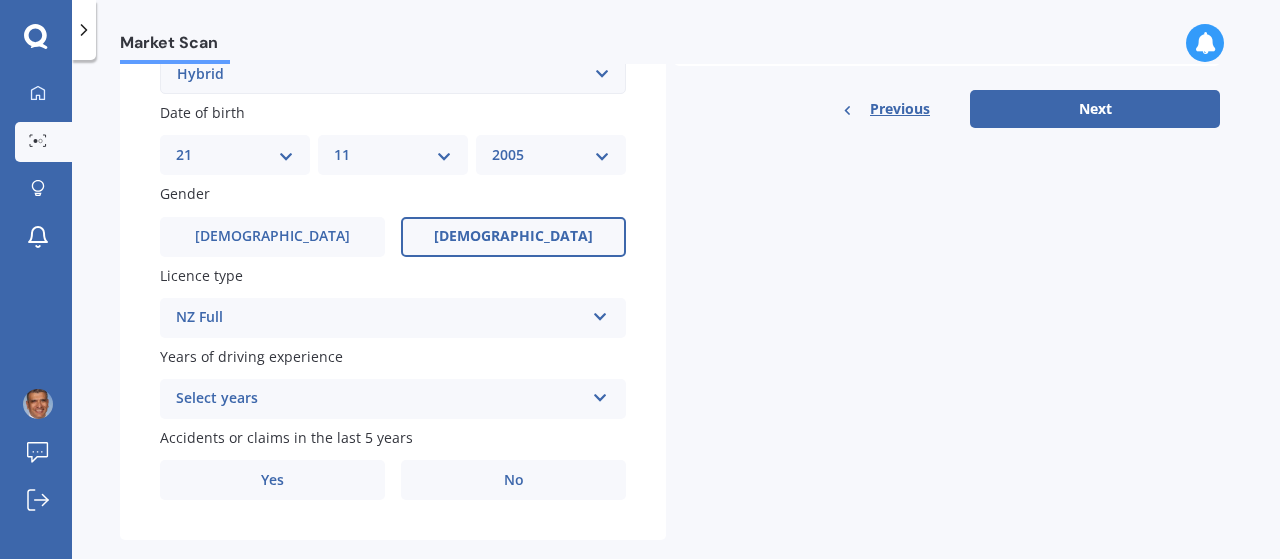 scroll, scrollTop: 592, scrollLeft: 0, axis: vertical 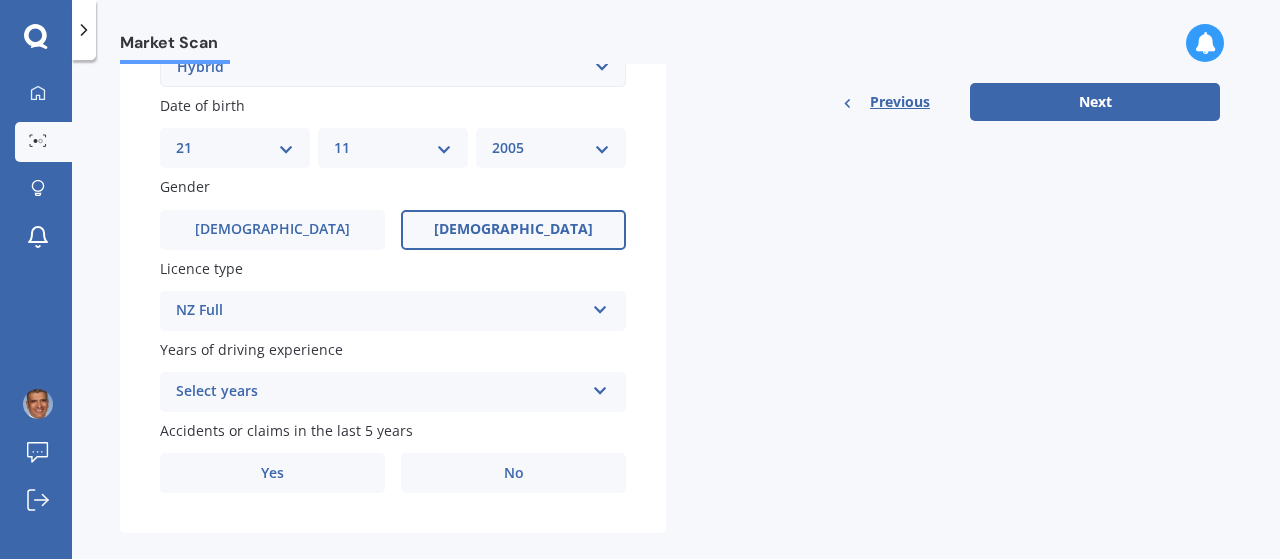 click at bounding box center [600, 387] 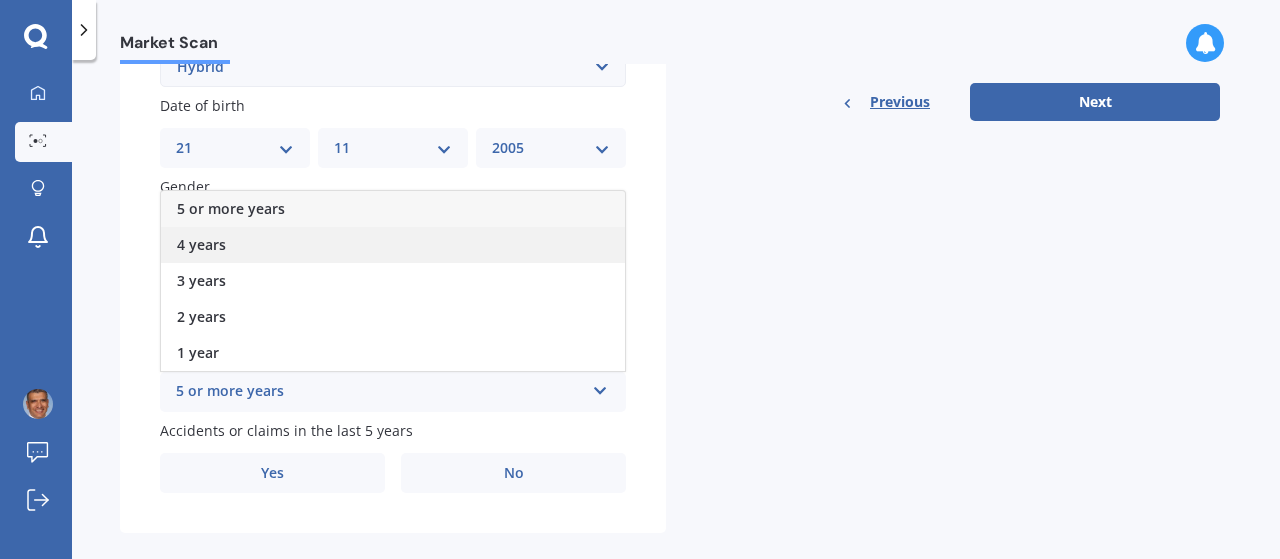 click on "4 years" at bounding box center [393, 245] 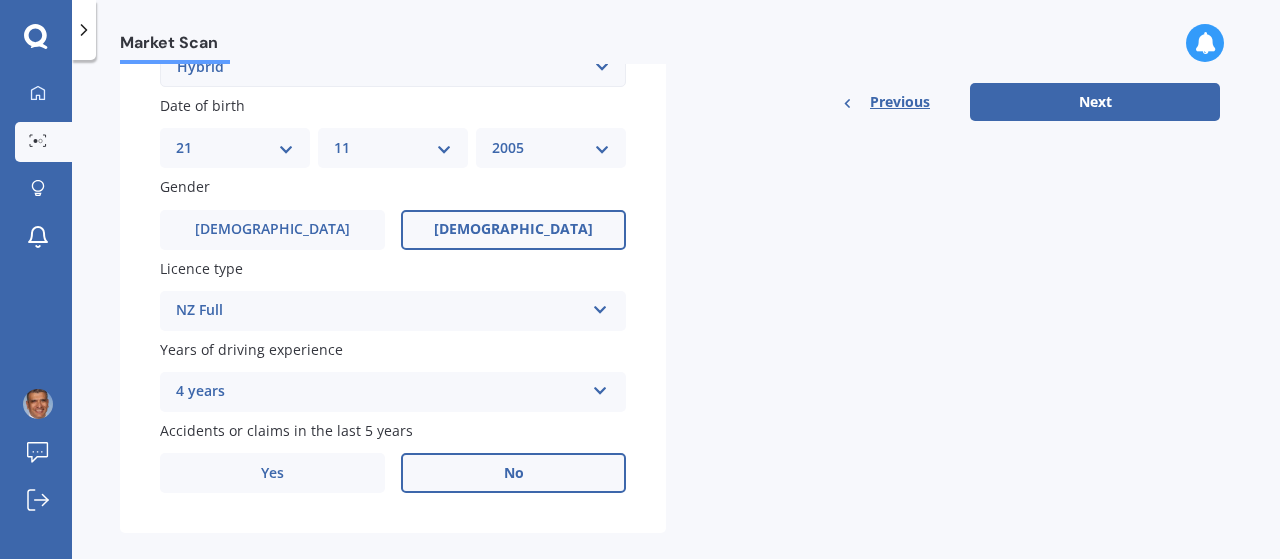 click on "No" at bounding box center (513, 473) 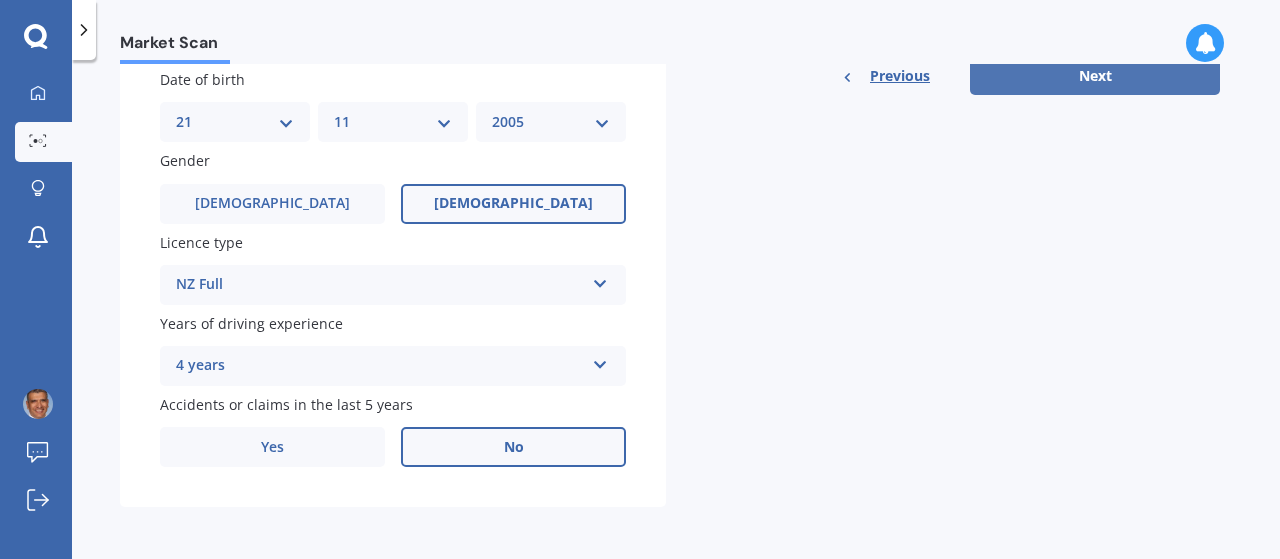 click on "Next" at bounding box center [1095, 76] 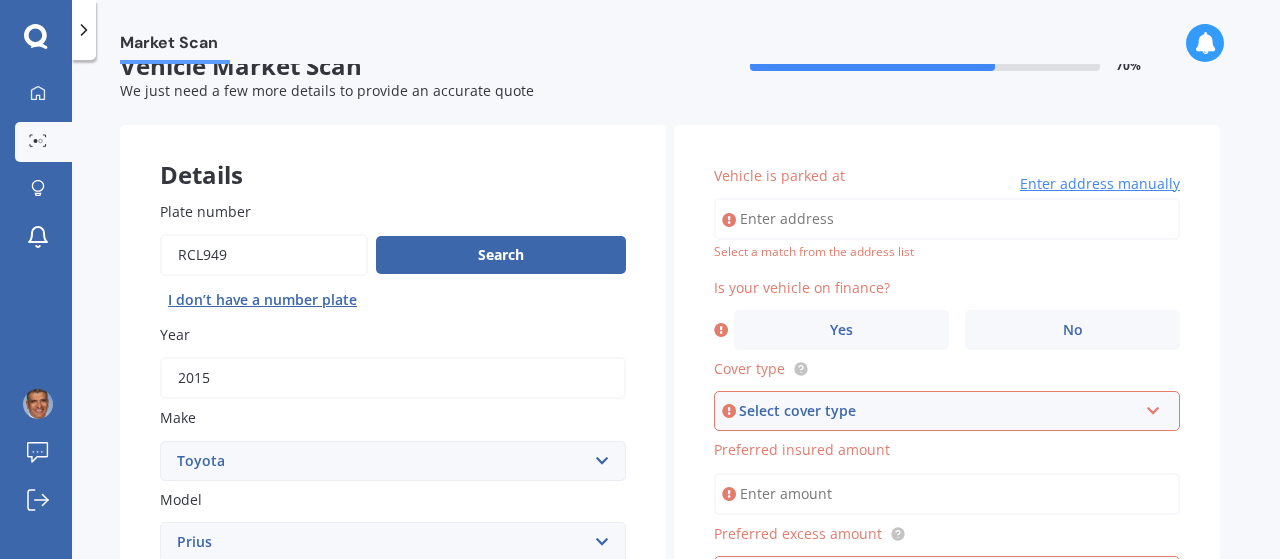 scroll, scrollTop: 30, scrollLeft: 0, axis: vertical 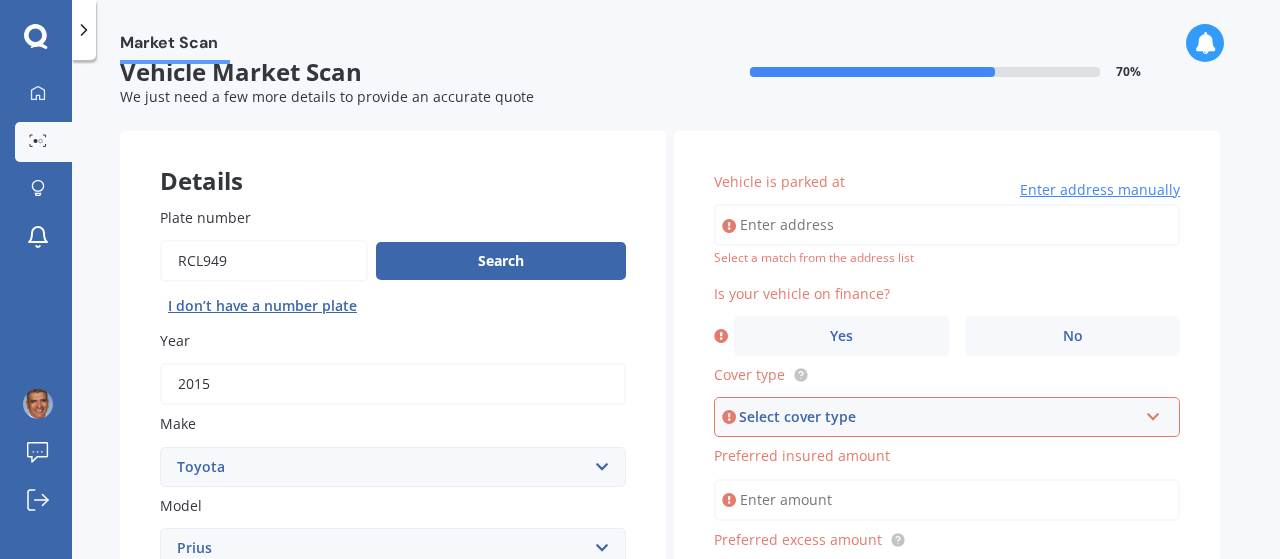 click on "Vehicle is parked at" at bounding box center (947, 225) 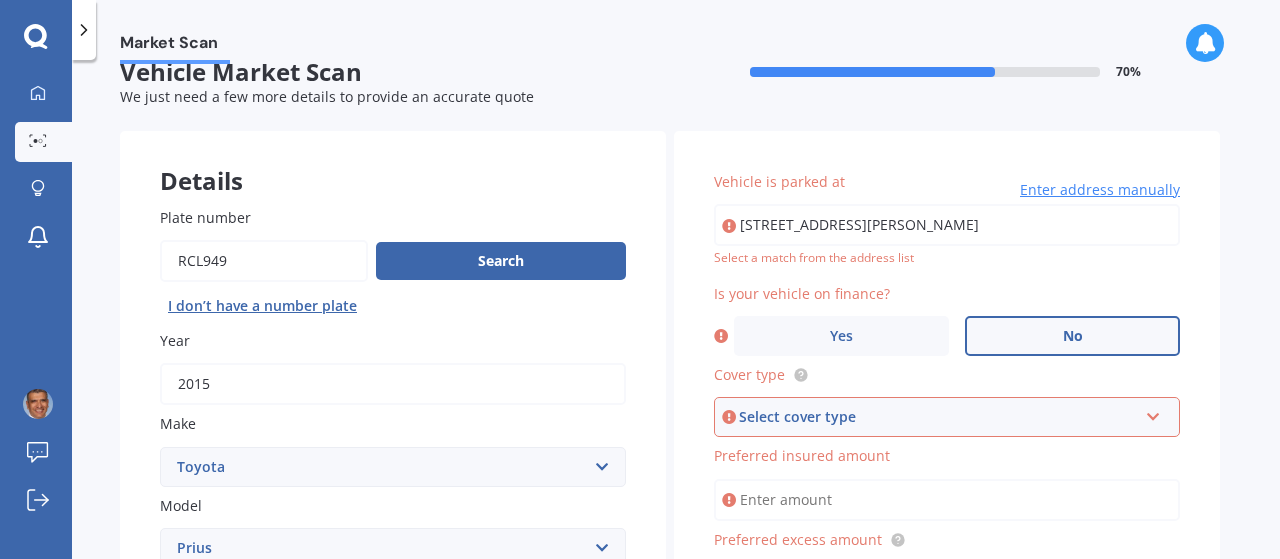 click on "No" at bounding box center (1072, 336) 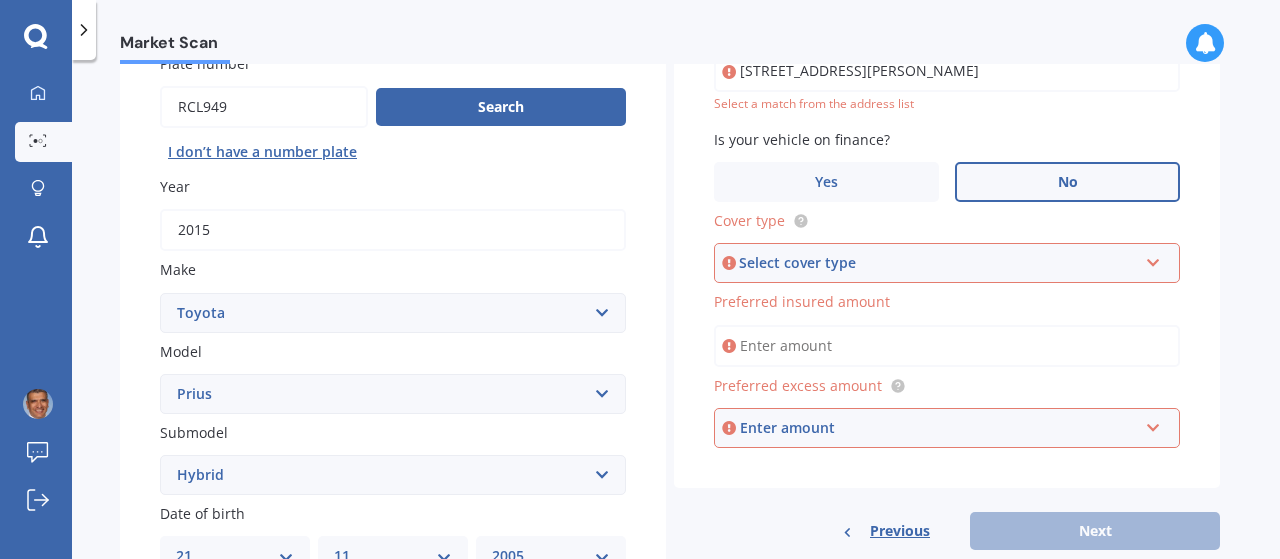 scroll, scrollTop: 184, scrollLeft: 0, axis: vertical 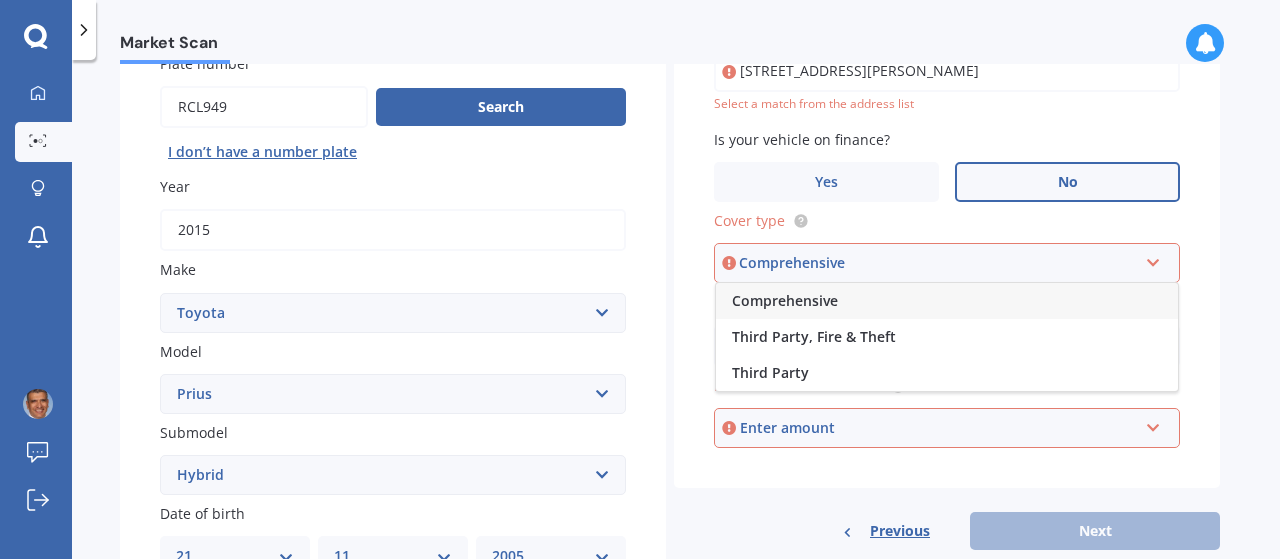 click on "Comprehensive" at bounding box center (785, 300) 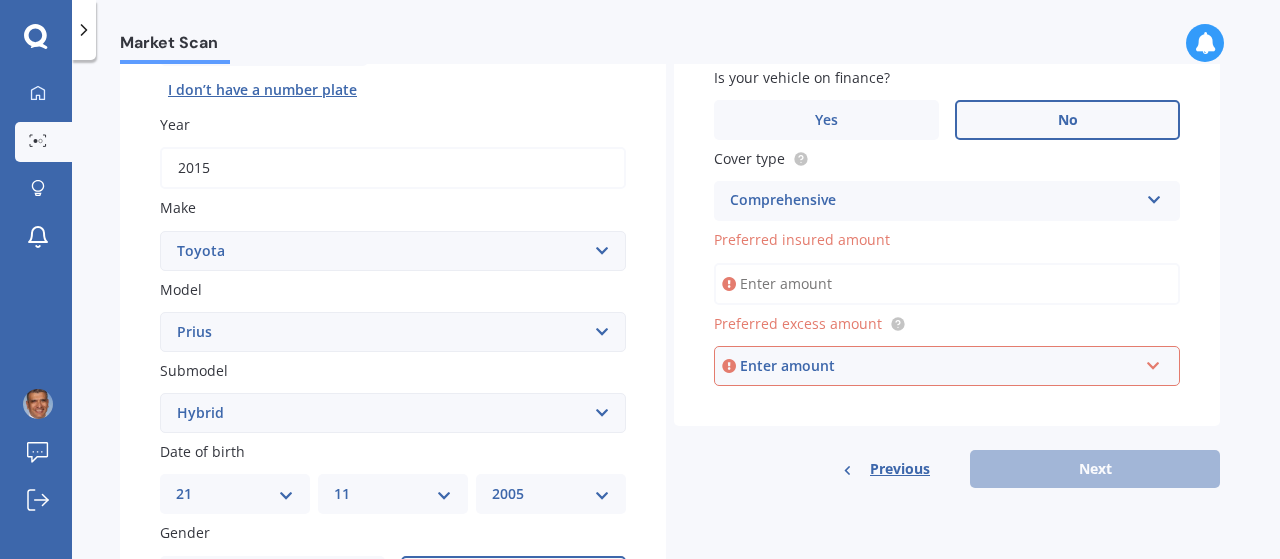 scroll, scrollTop: 252, scrollLeft: 0, axis: vertical 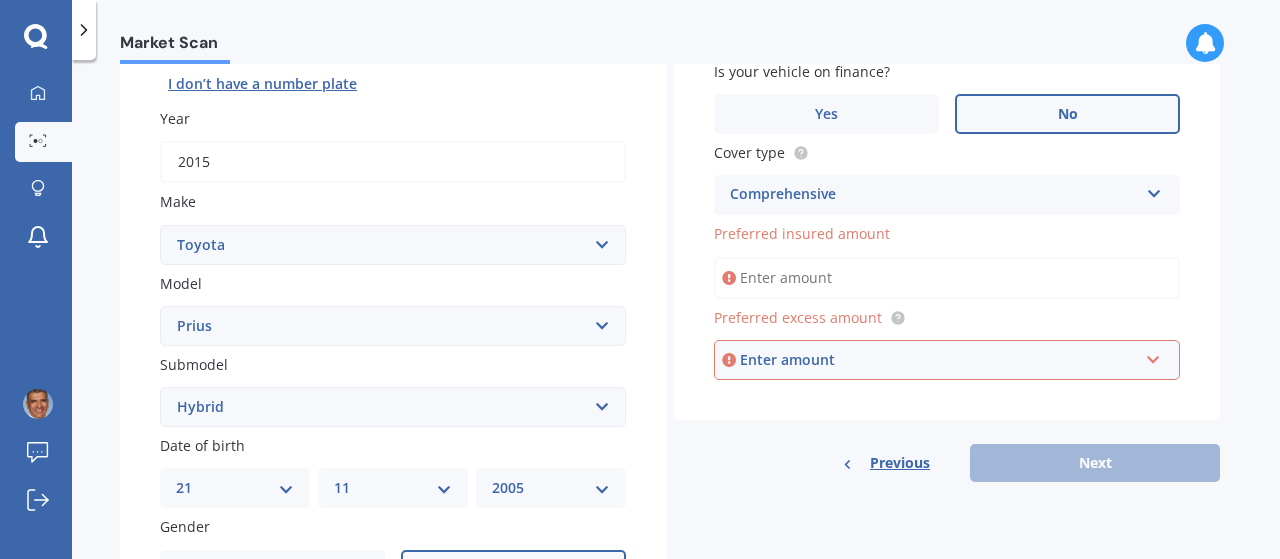click on "Preferred insured amount" at bounding box center [947, 278] 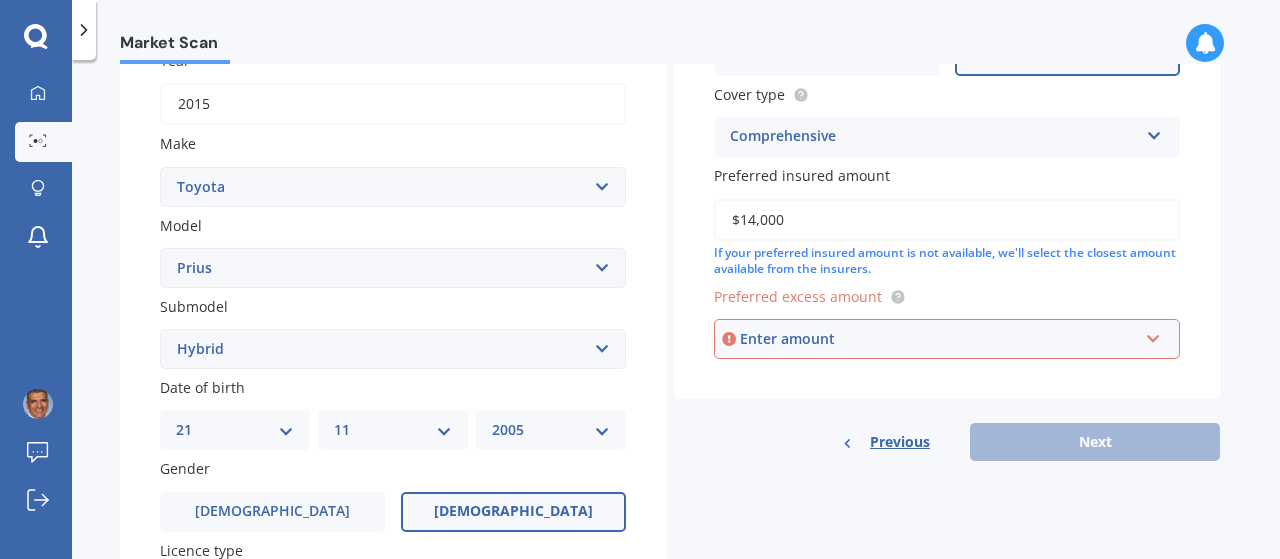 scroll, scrollTop: 312, scrollLeft: 0, axis: vertical 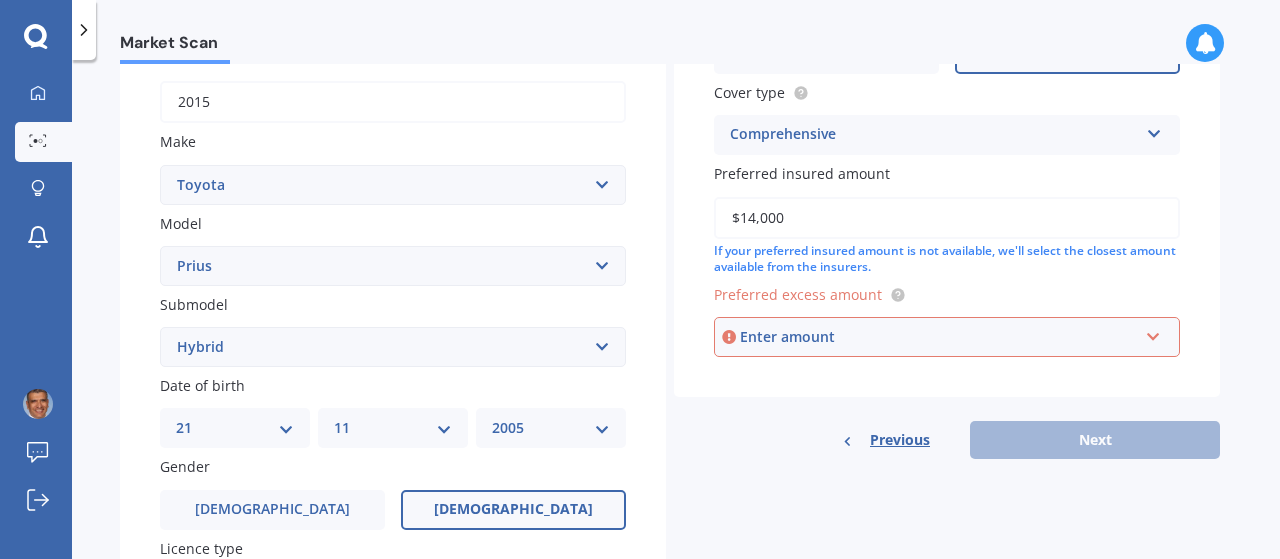 type on "$14,000" 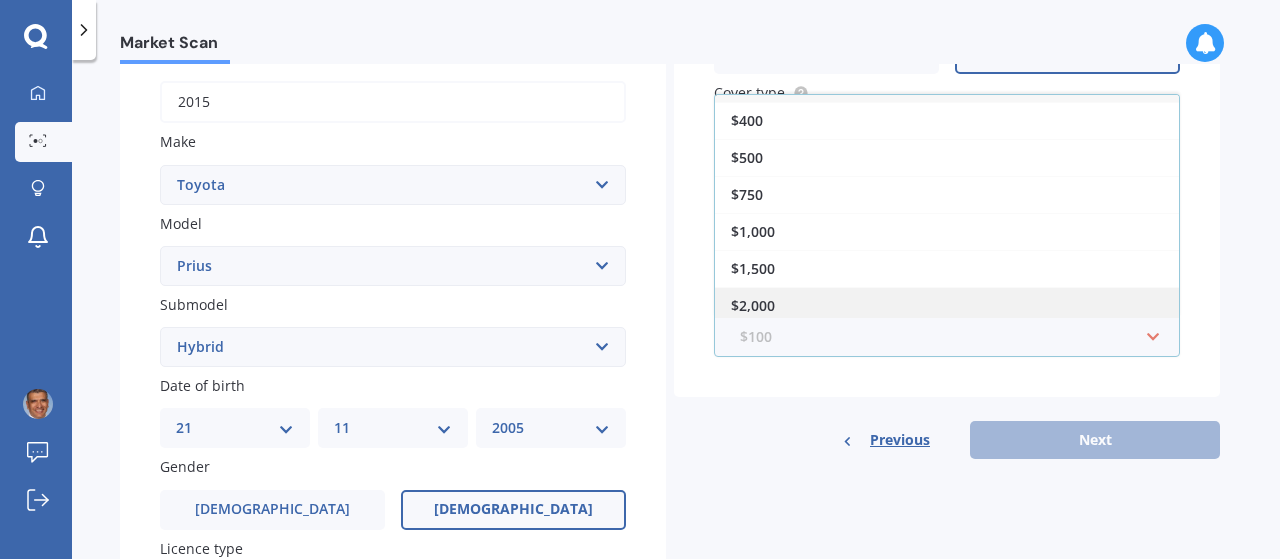 scroll, scrollTop: 32, scrollLeft: 0, axis: vertical 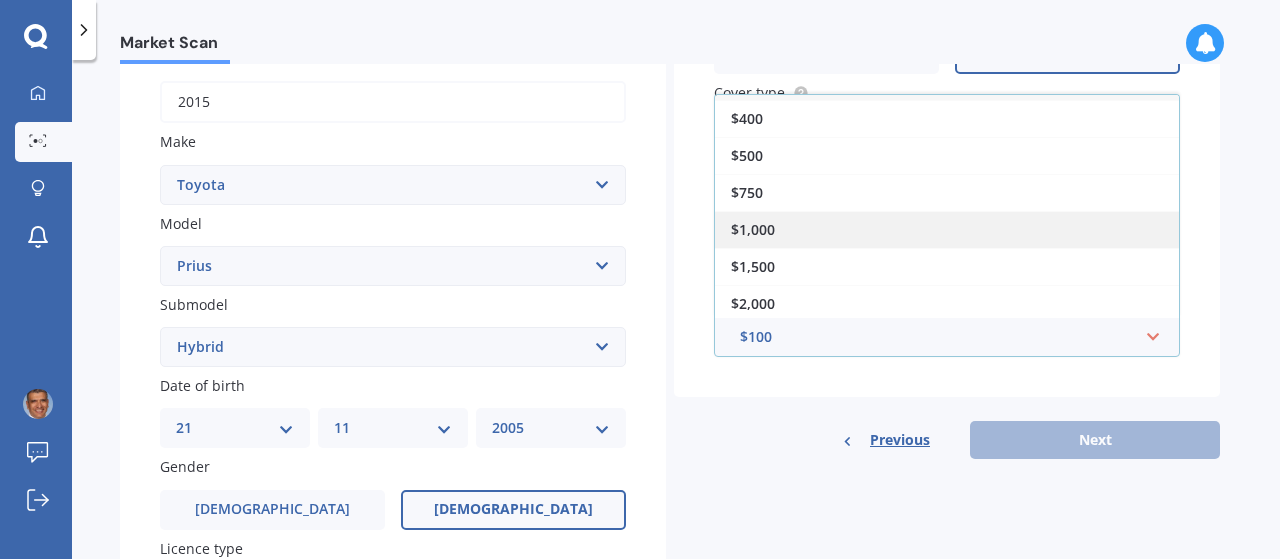 click on "$1,000" at bounding box center [947, 229] 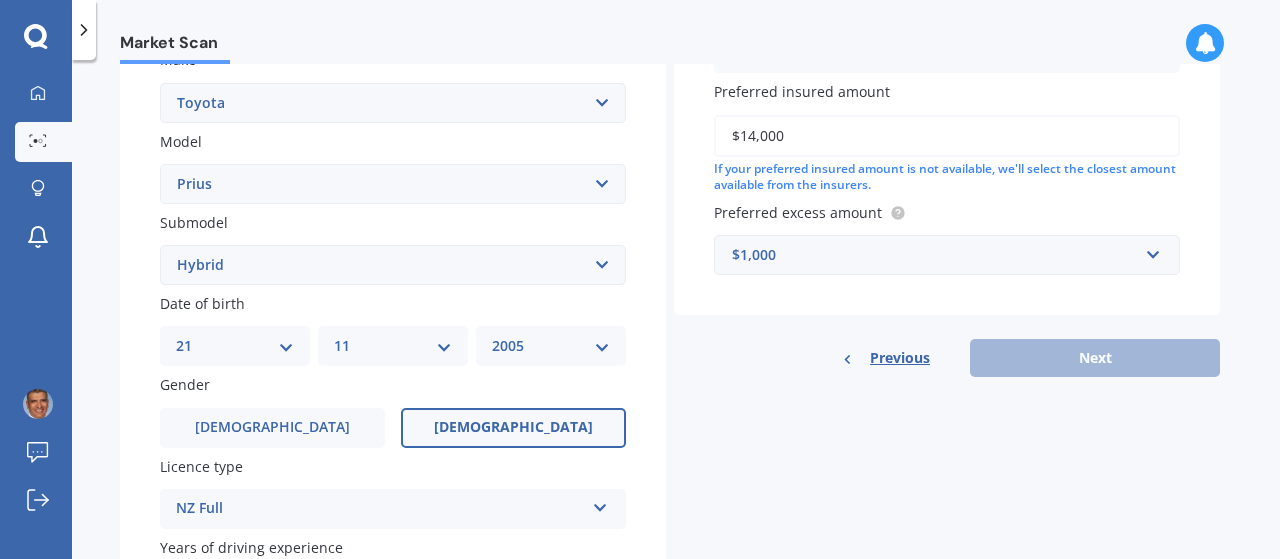 scroll, scrollTop: 404, scrollLeft: 0, axis: vertical 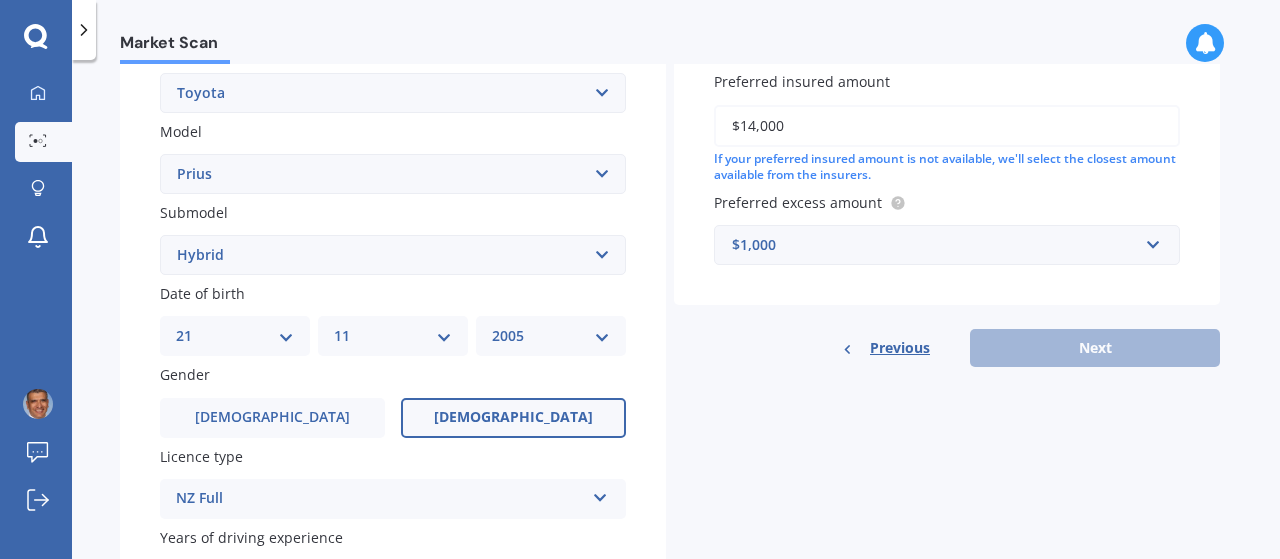 click on "Details Plate number Search I don’t have a number plate Year [DATE] Make Select make AC ALFA ROMEO ASTON [PERSON_NAME] AUDI AUSTIN BEDFORD Bentley BMW BYD CADILLAC CAN-AM CHERY CHEVROLET CHRYSLER Citroen CRUISEAIR CUPRA DAEWOO DAIHATSU DAIMLER DAMON DIAHATSU DODGE EXOCET FACTORY FIVE FERRARI FIAT Fiord FLEETWOOD FORD FOTON FRASER GEELY GENESIS GEORGIE BOY GMC GREAT WALL GWM [PERSON_NAME] HINO [PERSON_NAME] HOLIDAY RAMBLER HONDA HUMMER HYUNDAI INFINITI ISUZU IVECO JAC JAECOO JAGUAR JEEP KGM KIA LADA LAMBORGHINI LANCIA LANDROVER LDV LEXUS LINCOLN LOTUS LUNAR M.G M.G. MAHINDRA MASERATI MAZDA MCLAREN MERCEDES AMG Mercedes Benz MERCEDES-AMG MERCURY MINI MITSUBISHI [PERSON_NAME] NEWMAR Nissan OMODA OPEL OXFORD PEUGEOT Plymouth Polestar PONTIAC PORSCHE PROTON RAM Range Rover Rayne RENAULT ROLLS ROYCE ROVER SAAB SATURN SEAT SHELBY SKODA SMART SSANGYONG SUBARU SUZUKI TATA TESLA TIFFIN Toyota TRIUMPH TVR Vauxhall VOLKSWAGEN VOLVO WESTFIELD WINNEBAGO ZX Model Select model 4 Runner 86 [PERSON_NAME] Alphard Altezza Aqua Aristo Aurion bB" at bounding box center [670, 239] 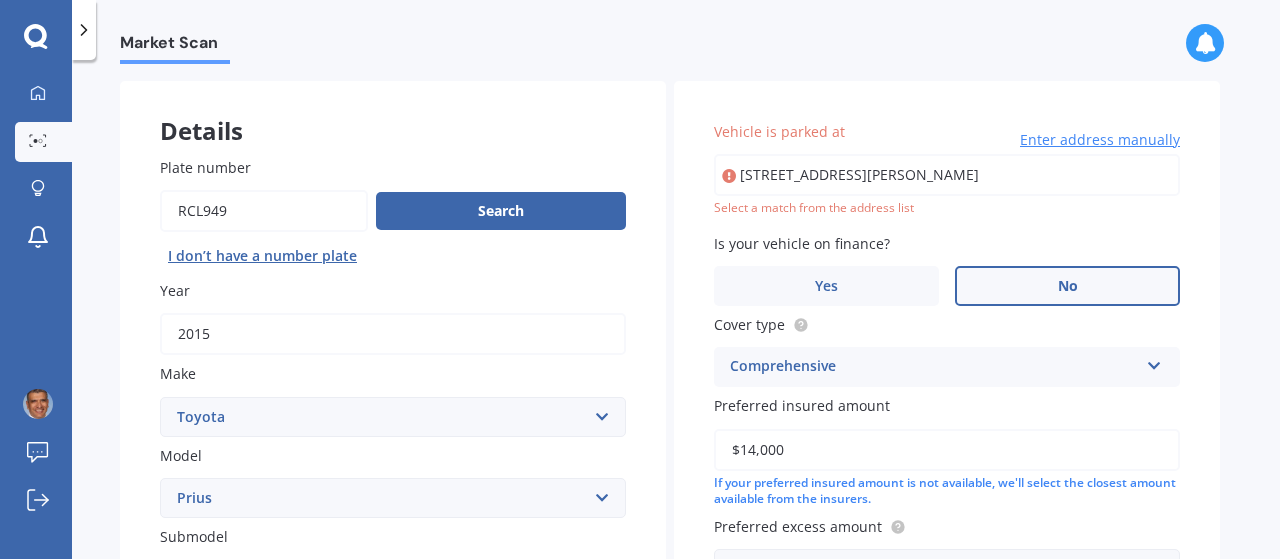 scroll, scrollTop: 78, scrollLeft: 0, axis: vertical 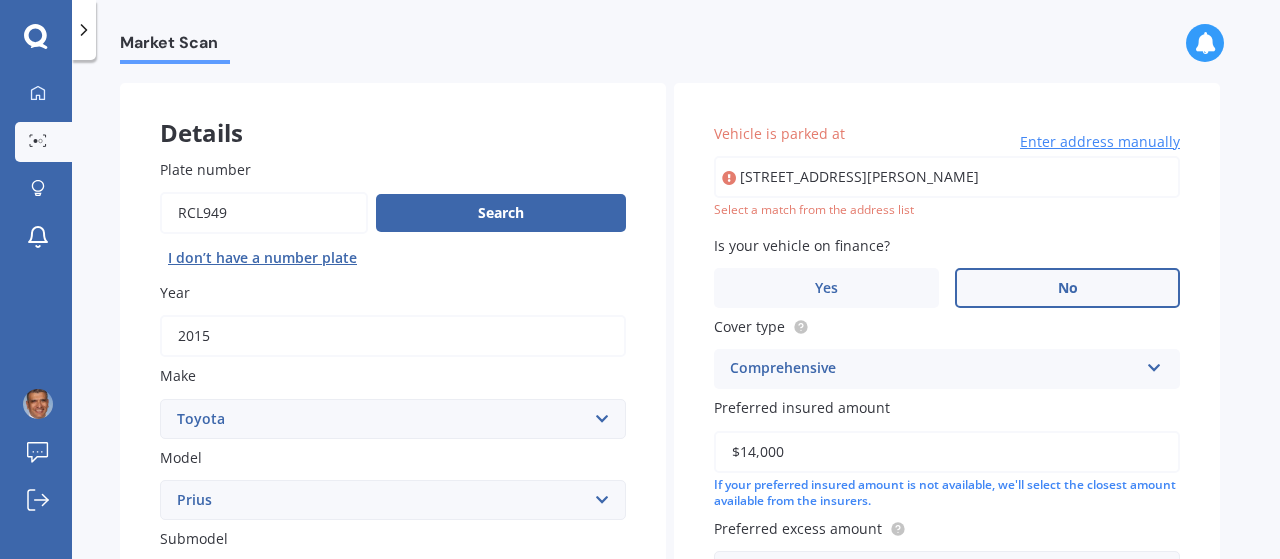 click at bounding box center [729, 178] 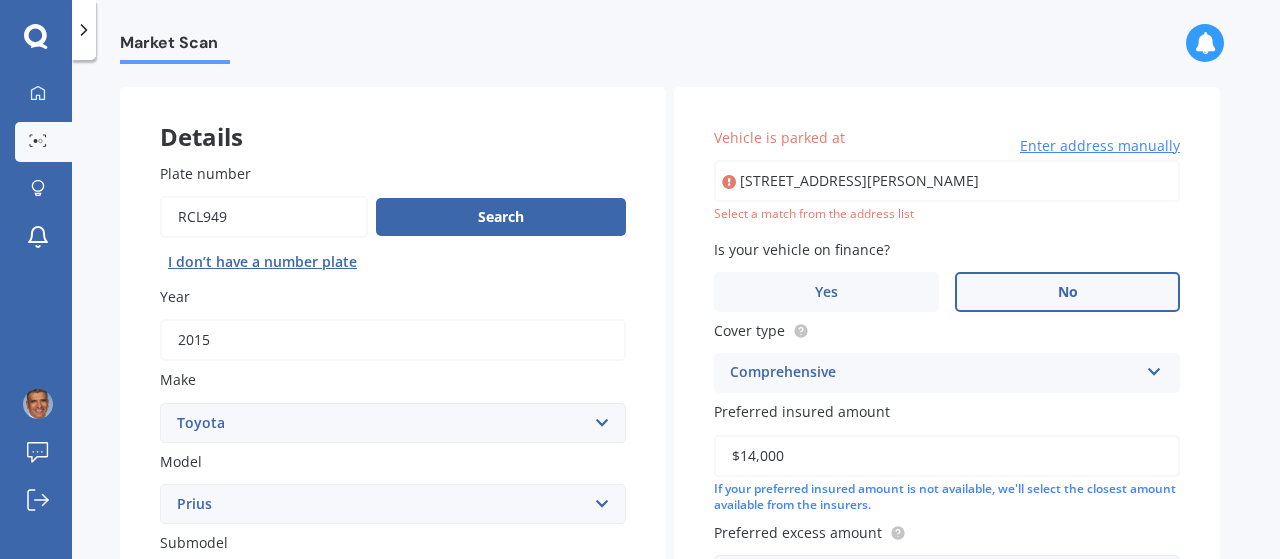 click on "Enter address manually" at bounding box center (1100, 146) 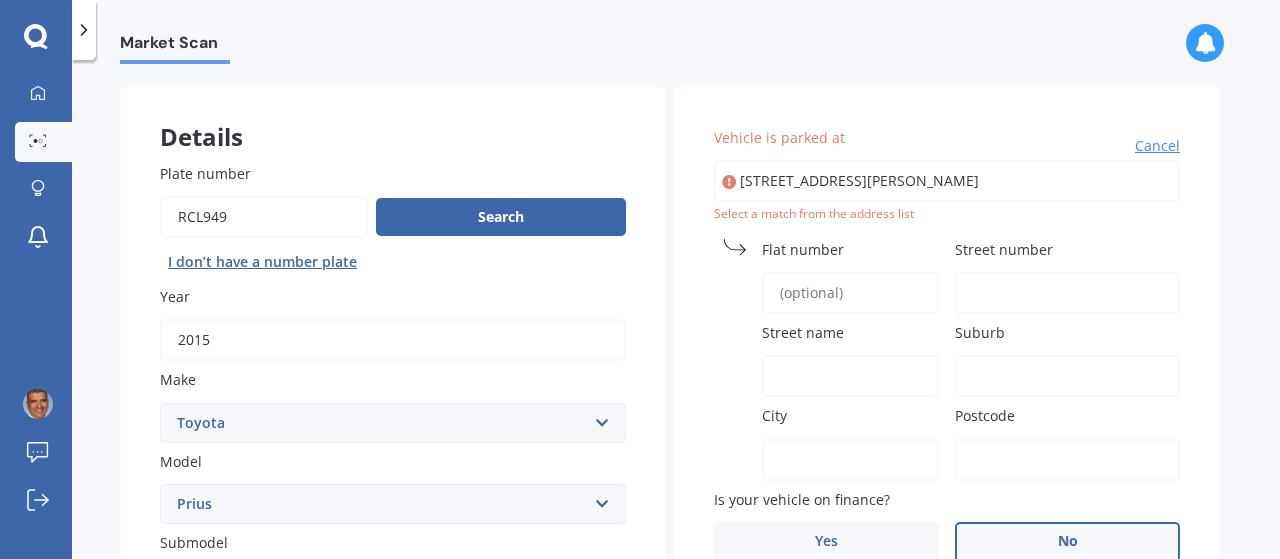 click on "Street number" at bounding box center [1067, 293] 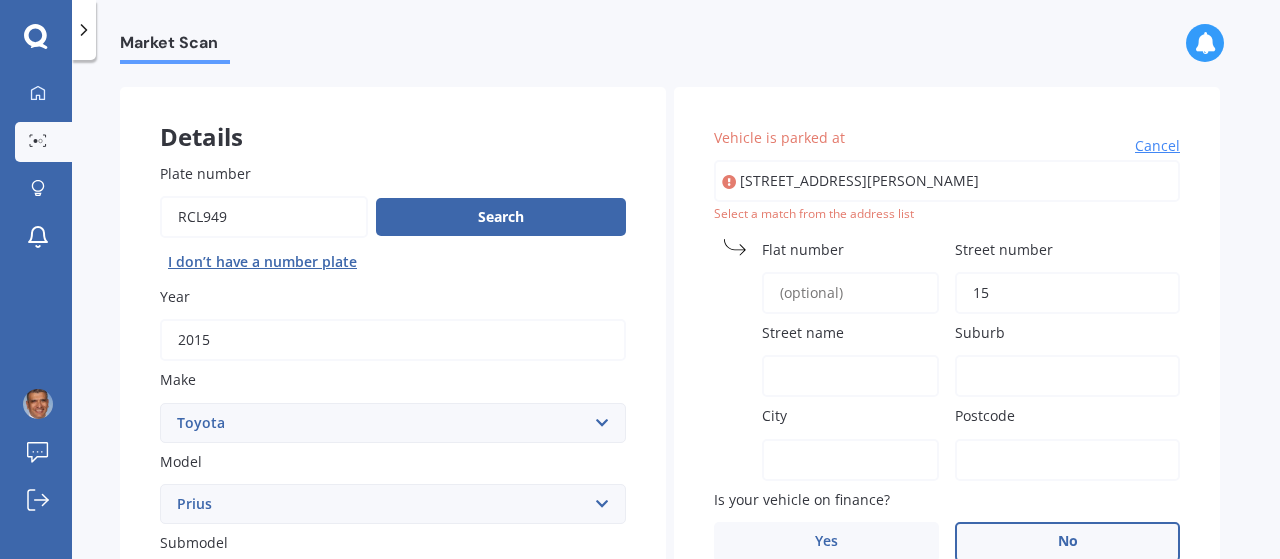 type on "15" 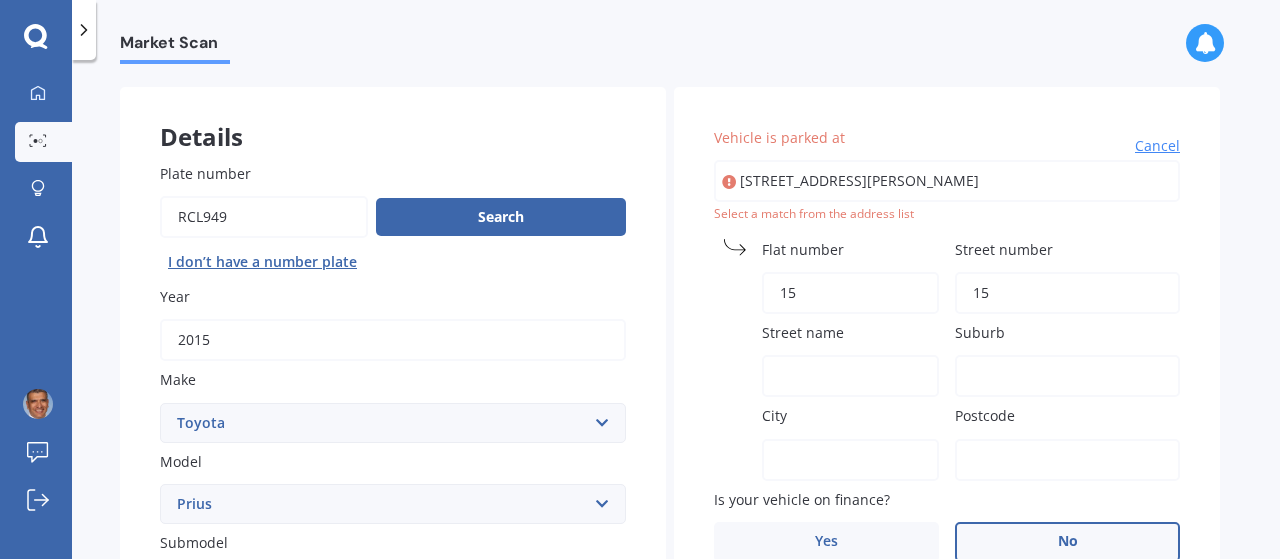 type on "[PERSON_NAME] Place" 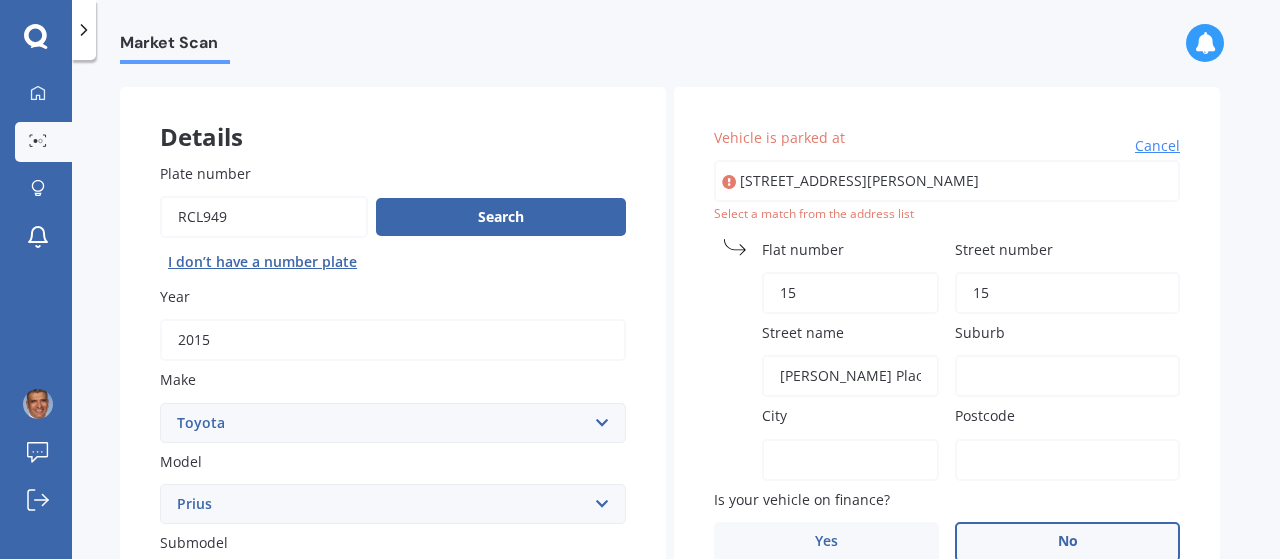 type on "[GEOGRAPHIC_DATA]" 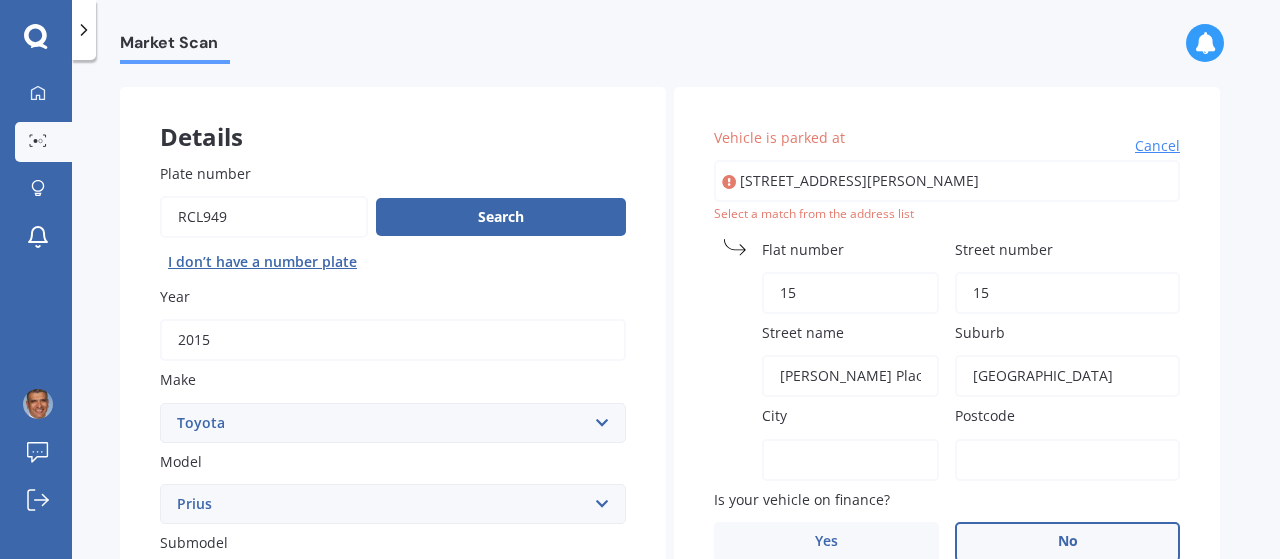 type on "[GEOGRAPHIC_DATA]" 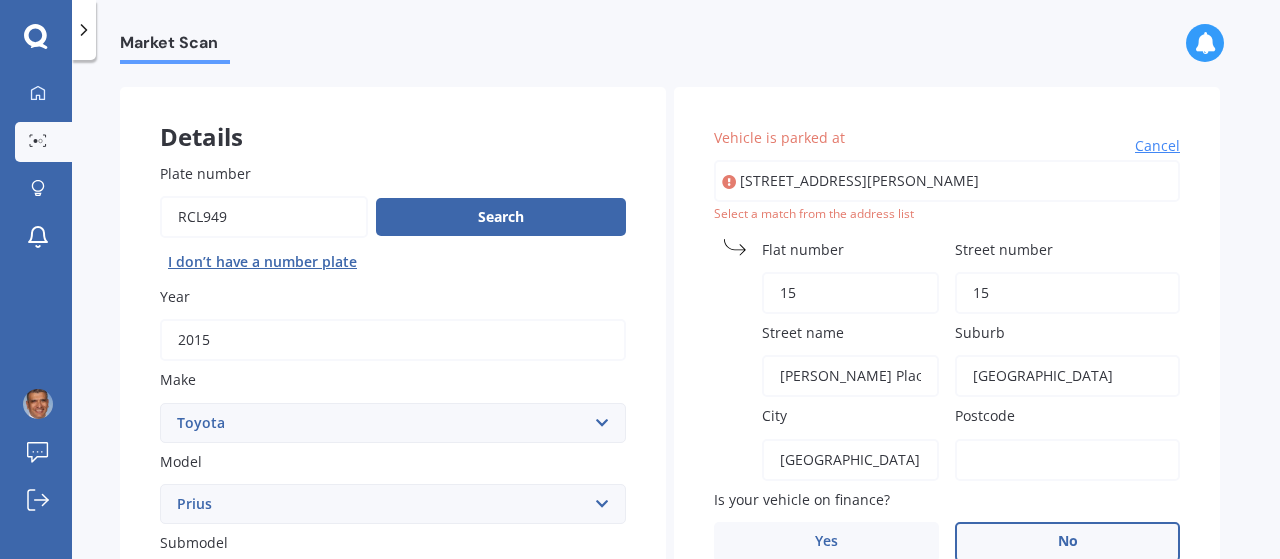 type on "0632" 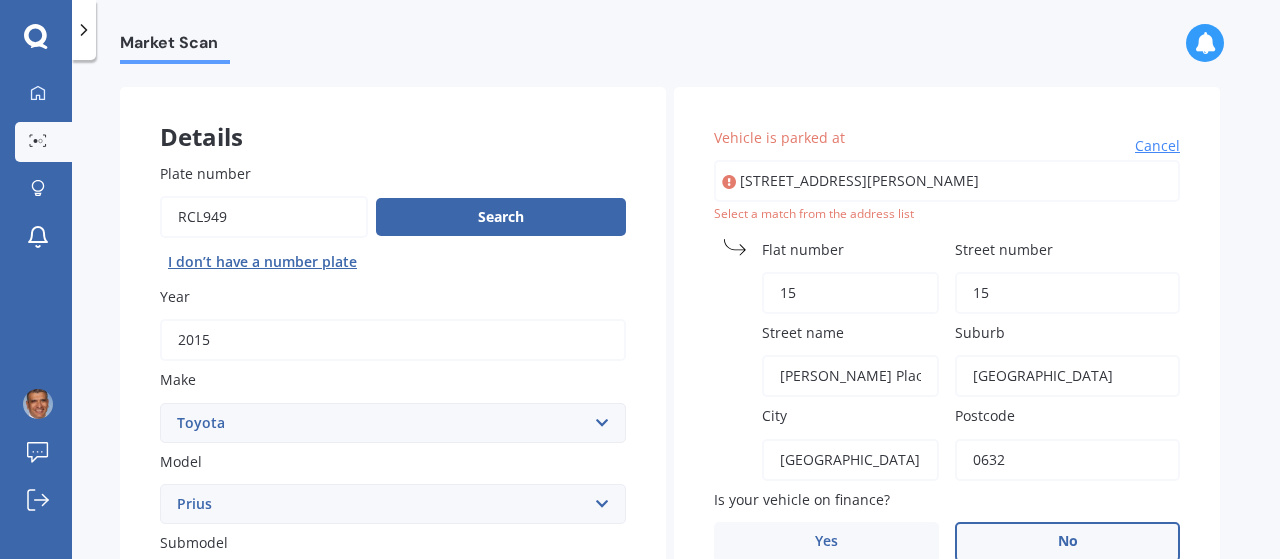 type 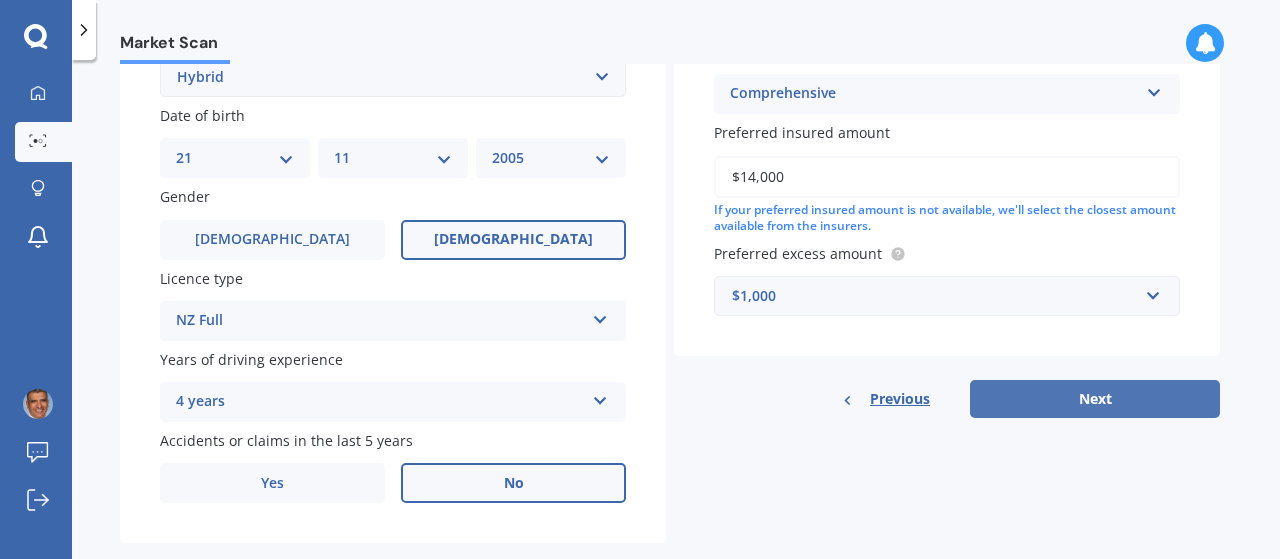 scroll, scrollTop: 621, scrollLeft: 0, axis: vertical 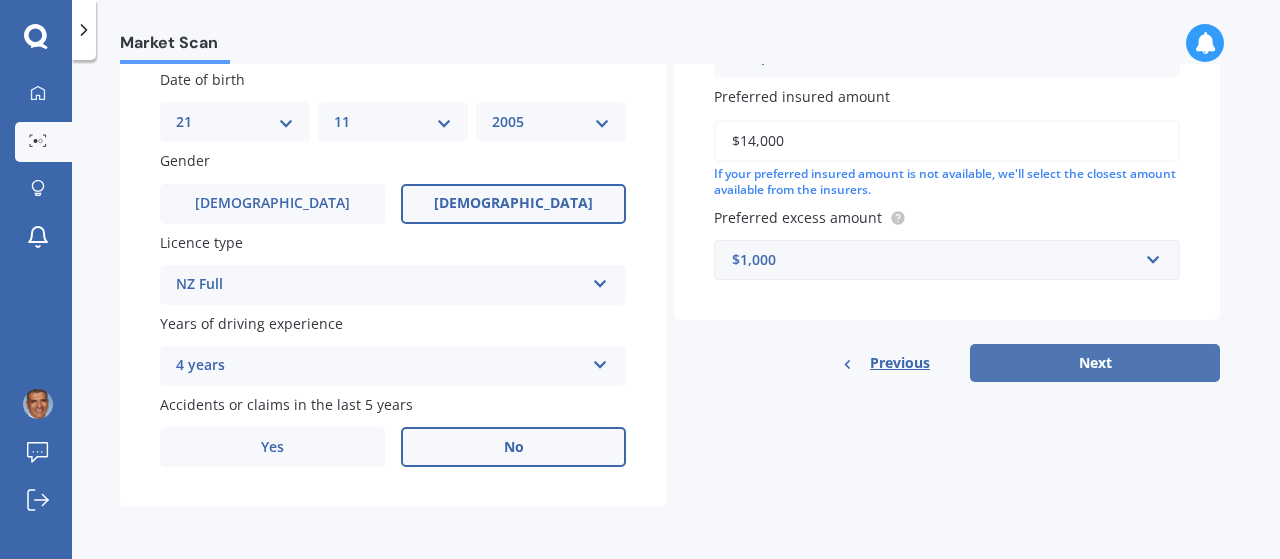 click on "Next" at bounding box center [1095, 363] 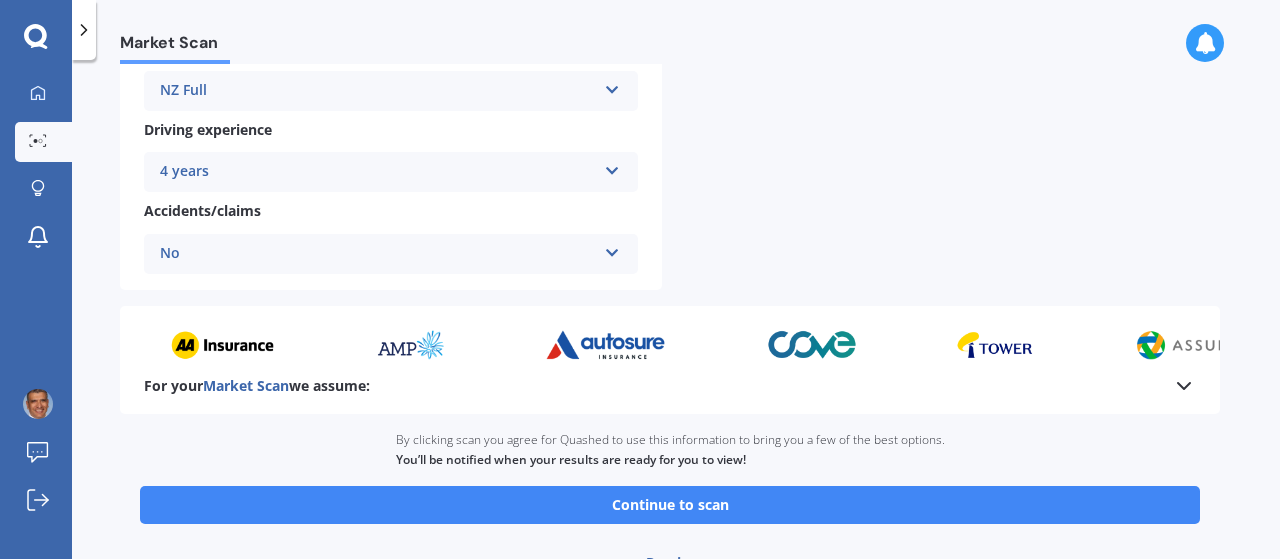 scroll, scrollTop: 881, scrollLeft: 0, axis: vertical 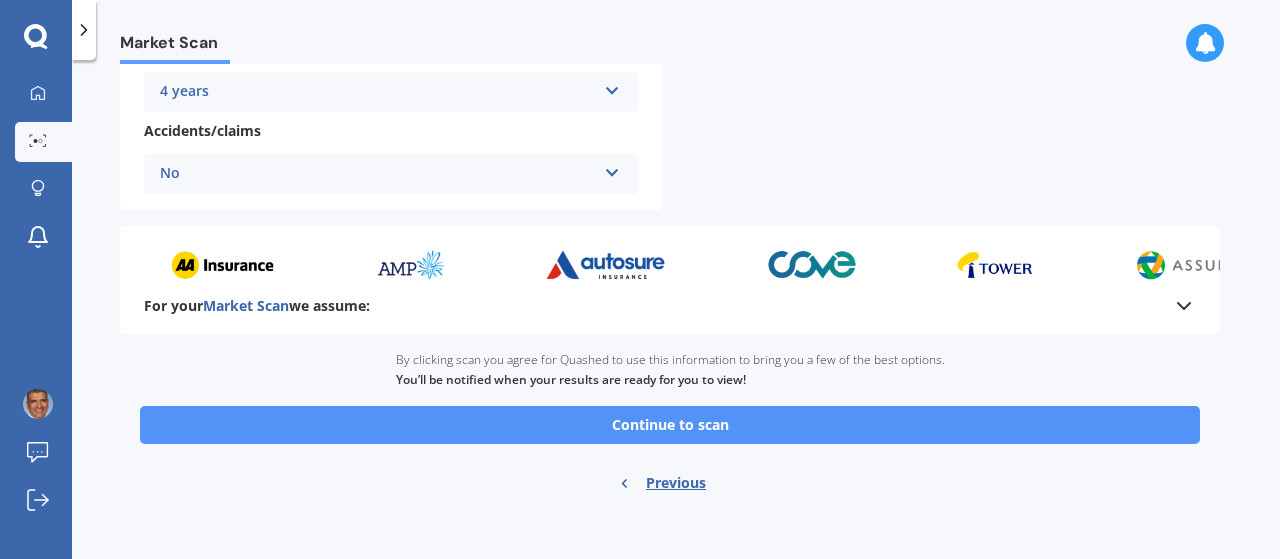 click on "Continue to scan" at bounding box center [670, 425] 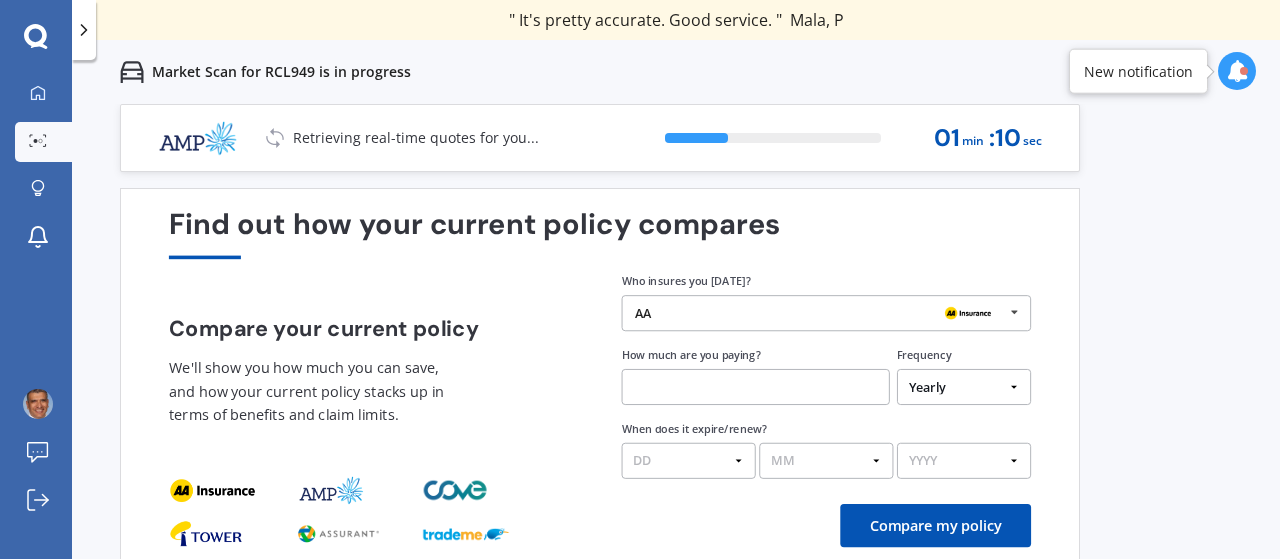 scroll, scrollTop: 0, scrollLeft: 0, axis: both 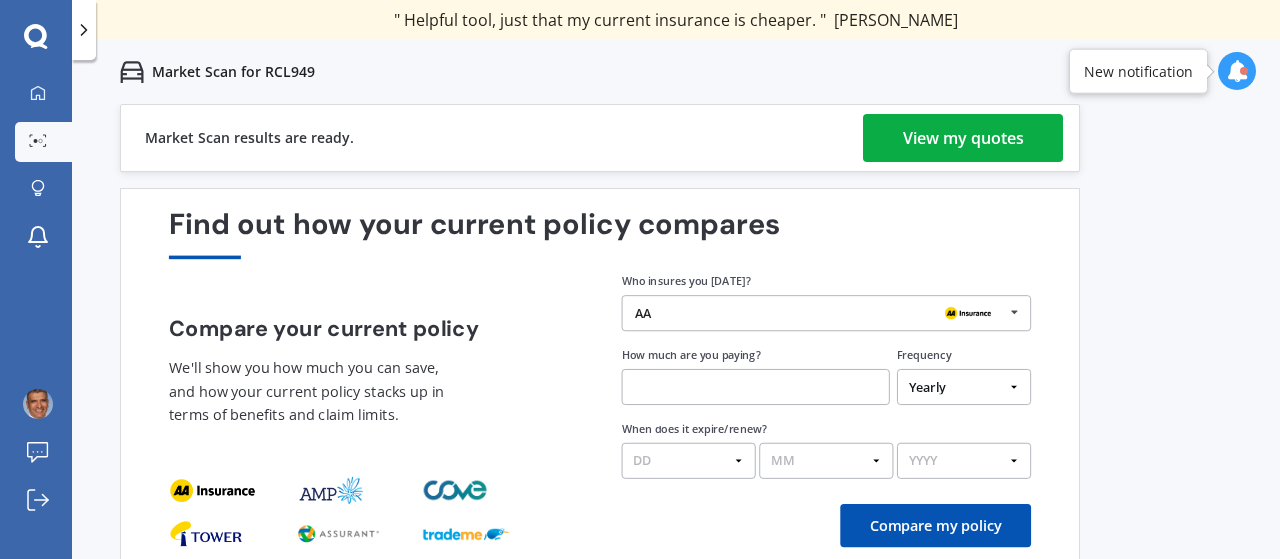 click on "View my quotes" at bounding box center [963, 138] 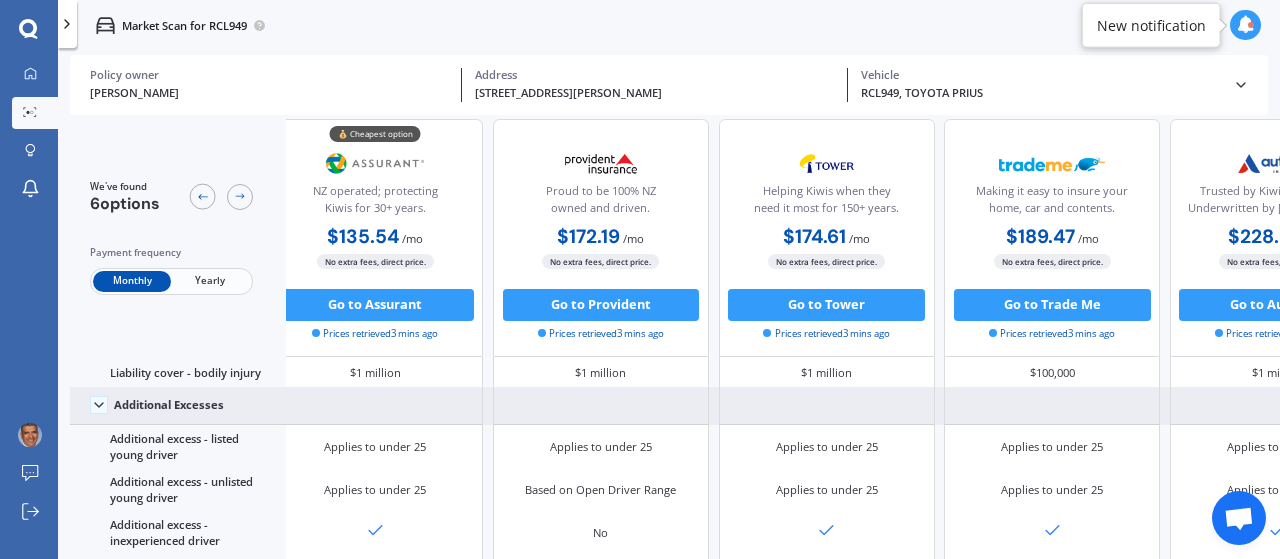 scroll, scrollTop: 1169, scrollLeft: 24, axis: both 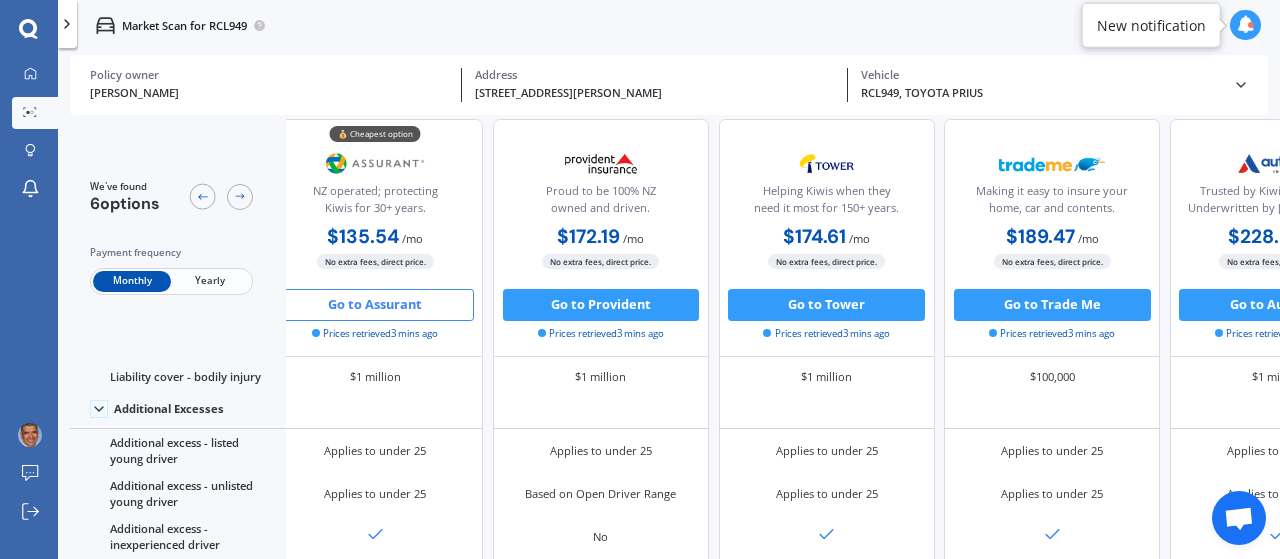 click on "Go to Assurant" at bounding box center [375, 305] 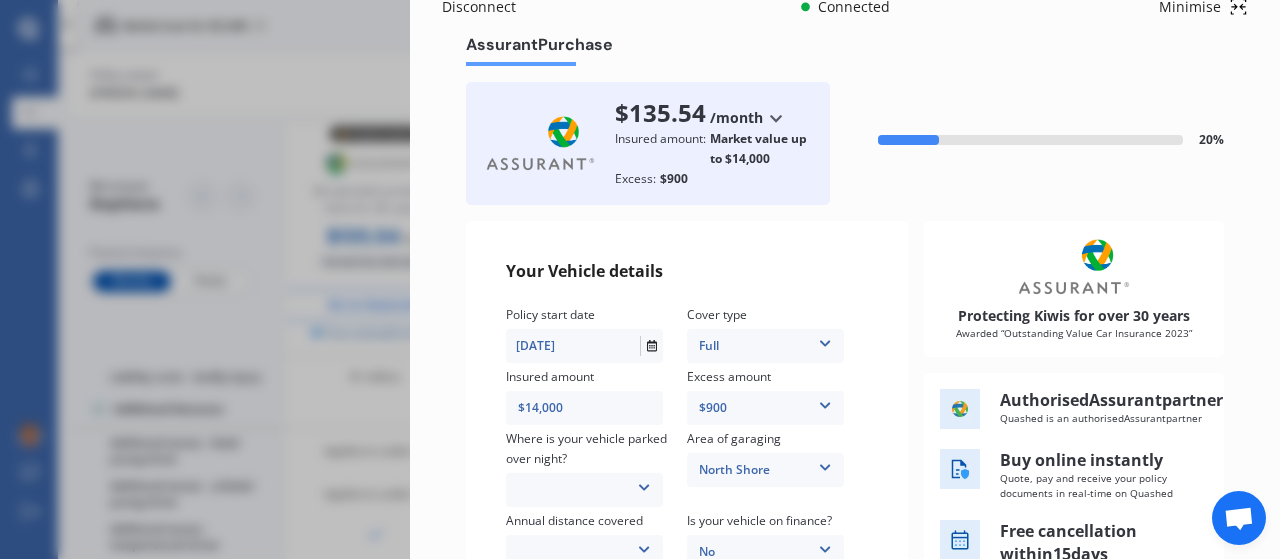 scroll, scrollTop: 0, scrollLeft: 0, axis: both 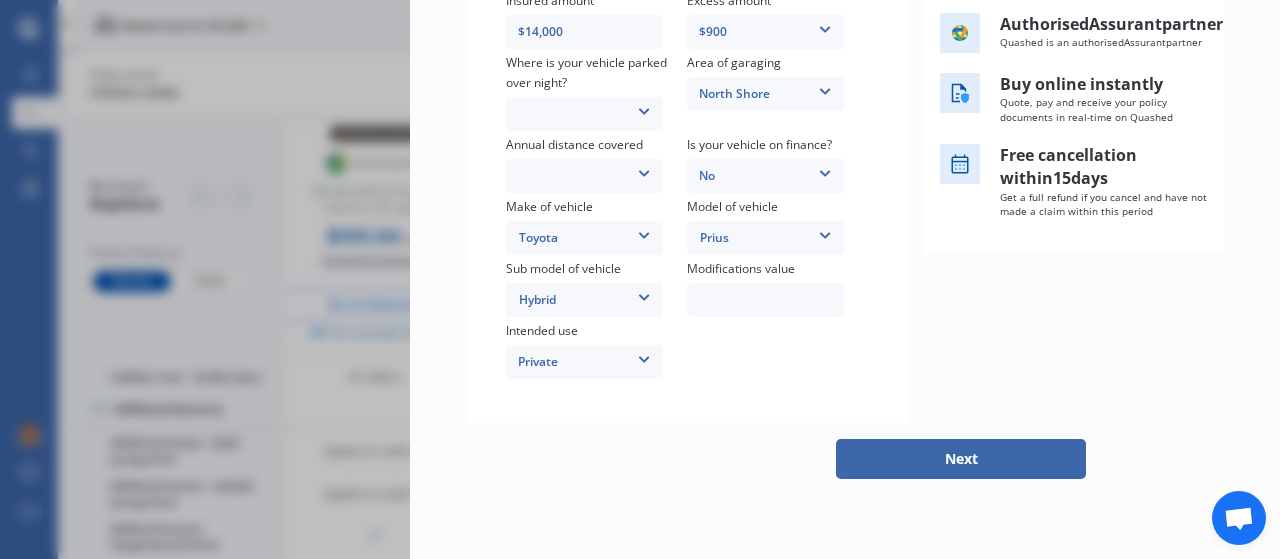 click on "Next" at bounding box center (961, 459) 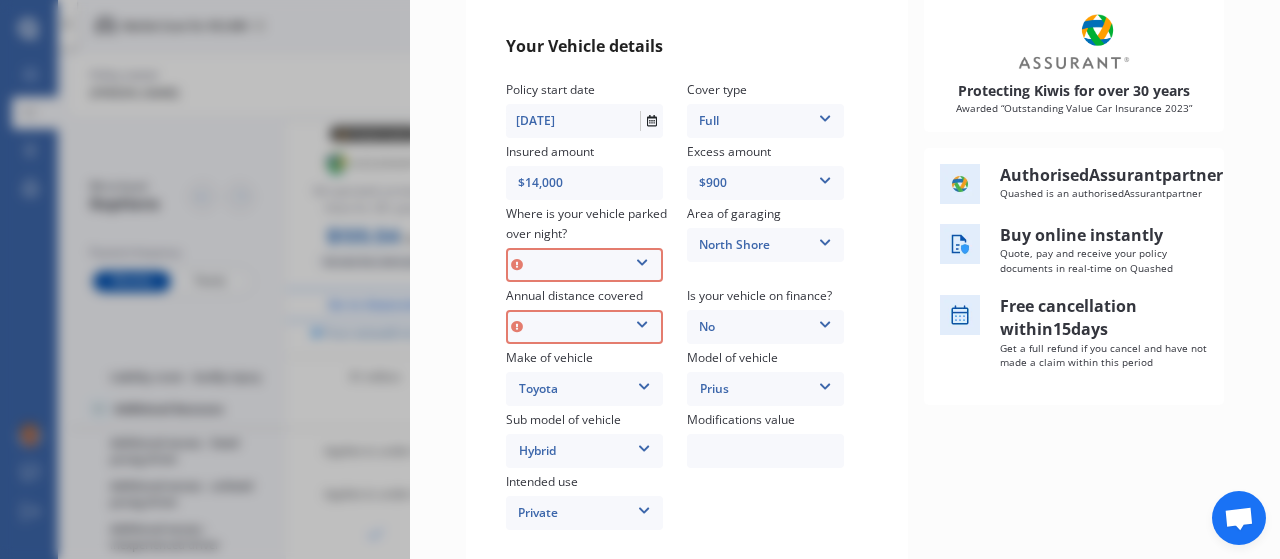 scroll, scrollTop: 217, scrollLeft: 0, axis: vertical 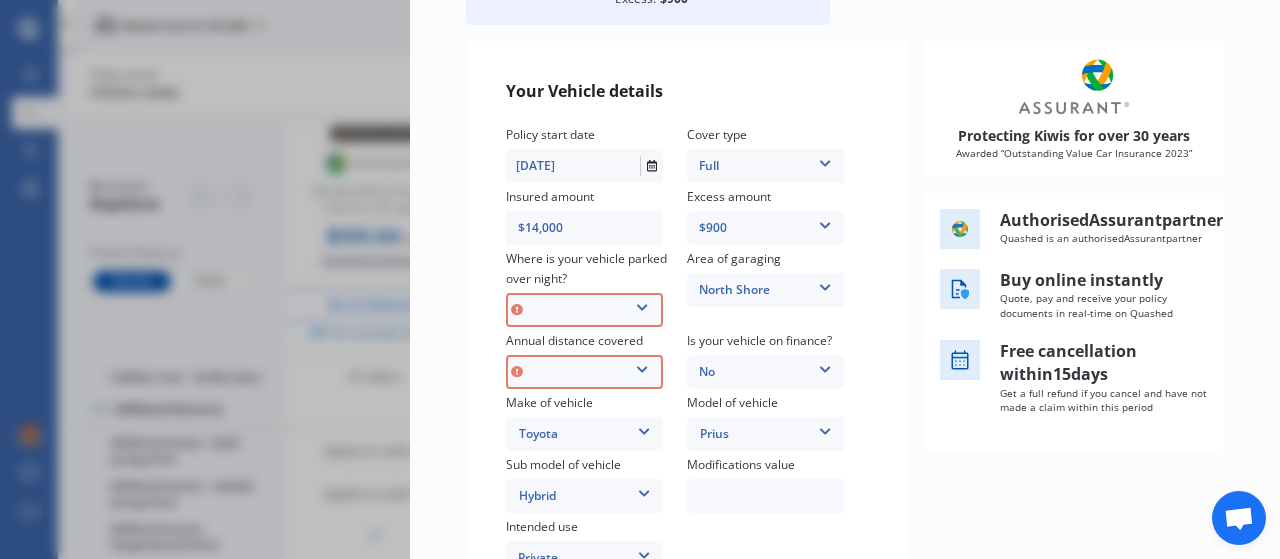 click on "In a garage On own property On street or road" at bounding box center (584, 310) 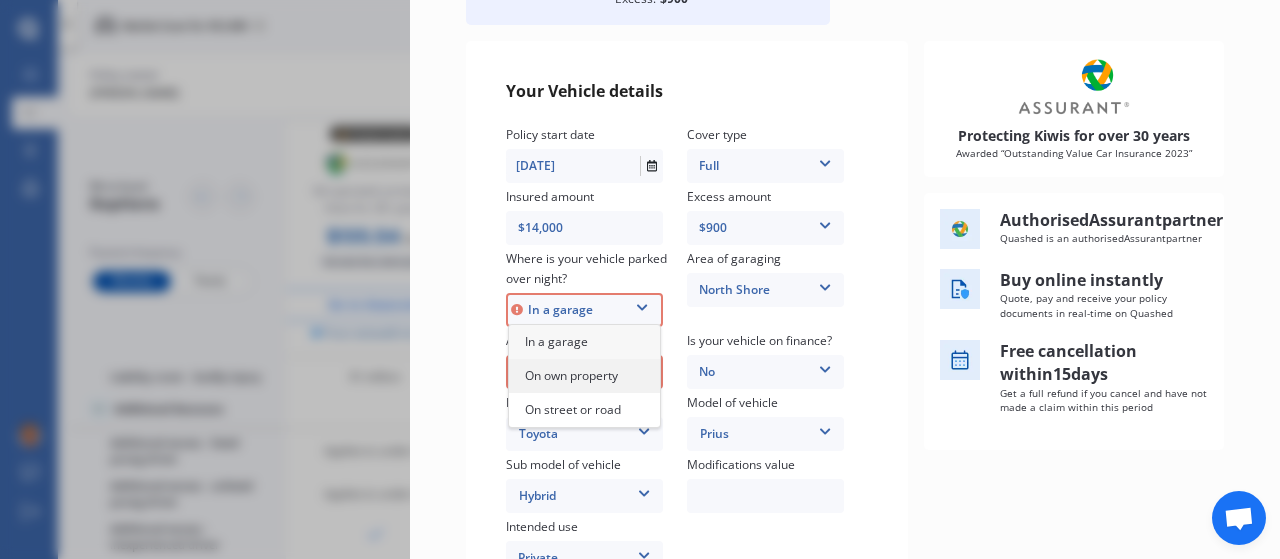 click on "On own property" at bounding box center (571, 375) 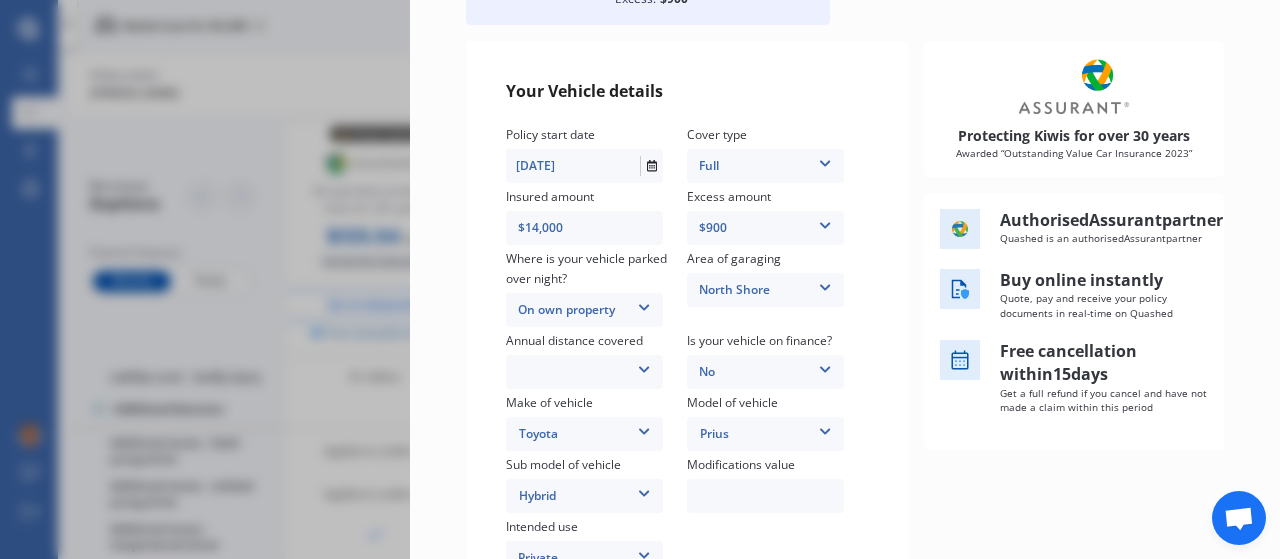 click on "Low (less than 15,000km per year) Average (15,000-30,000km per year) High (30,000+km per year)" at bounding box center [584, 372] 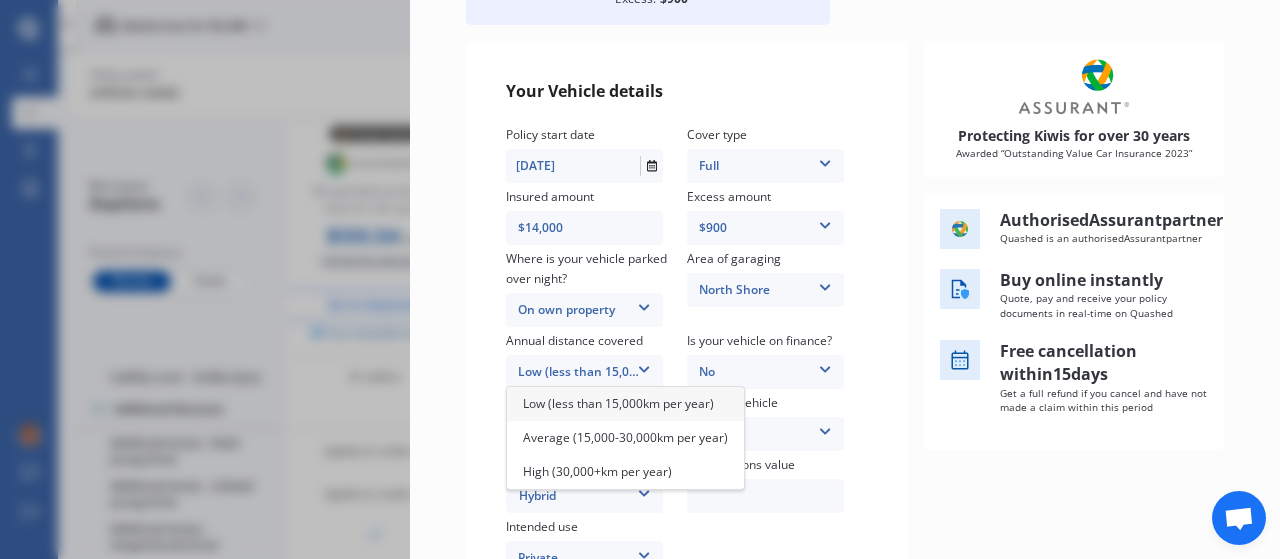 click on "Low (less than 15,000km per year)" at bounding box center (625, 404) 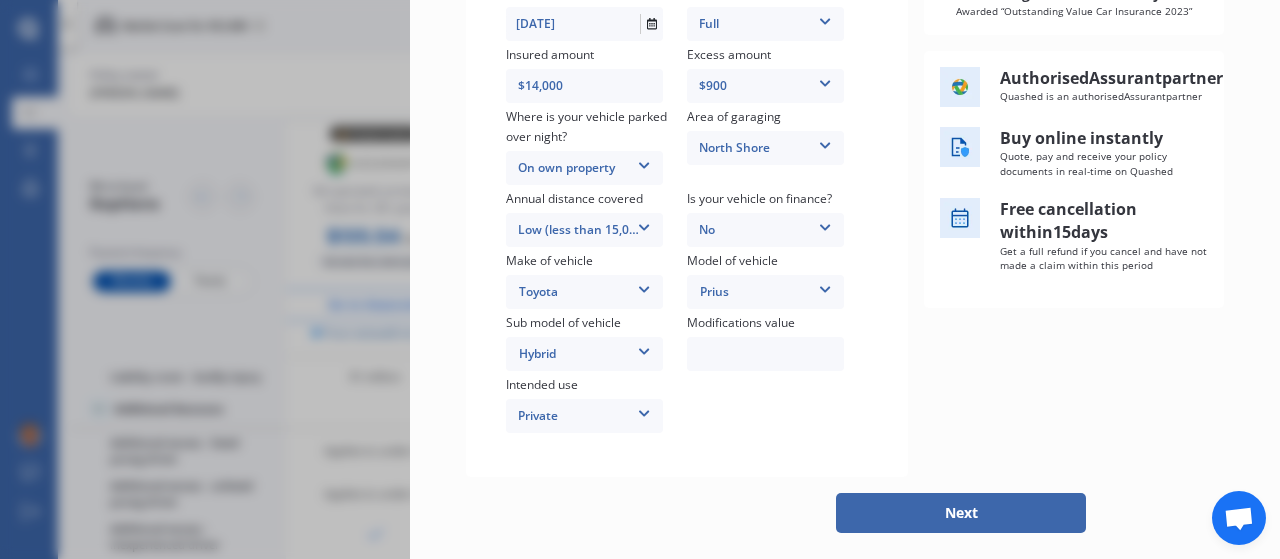 scroll, scrollTop: 475, scrollLeft: 0, axis: vertical 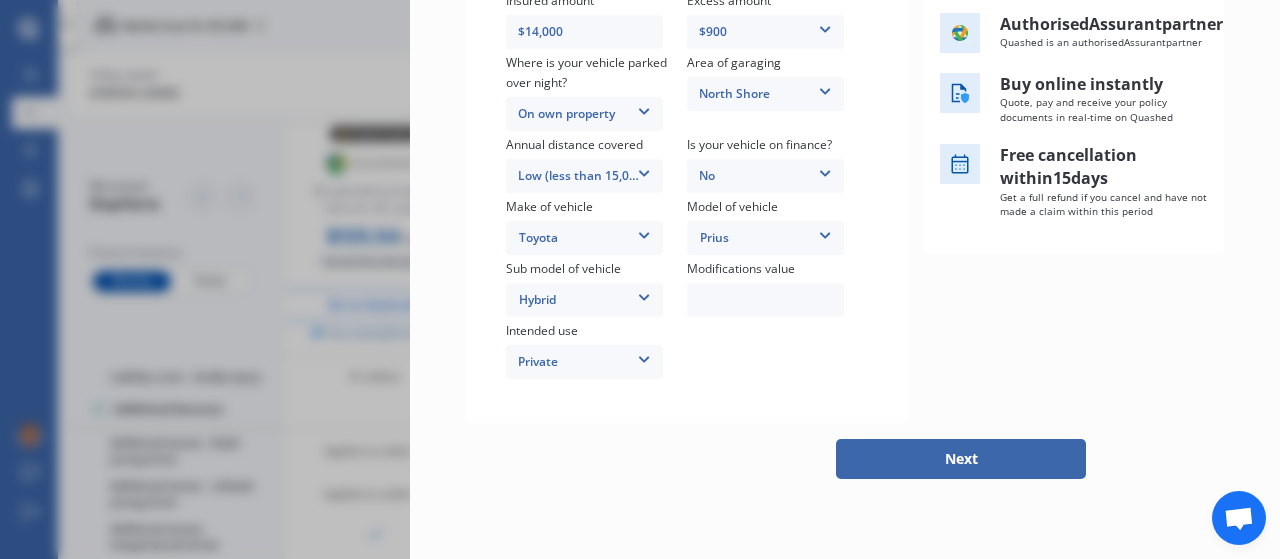 click on "Next" at bounding box center (961, 459) 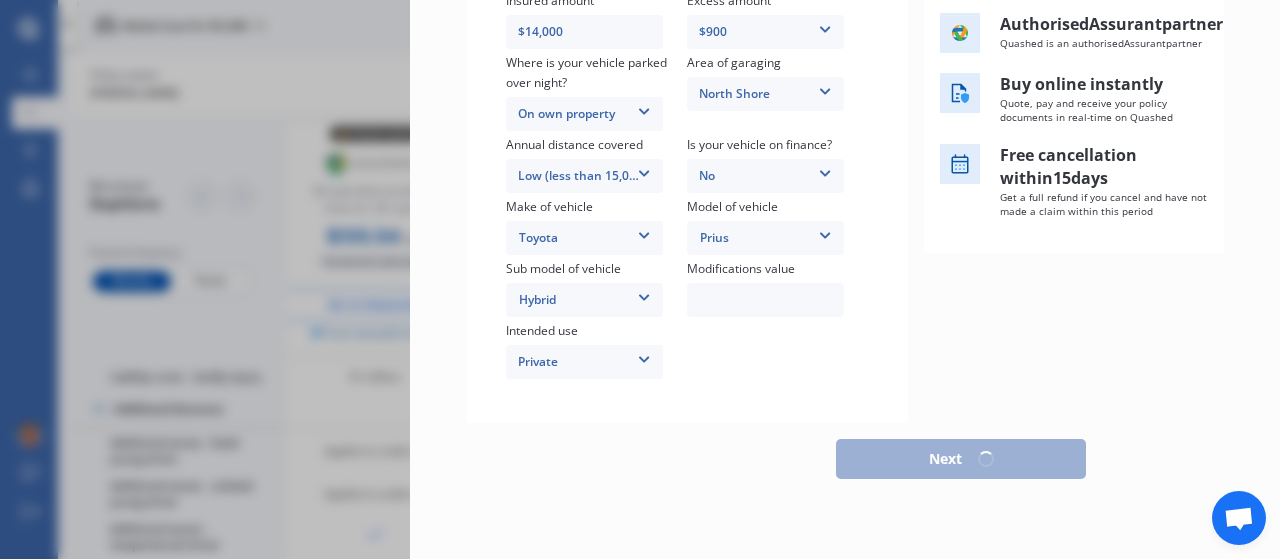 scroll, scrollTop: 475, scrollLeft: 0, axis: vertical 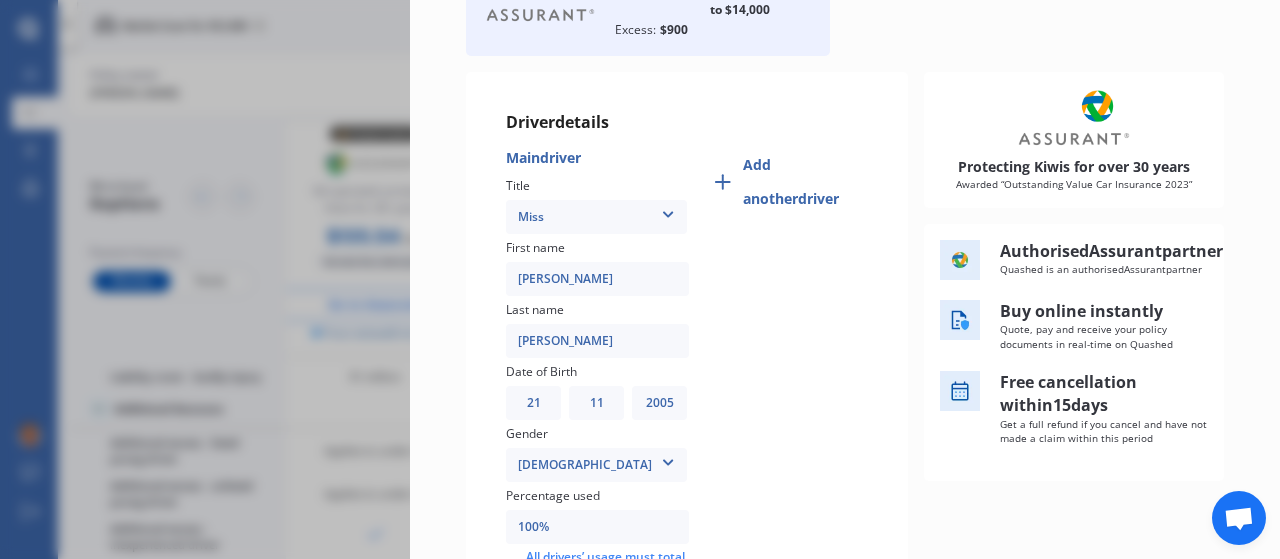 click on "[PERSON_NAME]" at bounding box center [597, 279] 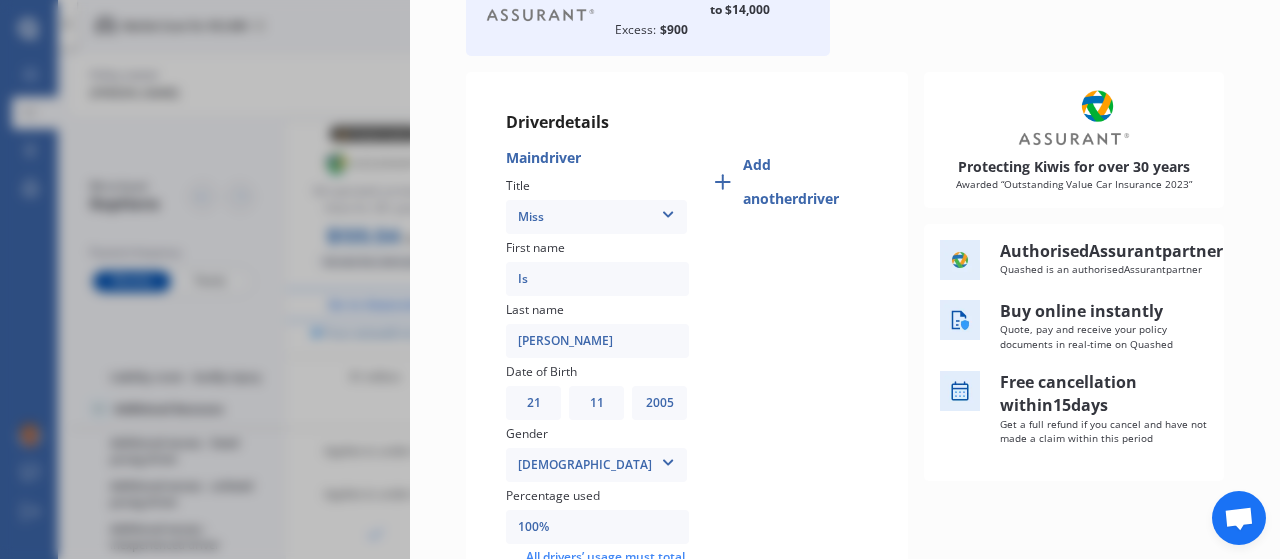 type on "I" 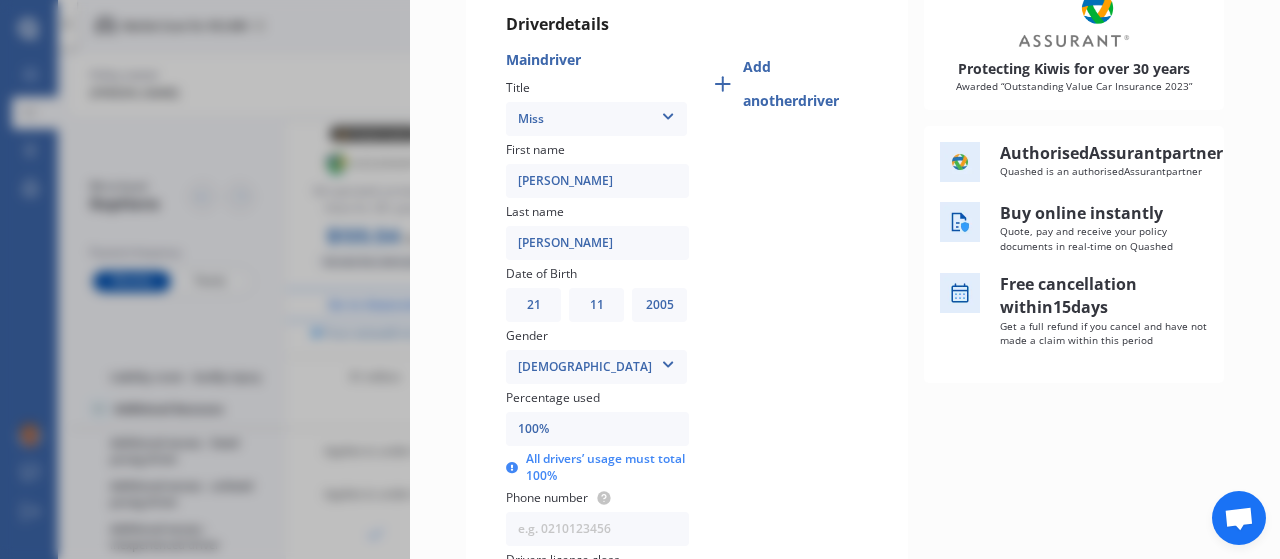 scroll, scrollTop: 272, scrollLeft: 0, axis: vertical 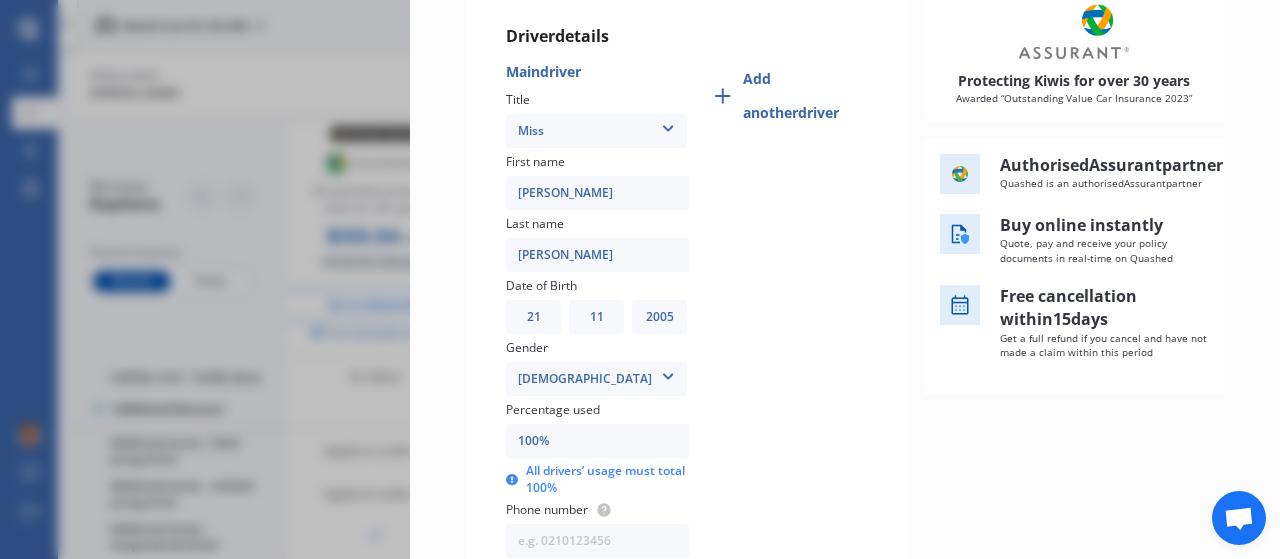 type on "[PERSON_NAME]" 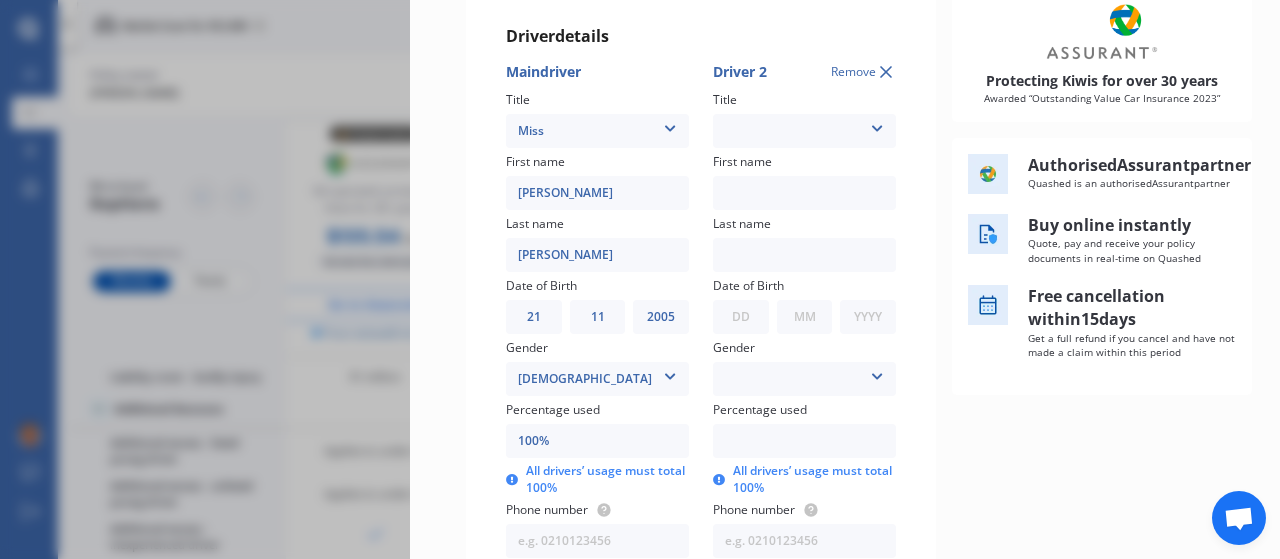 click on "Mr Mrs Miss Ms Dr" at bounding box center (804, 131) 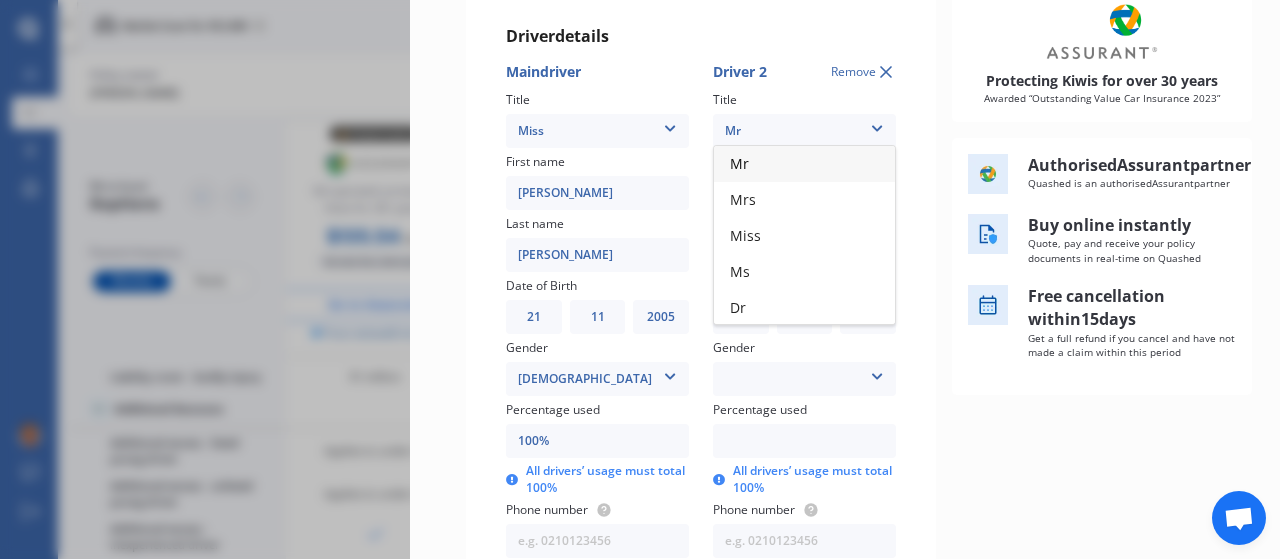 click on "Mr" at bounding box center (804, 164) 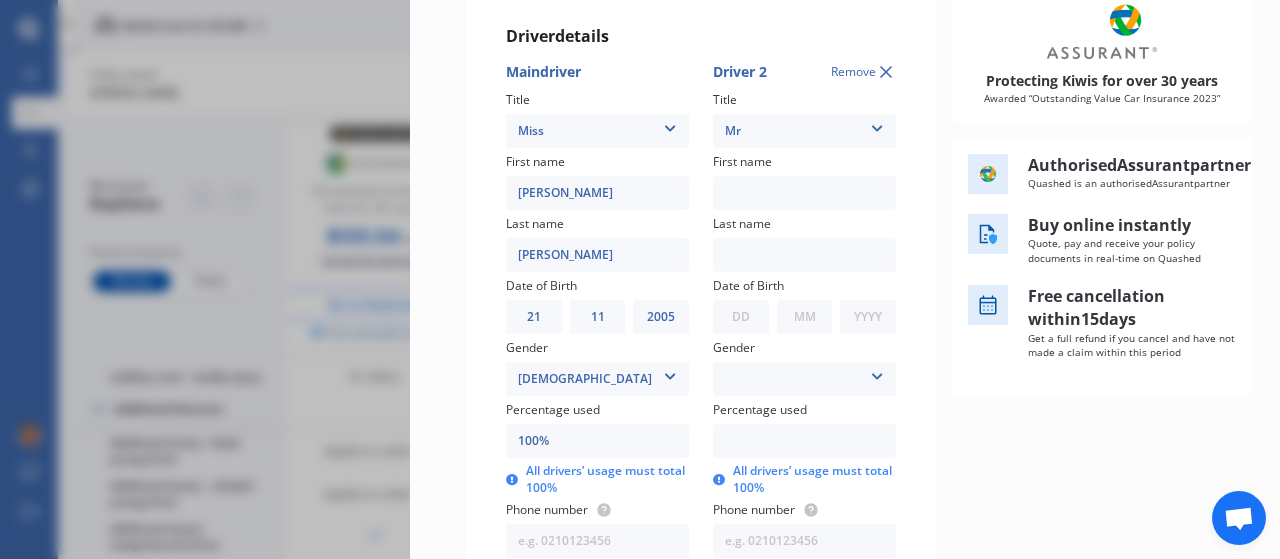 click at bounding box center (804, 193) 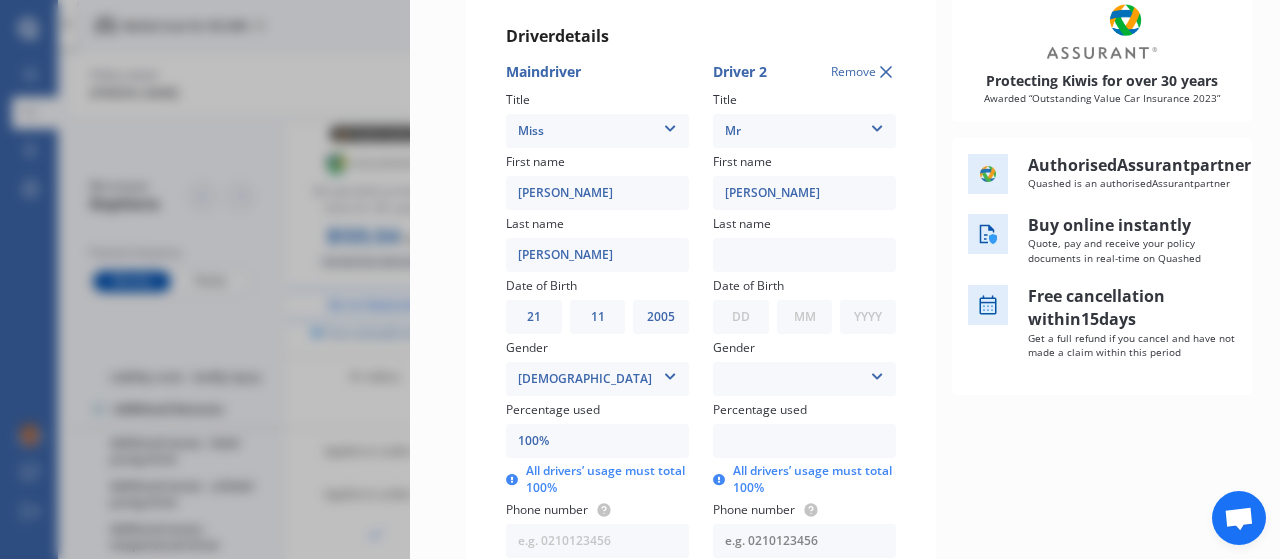 type on "02108157070" 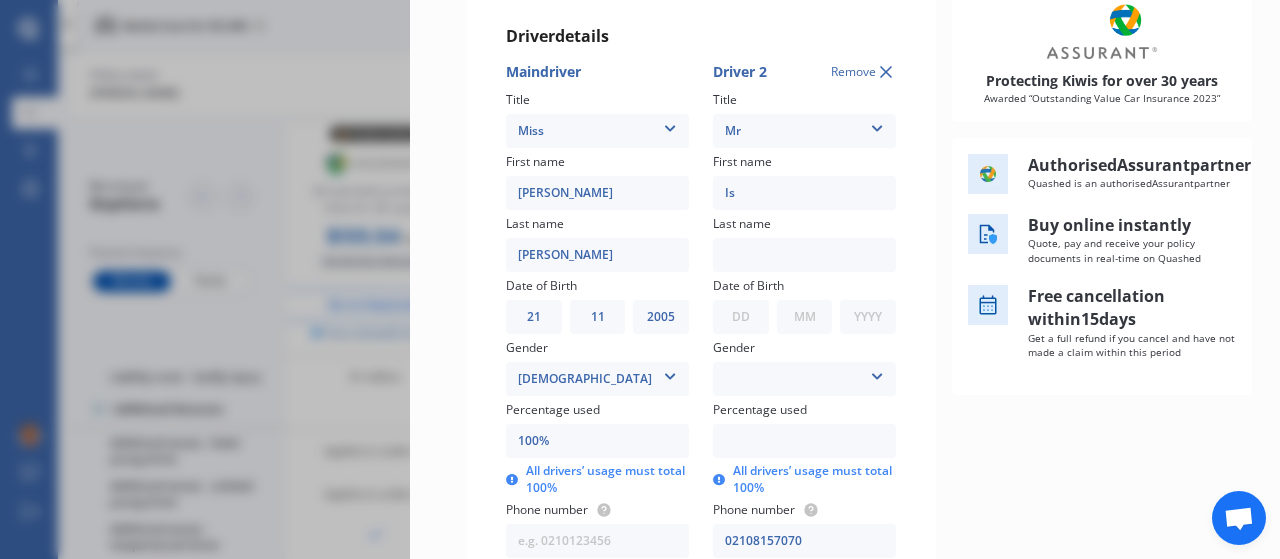 type on "I" 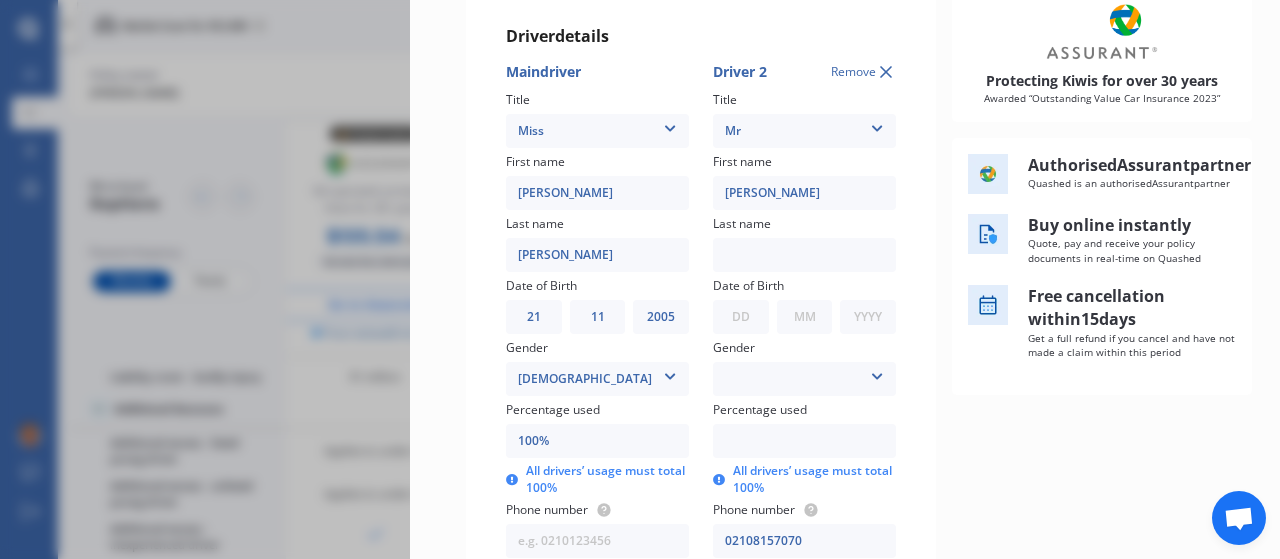 type on "[PERSON_NAME]" 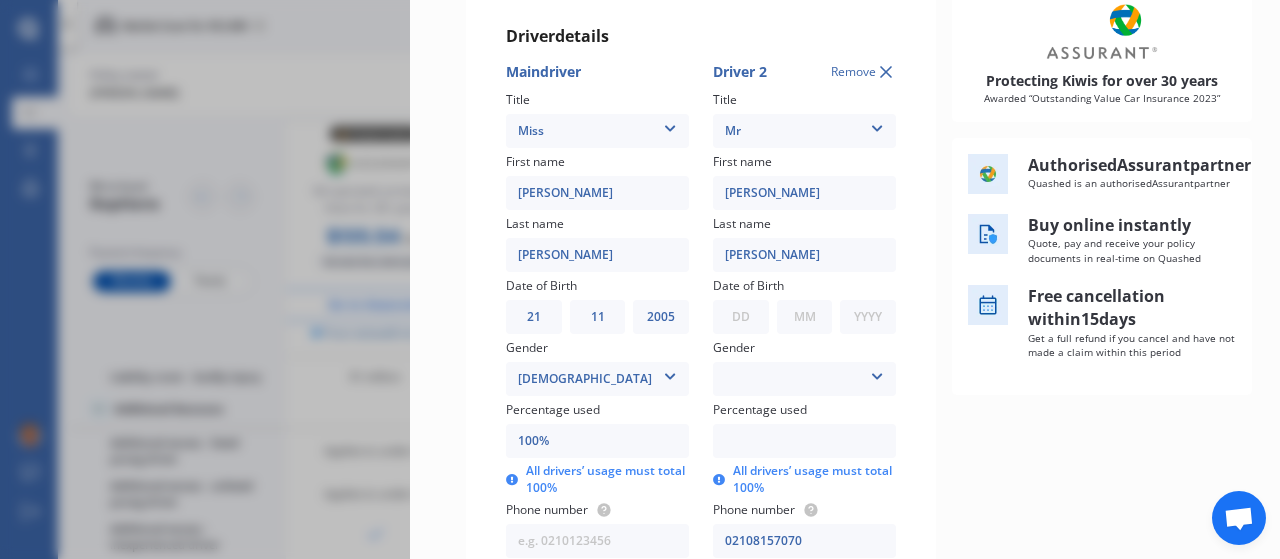 click on "DD 01 02 03 04 05 06 07 08 09 10 11 12 13 14 15 16 17 18 19 20 21 22 23 24 25 26 27 28 29 30 31" at bounding box center (741, 317) 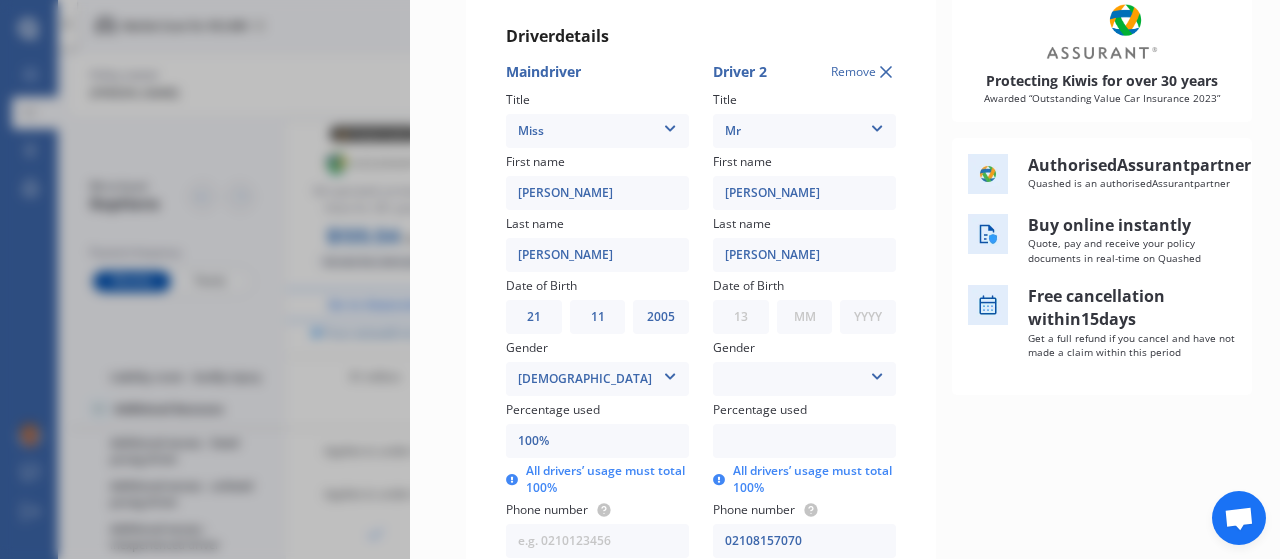 click on "DD 01 02 03 04 05 06 07 08 09 10 11 12 13 14 15 16 17 18 19 20 21 22 23 24 25 26 27 28 29 30 31" at bounding box center [741, 317] 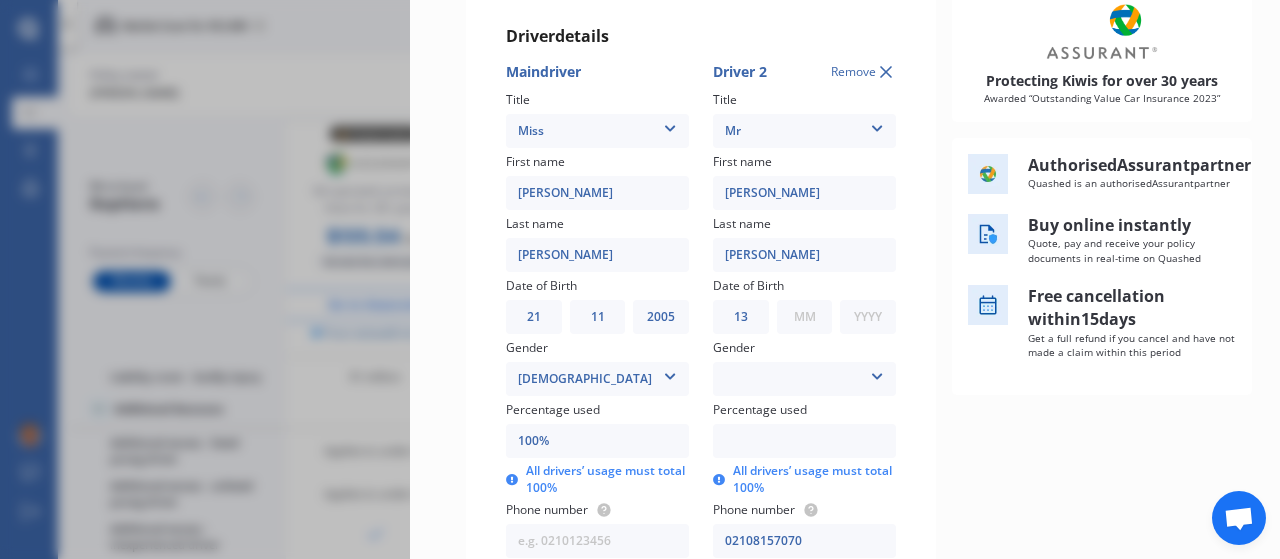 click on "MM 01 02 03 04 05 06 07 08 09 10 11 12" at bounding box center (805, 317) 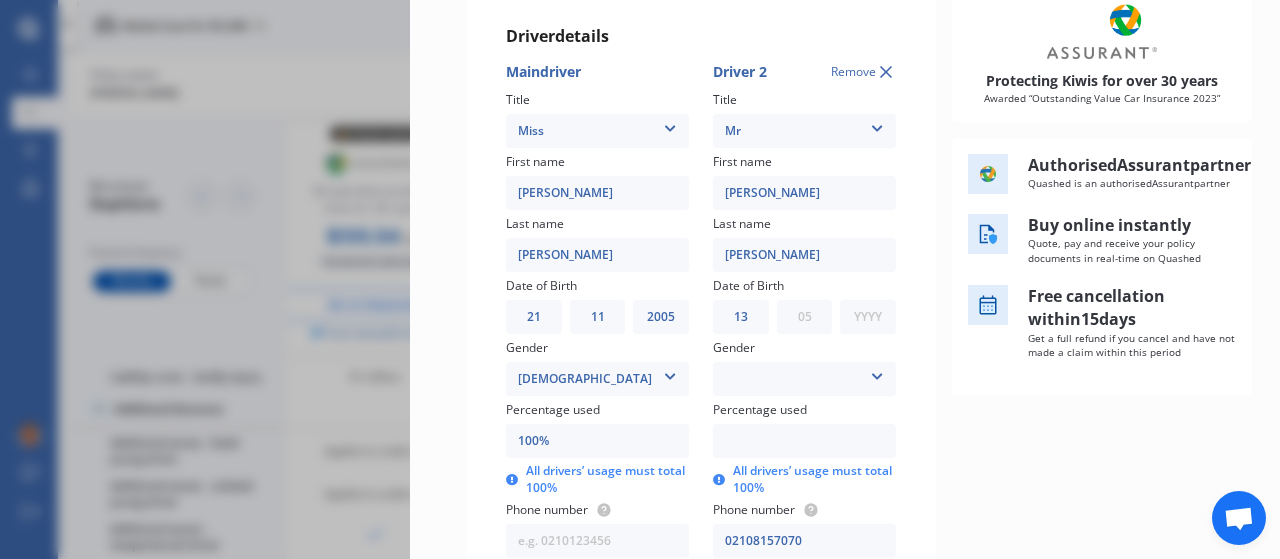 click on "MM 01 02 03 04 05 06 07 08 09 10 11 12" at bounding box center (805, 317) 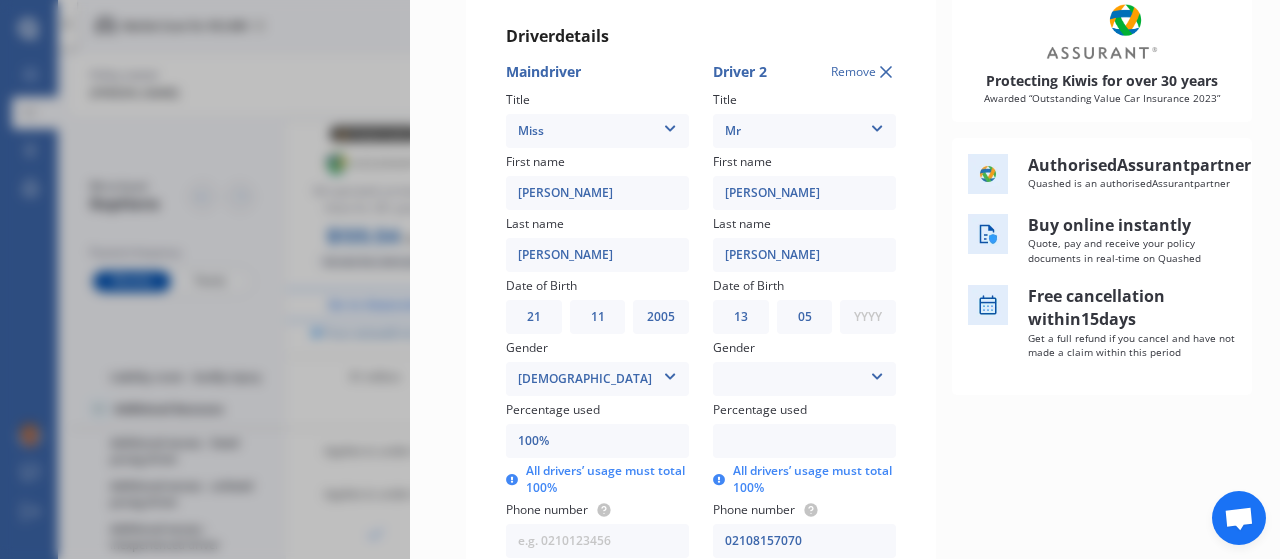 click on "YYYY 2009 2008 2007 2006 2005 2004 2003 2002 2001 2000 1999 1998 1997 1996 1995 1994 1993 1992 1991 1990 1989 1988 1987 1986 1985 1984 1983 1982 1981 1980 1979 1978 1977 1976 1975 1974 1973 1972 1971 1970 1969 1968 1967 1966 1965 1964 1963 1962 1961 1960 1959 1958 1957 1956 1955 1954 1953 1952 1951 1950 1949 1948 1947 1946 1945 1944 1943 1942 1941 1940 1939 1938 1937 1936 1935 1934 1933 1932 1931 1930 1929 1928 1927 1926 1925 1924 1923 1922 1921 1920 1919 1918 1917 1916 1915 1914 1913 1912 1911 1910" at bounding box center [868, 317] 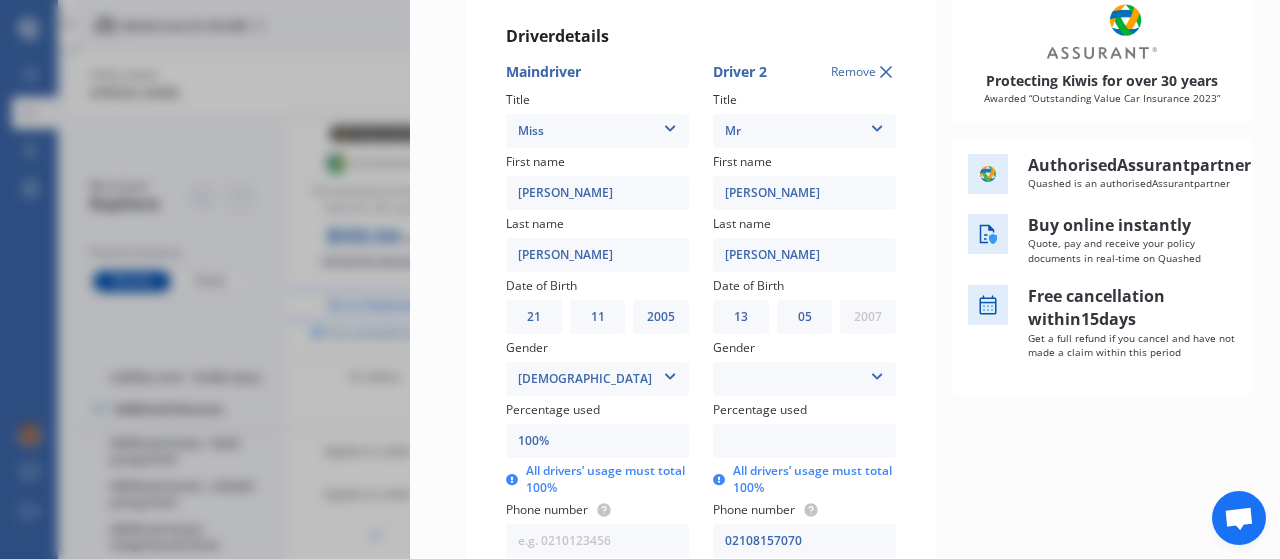 click on "YYYY 2009 2008 2007 2006 2005 2004 2003 2002 2001 2000 1999 1998 1997 1996 1995 1994 1993 1992 1991 1990 1989 1988 1987 1986 1985 1984 1983 1982 1981 1980 1979 1978 1977 1976 1975 1974 1973 1972 1971 1970 1969 1968 1967 1966 1965 1964 1963 1962 1961 1960 1959 1958 1957 1956 1955 1954 1953 1952 1951 1950 1949 1948 1947 1946 1945 1944 1943 1942 1941 1940 1939 1938 1937 1936 1935 1934 1933 1932 1931 1930 1929 1928 1927 1926 1925 1924 1923 1922 1921 1920 1919 1918 1917 1916 1915 1914 1913 1912 1911 1910" at bounding box center [868, 317] 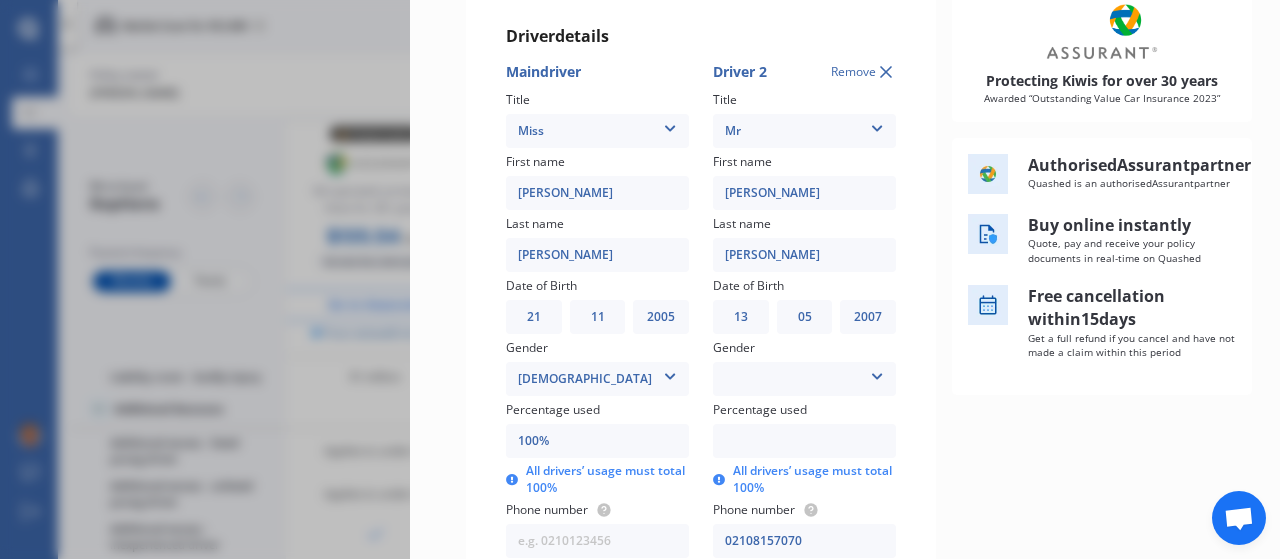 click on "[DEMOGRAPHIC_DATA] [DEMOGRAPHIC_DATA]" at bounding box center (804, 379) 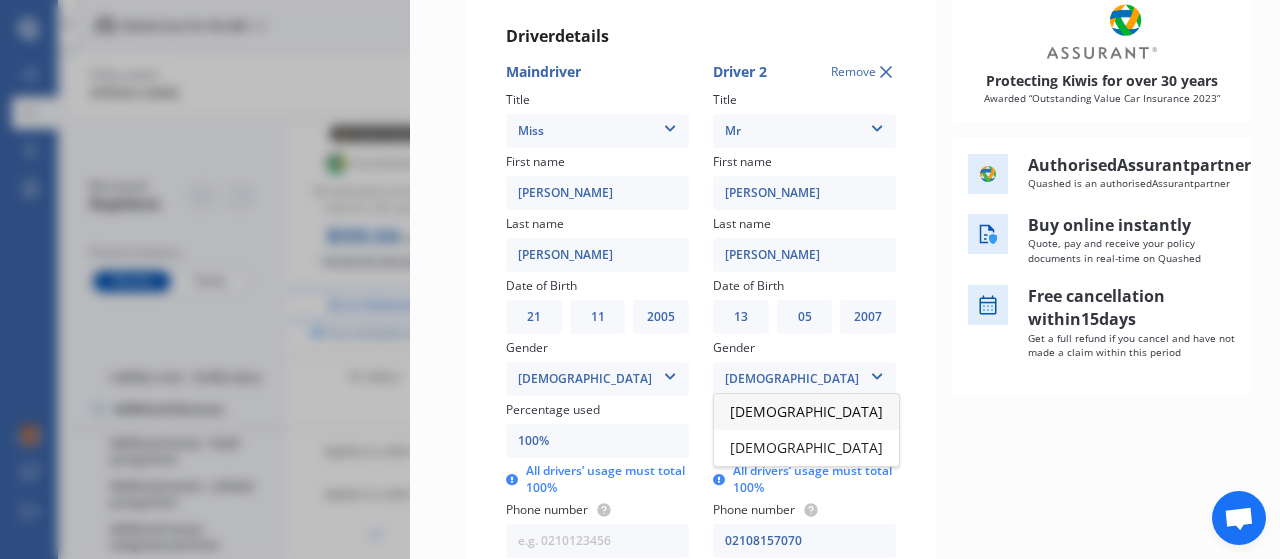 click on "[DEMOGRAPHIC_DATA]" at bounding box center [806, 411] 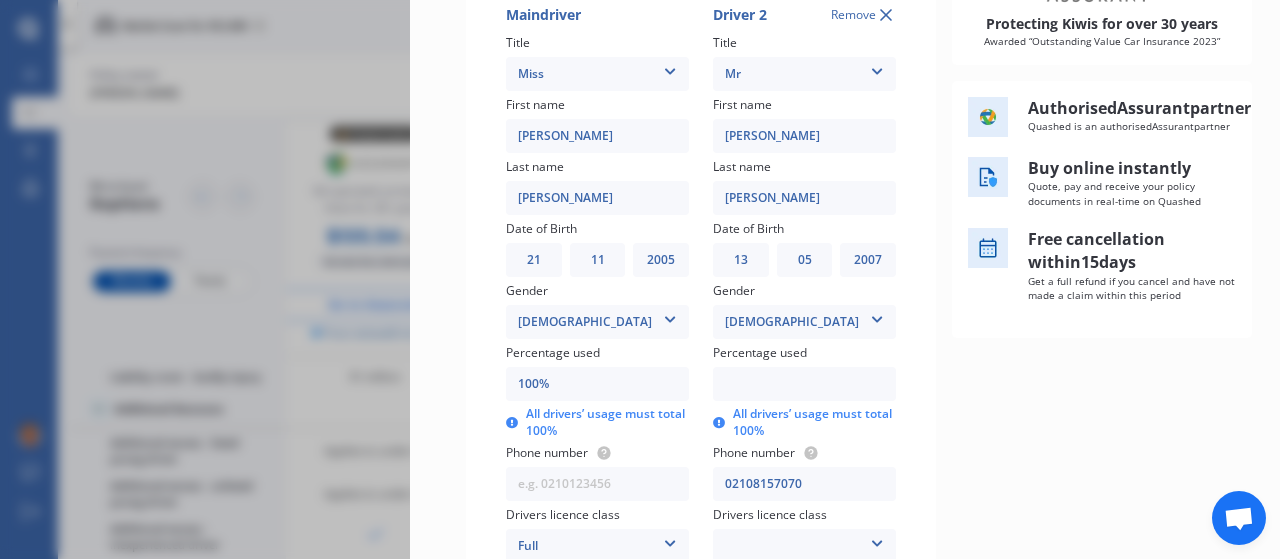 scroll, scrollTop: 339, scrollLeft: 0, axis: vertical 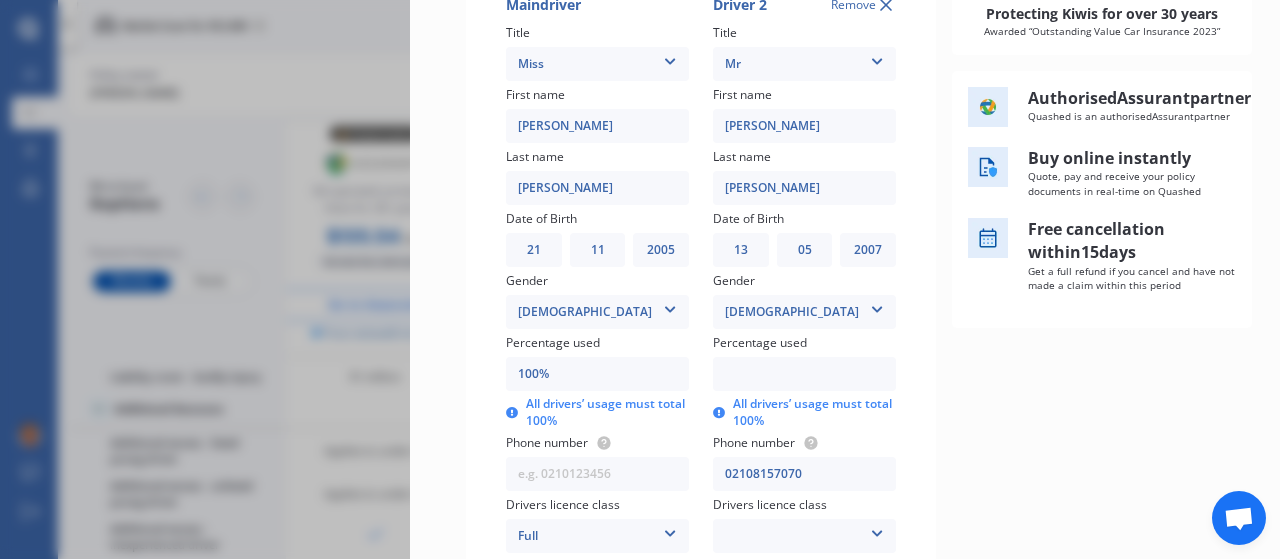 click at bounding box center [804, 374] 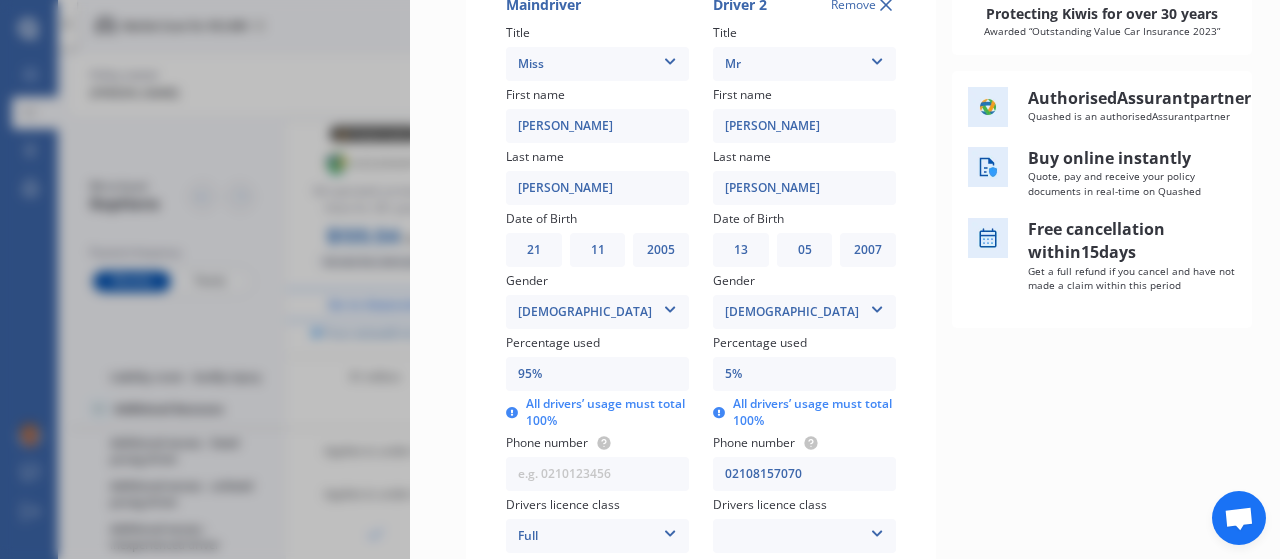 type on "50%" 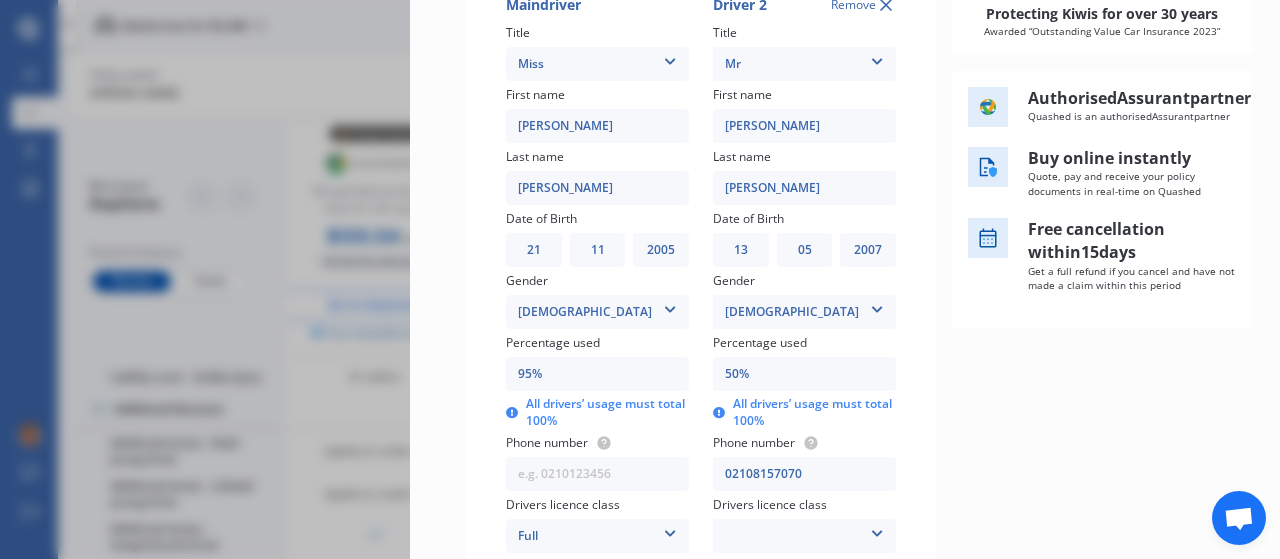 type on "50%" 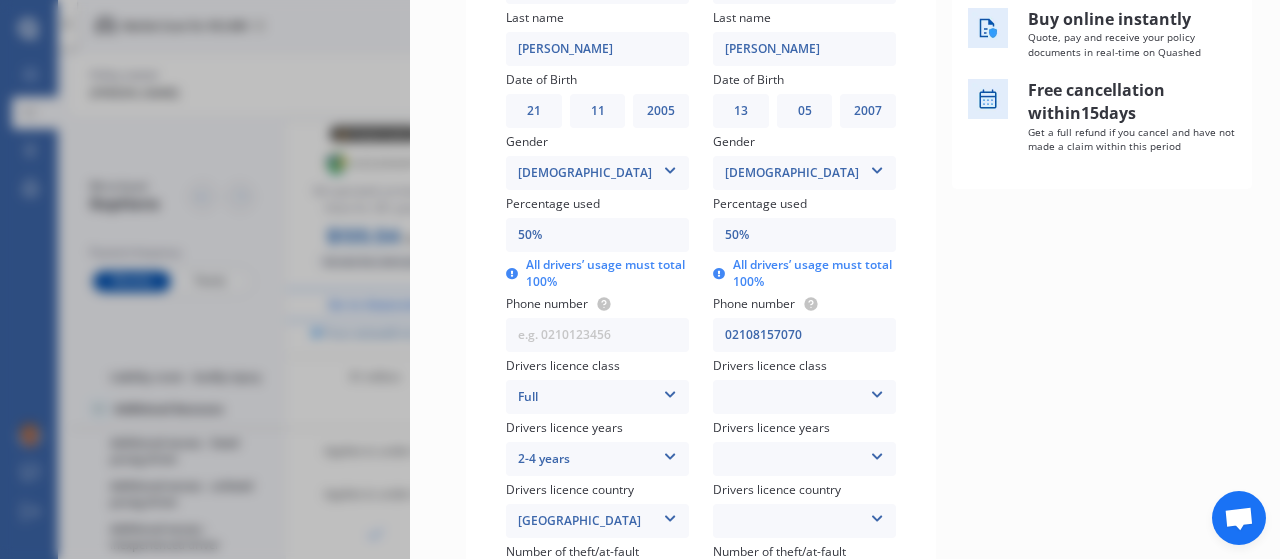 scroll, scrollTop: 479, scrollLeft: 0, axis: vertical 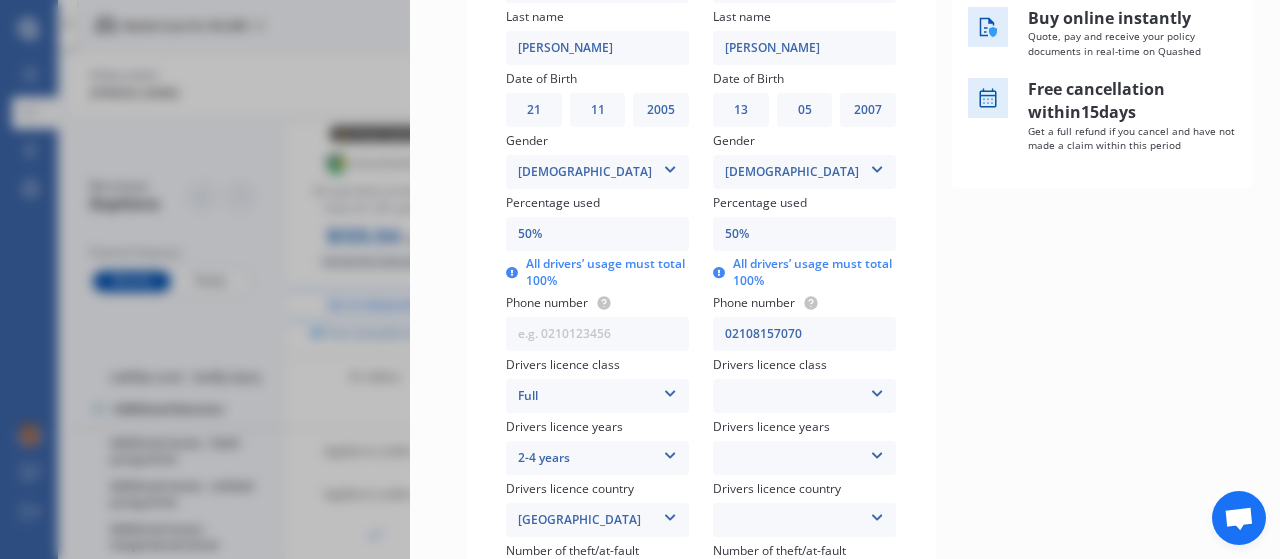 type on "50%" 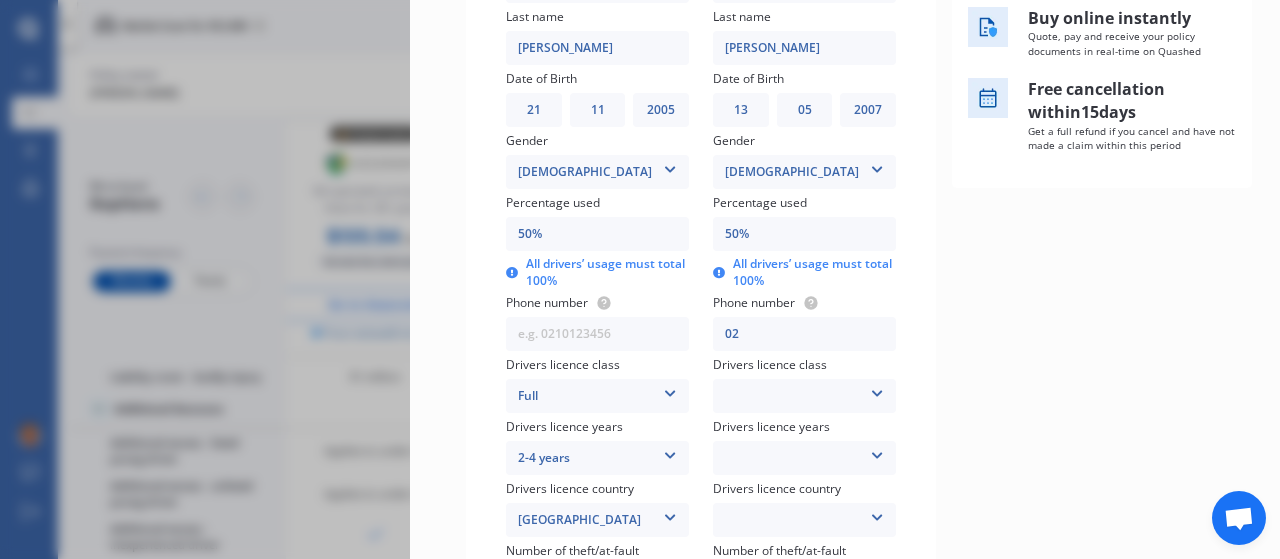 type on "0" 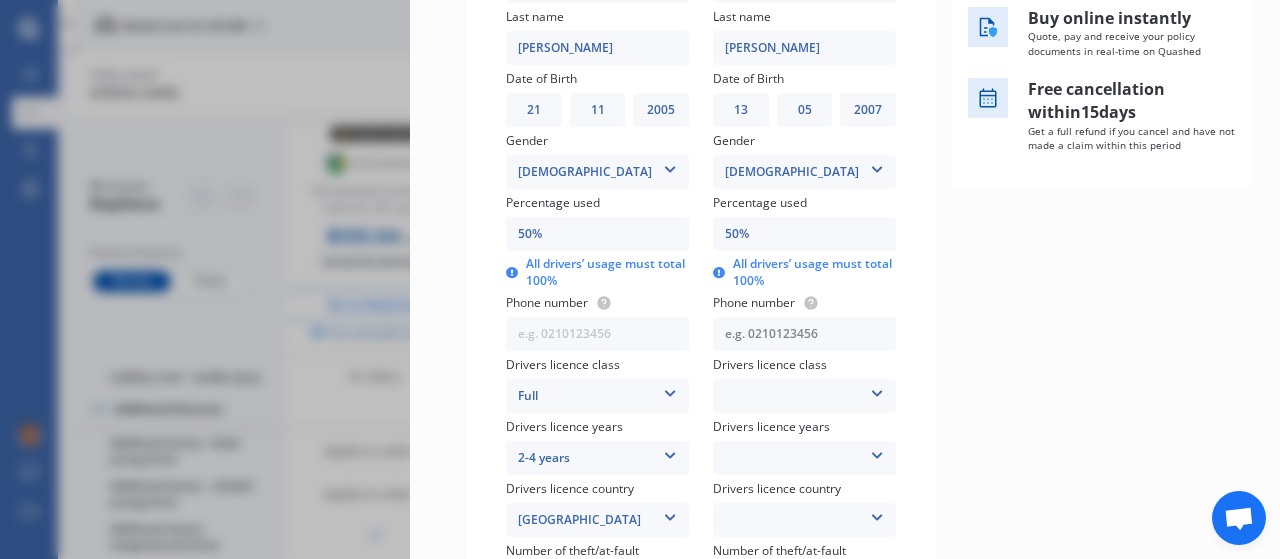 type 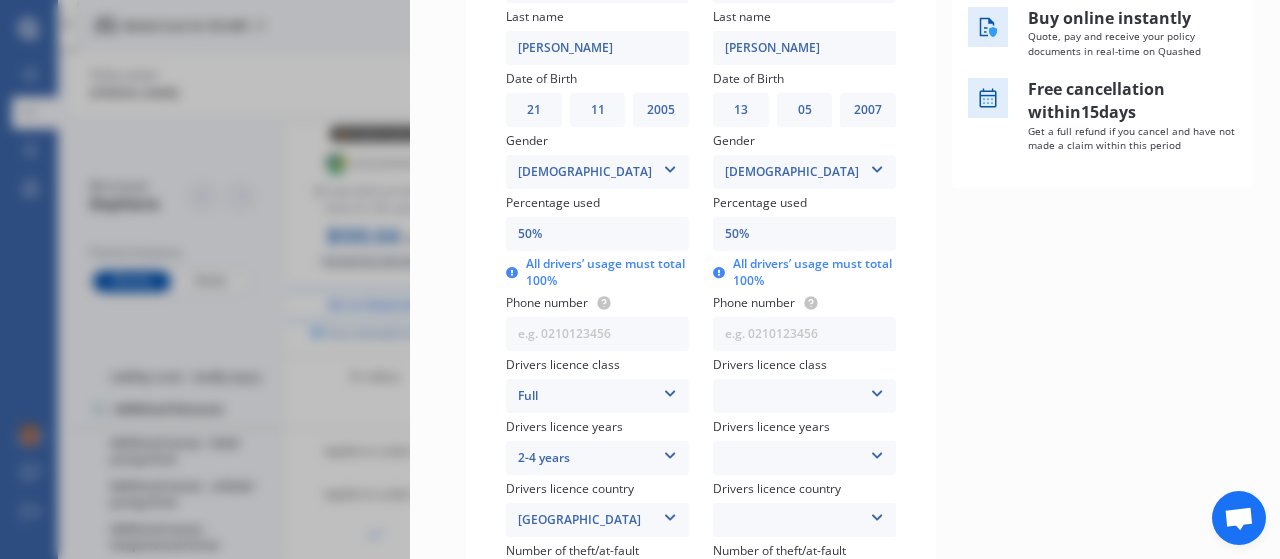 click on "None Learner Restricted Full" at bounding box center [804, 396] 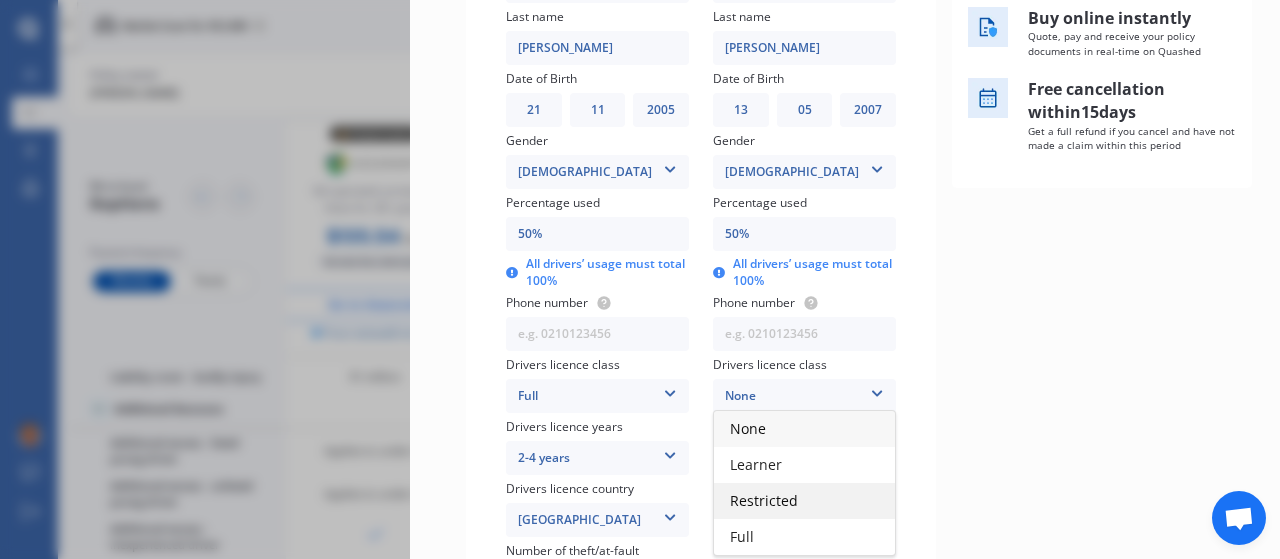 click on "Restricted" at bounding box center (764, 500) 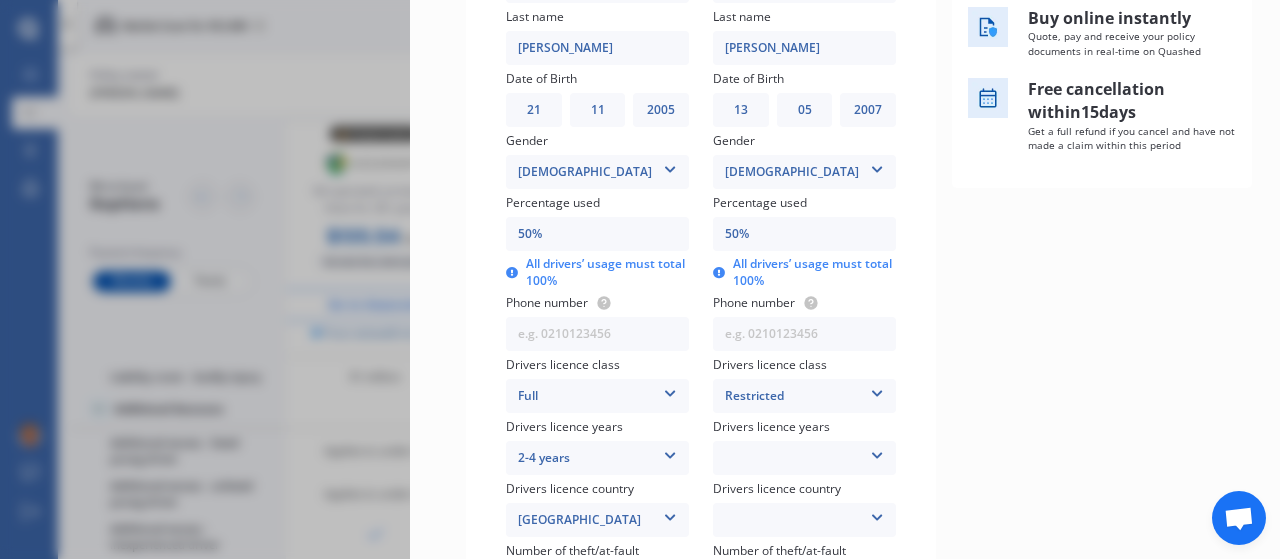 click on "Less than 1 year 1-2 years 2-4 years More than 4 years" at bounding box center (804, 458) 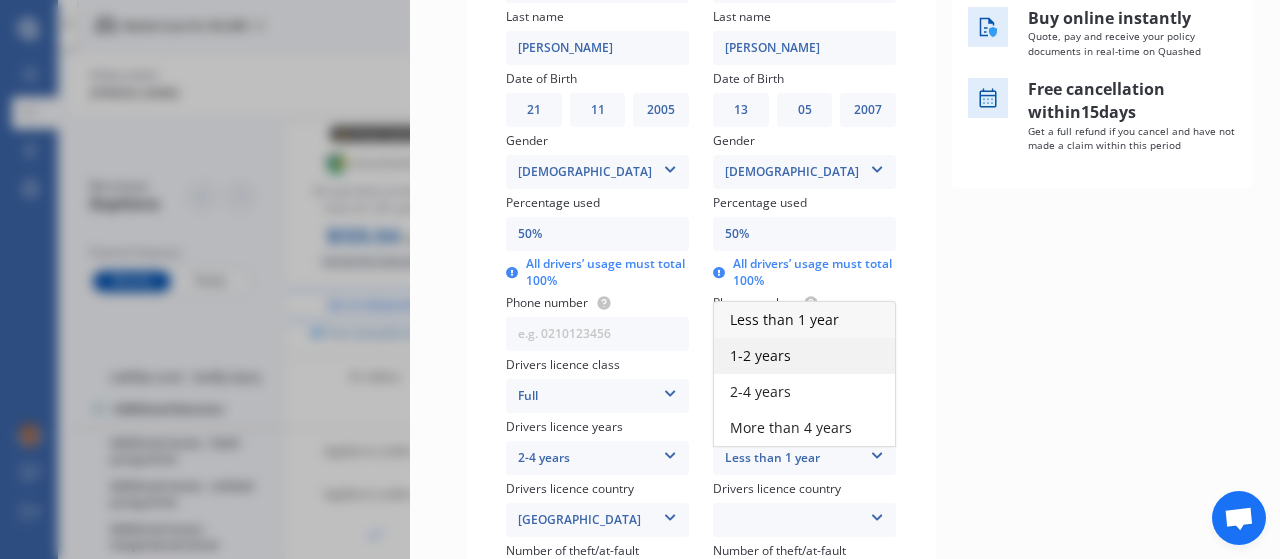 click on "1-2 years" at bounding box center [760, 355] 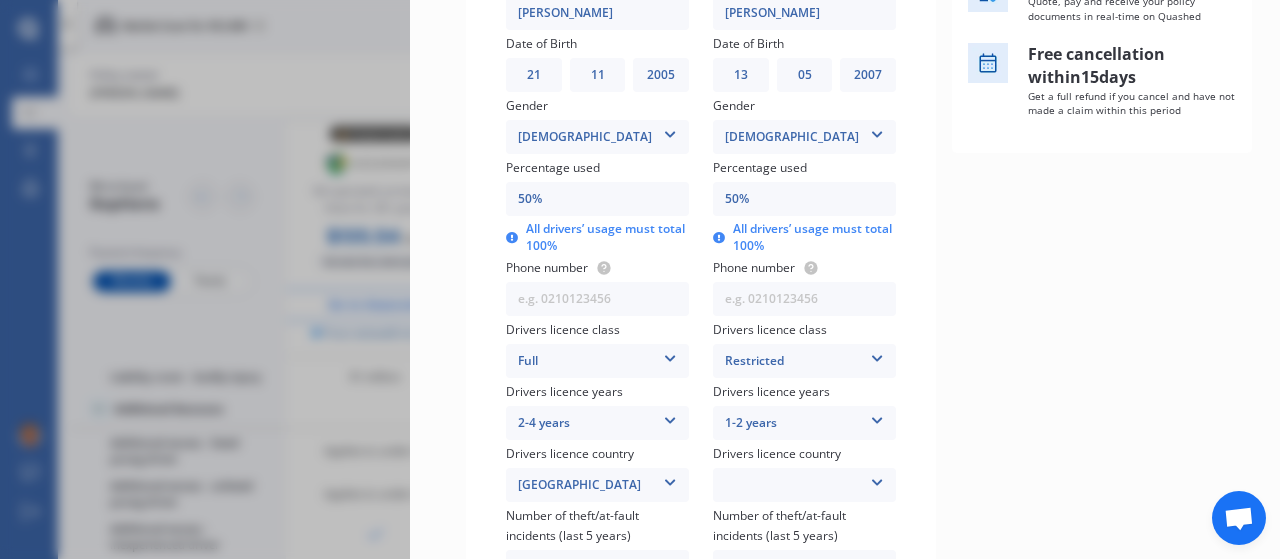 scroll, scrollTop: 517, scrollLeft: 0, axis: vertical 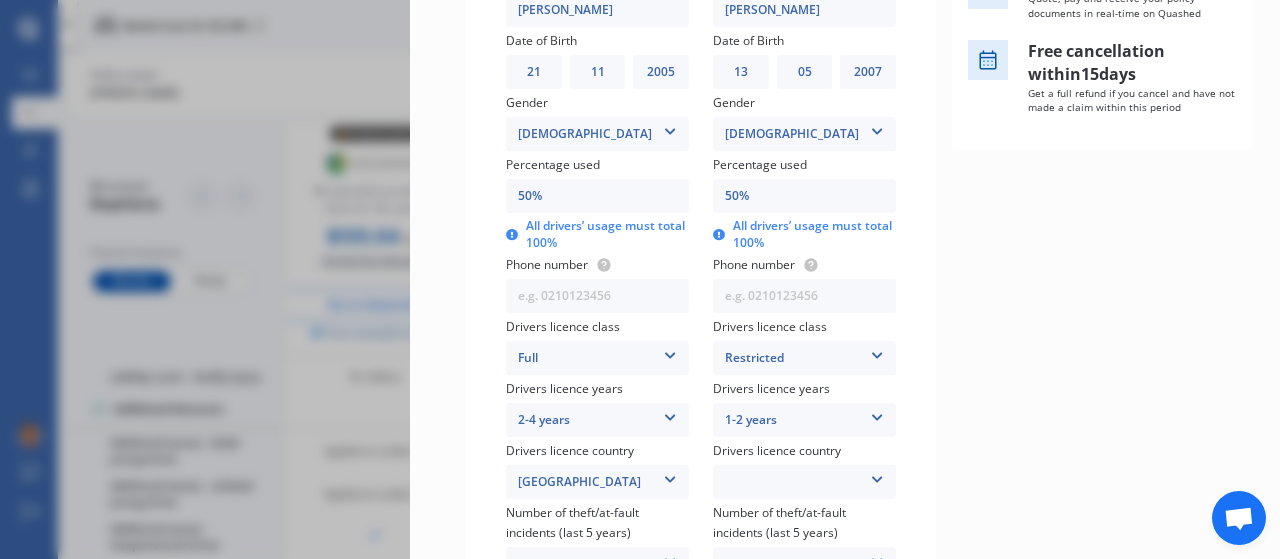 click at bounding box center (877, 476) 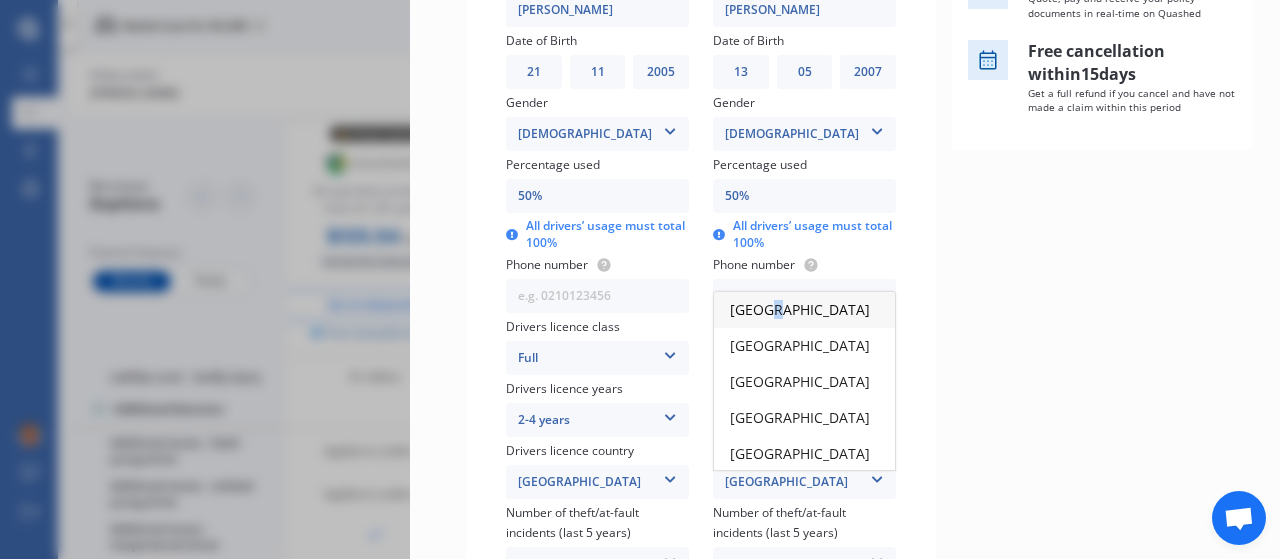 click on "[GEOGRAPHIC_DATA]" at bounding box center (800, 309) 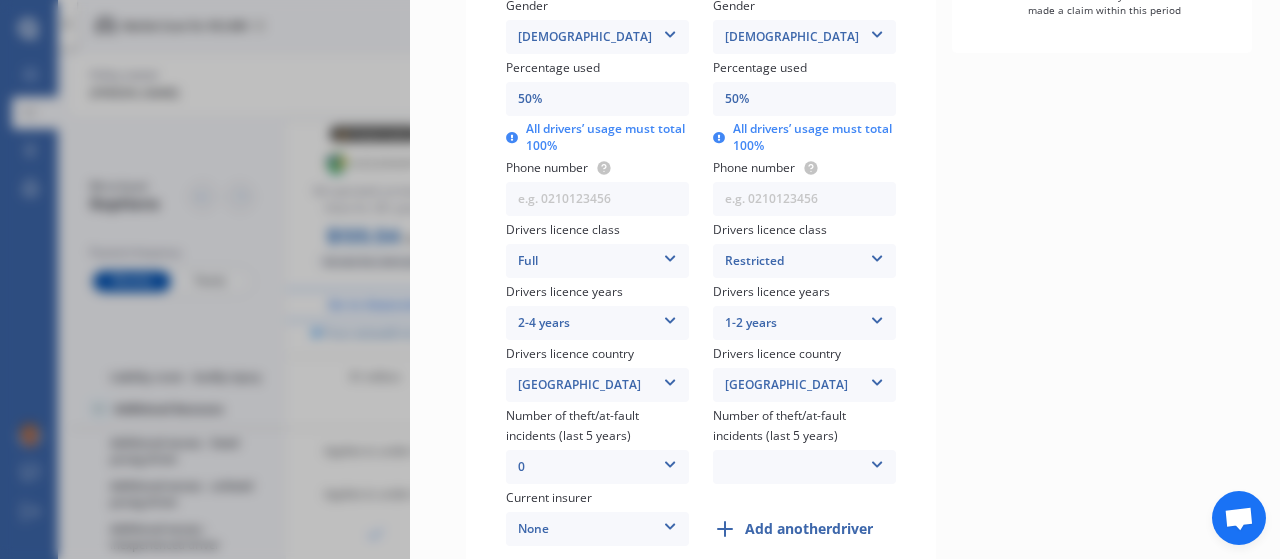 scroll, scrollTop: 617, scrollLeft: 0, axis: vertical 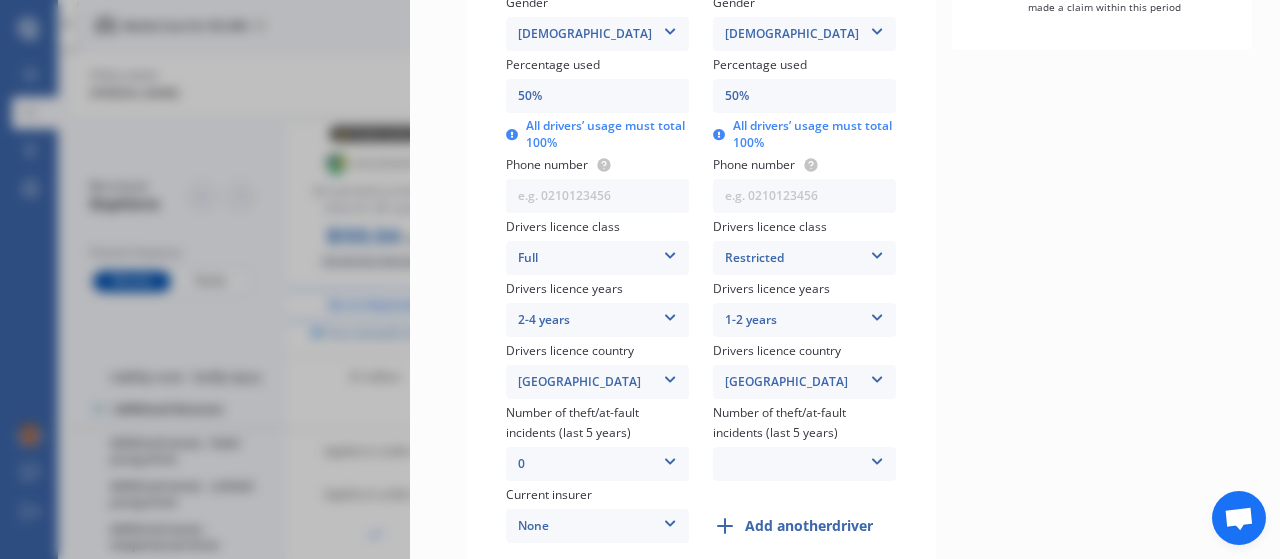 click at bounding box center (877, 458) 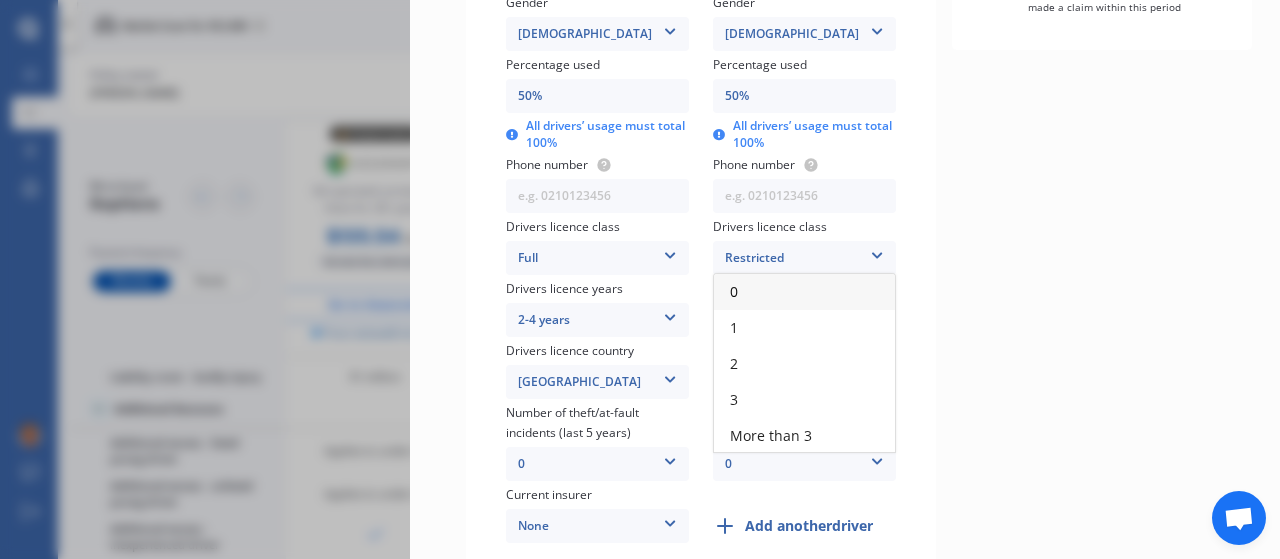 click on "0" at bounding box center (804, 292) 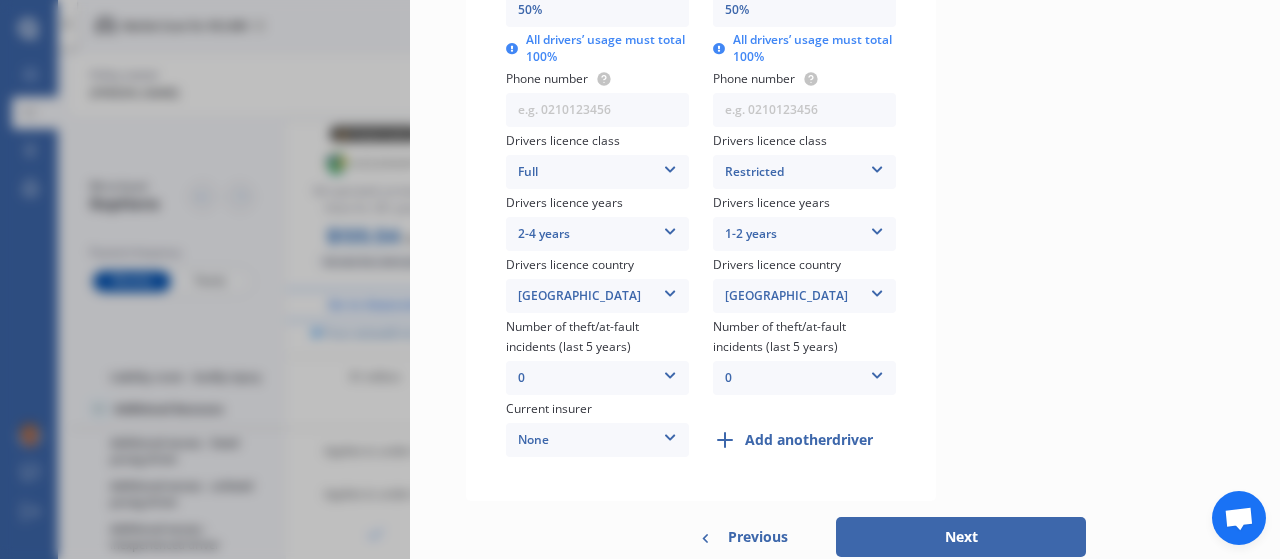 scroll, scrollTop: 749, scrollLeft: 0, axis: vertical 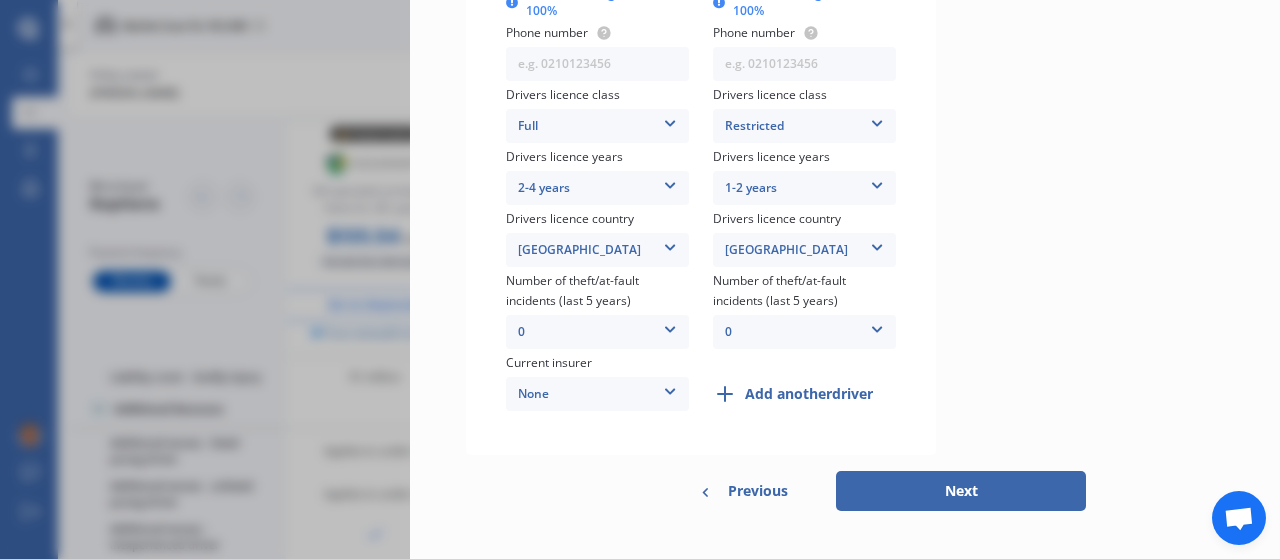 click on "Add another  driver" at bounding box center (809, 394) 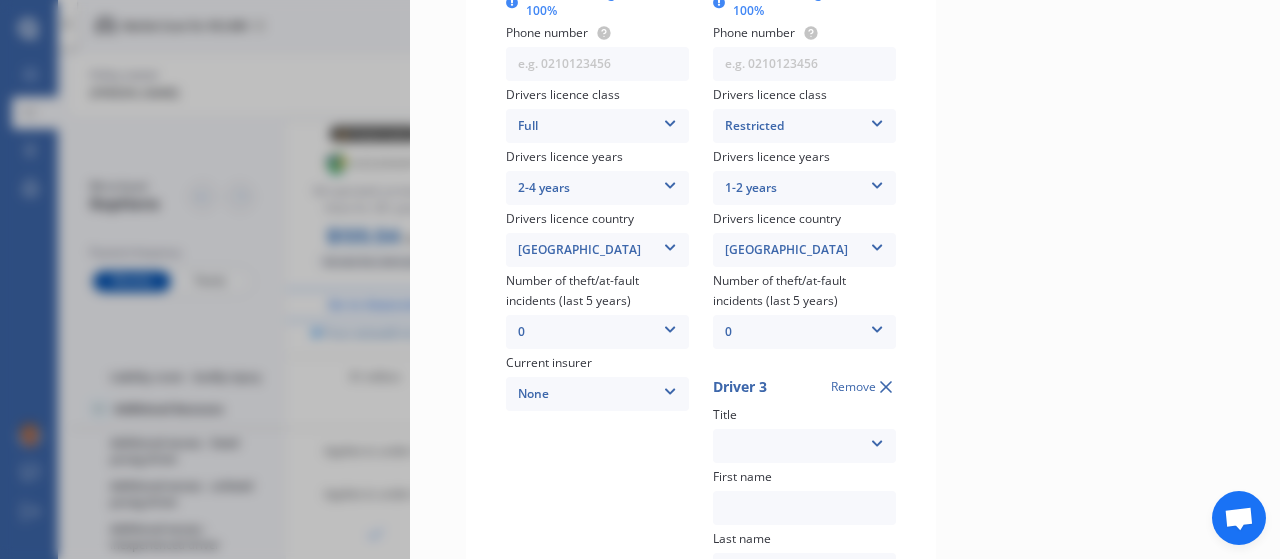 click on "Mr Mrs Miss Ms Dr" at bounding box center [804, 446] 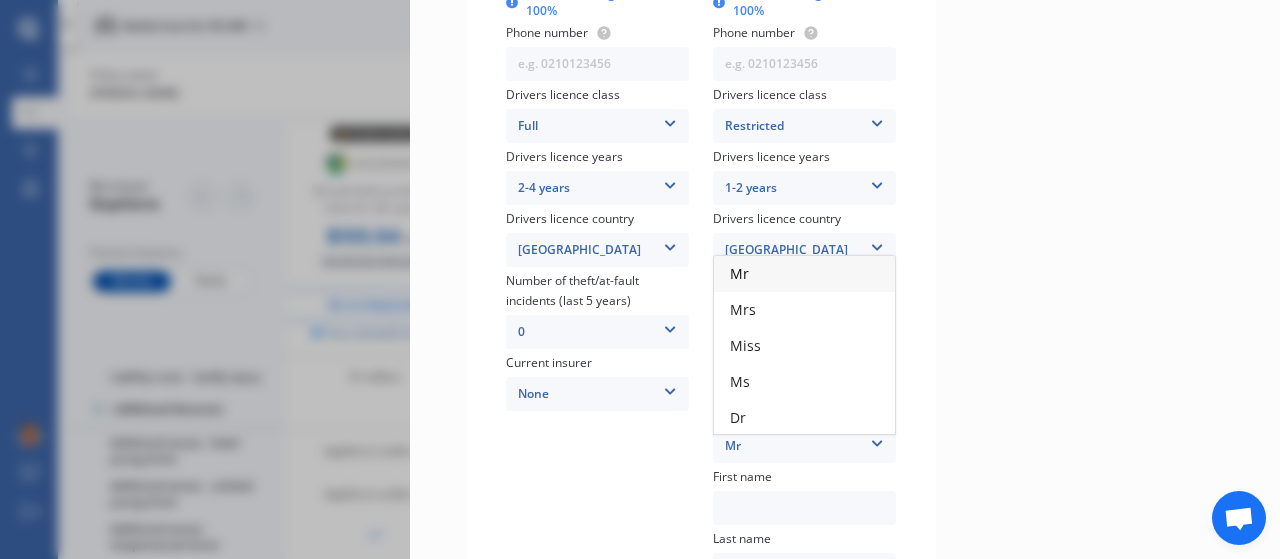 click on "Mr" at bounding box center [804, 274] 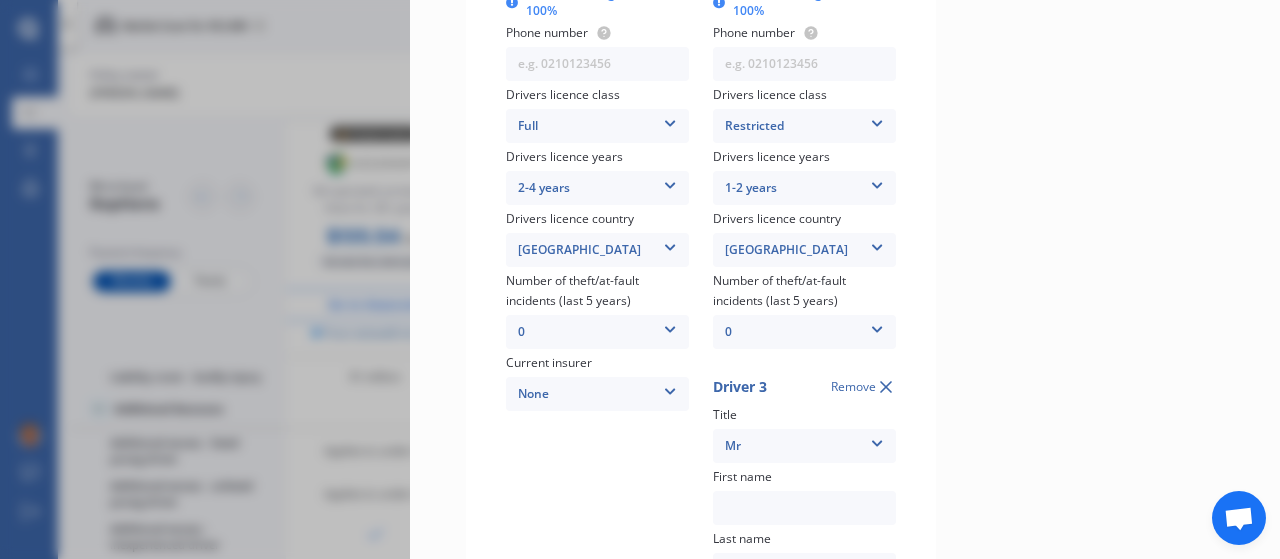 click at bounding box center [804, 508] 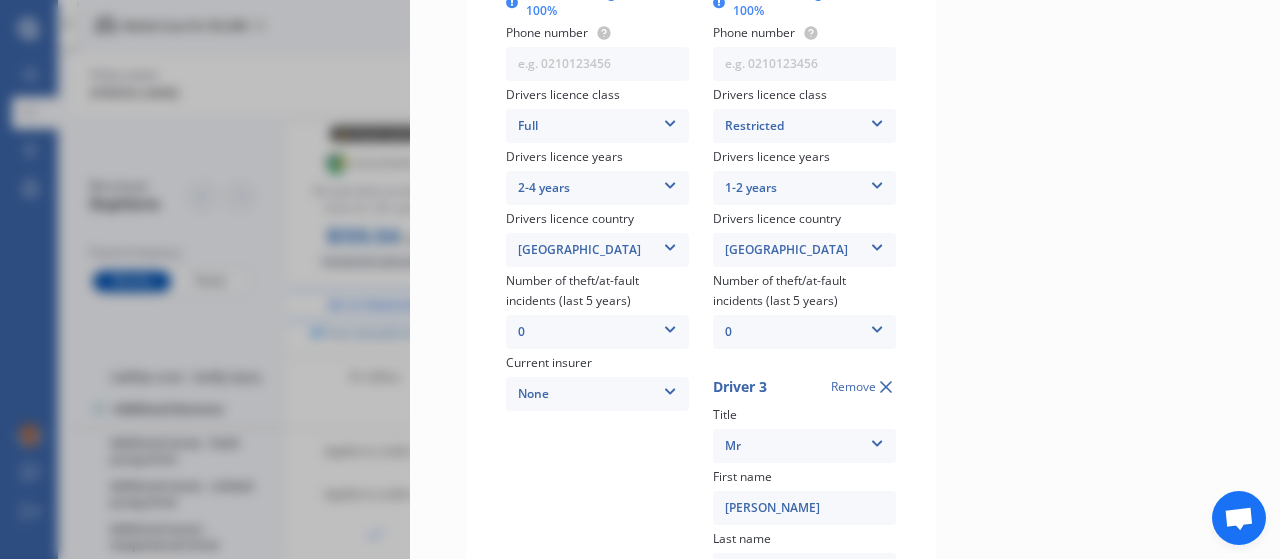 type on "[PERSON_NAME]" 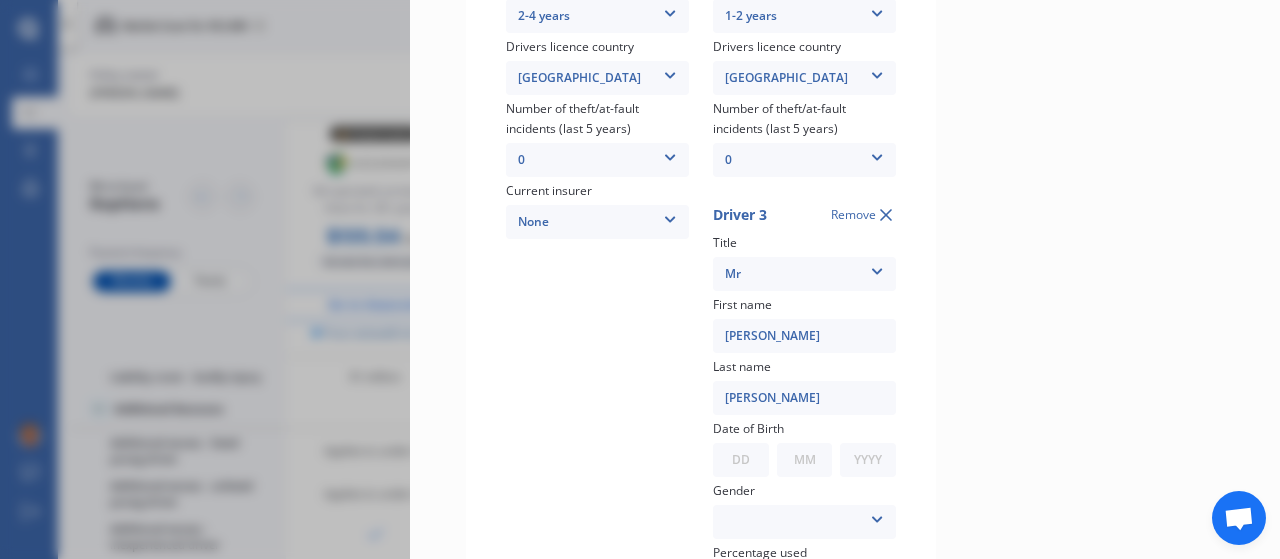 scroll, scrollTop: 922, scrollLeft: 0, axis: vertical 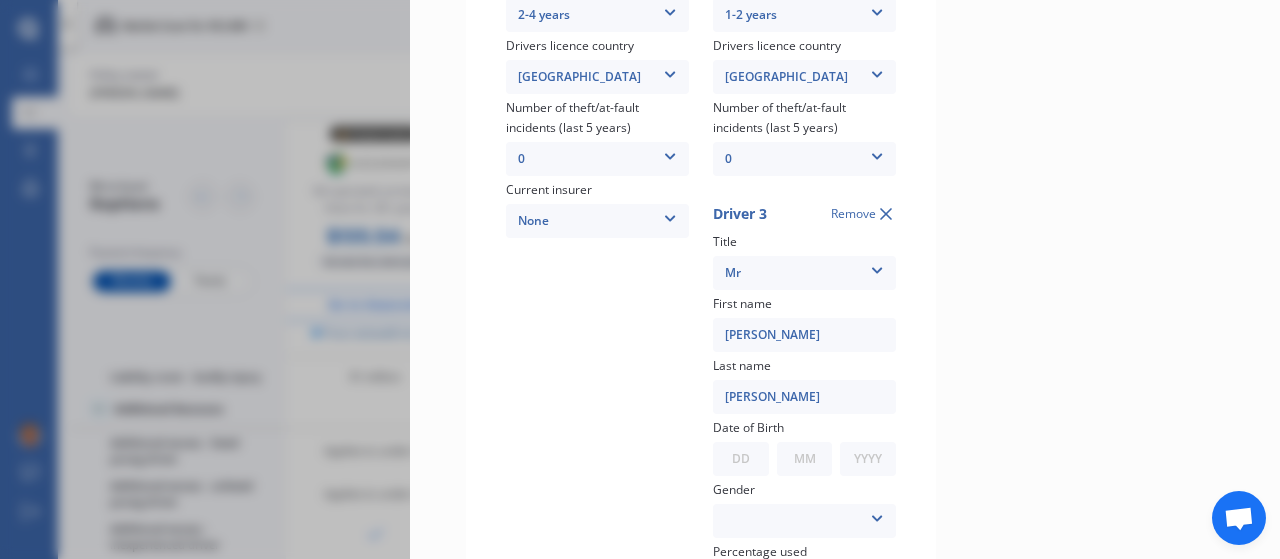 click on "DD 01 02 03 04 05 06 07 08 09 10 11 12 13 14 15 16 17 18 19 20 21 22 23 24 25 26 27 28 29 30 31" at bounding box center [741, 459] 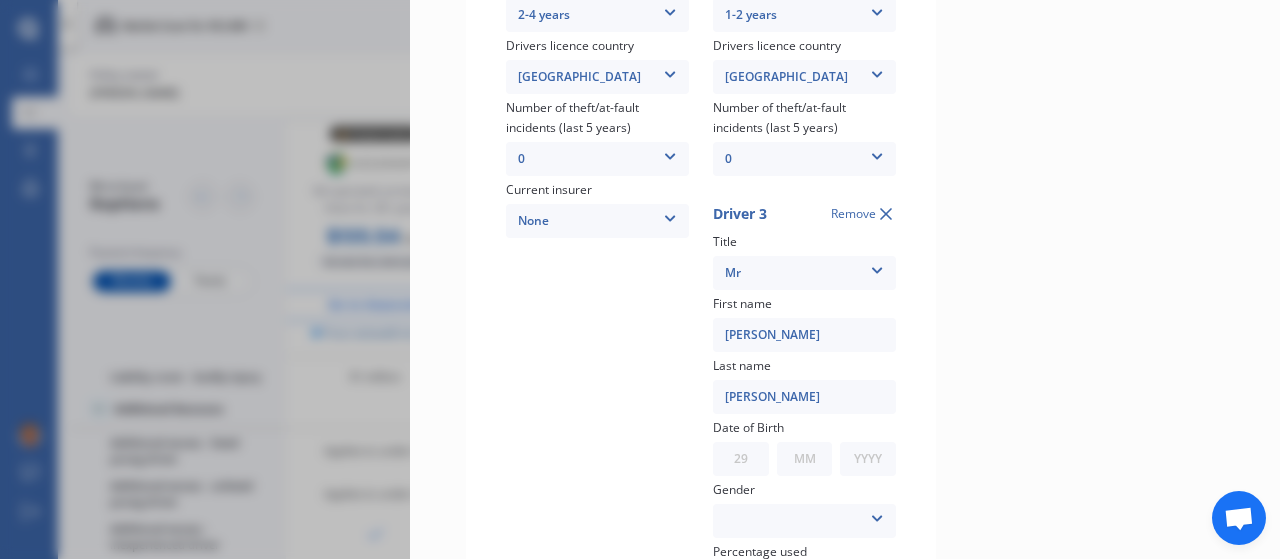 click on "DD 01 02 03 04 05 06 07 08 09 10 11 12 13 14 15 16 17 18 19 20 21 22 23 24 25 26 27 28 29 30 31" at bounding box center [741, 459] 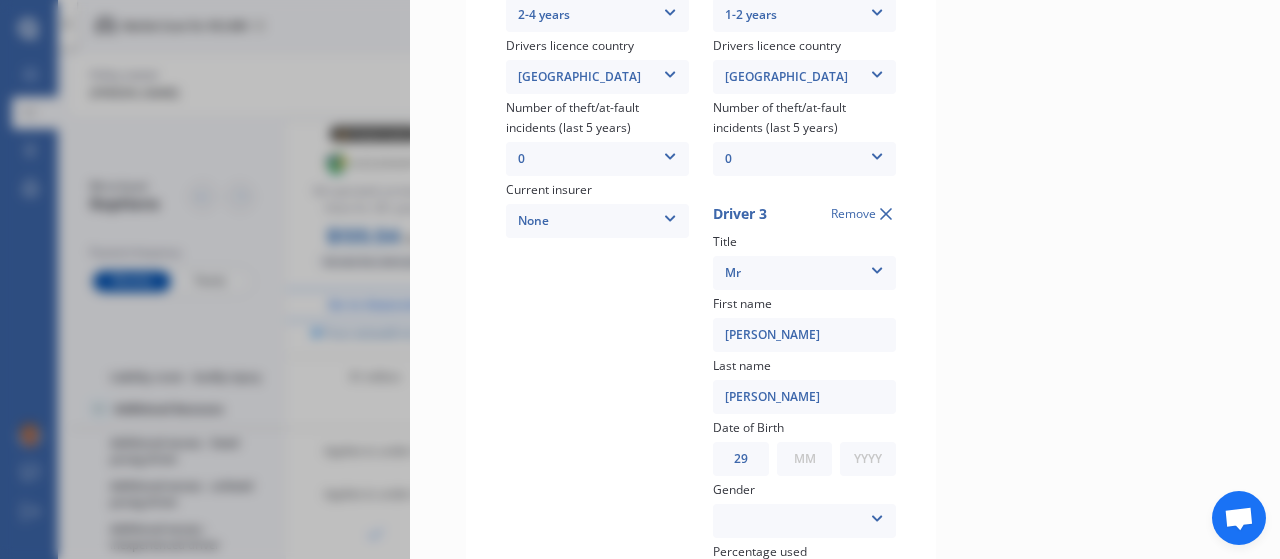 click on "MM 01 02 03 04 05 06 07 08 09 10 11 12" at bounding box center (805, 459) 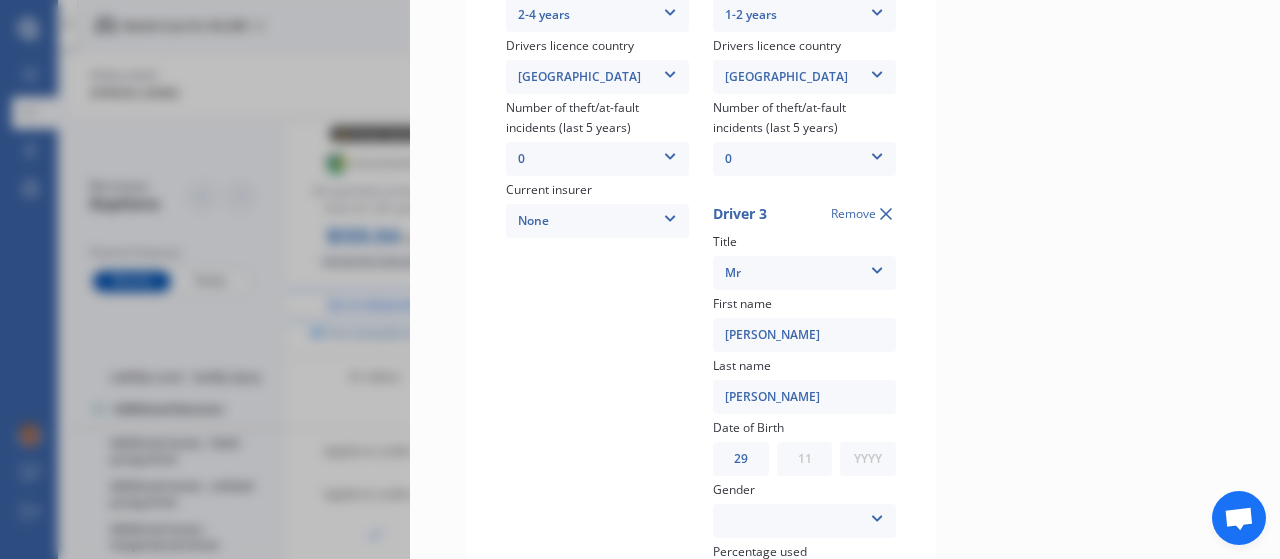 click on "MM 01 02 03 04 05 06 07 08 09 10 11 12" at bounding box center (805, 459) 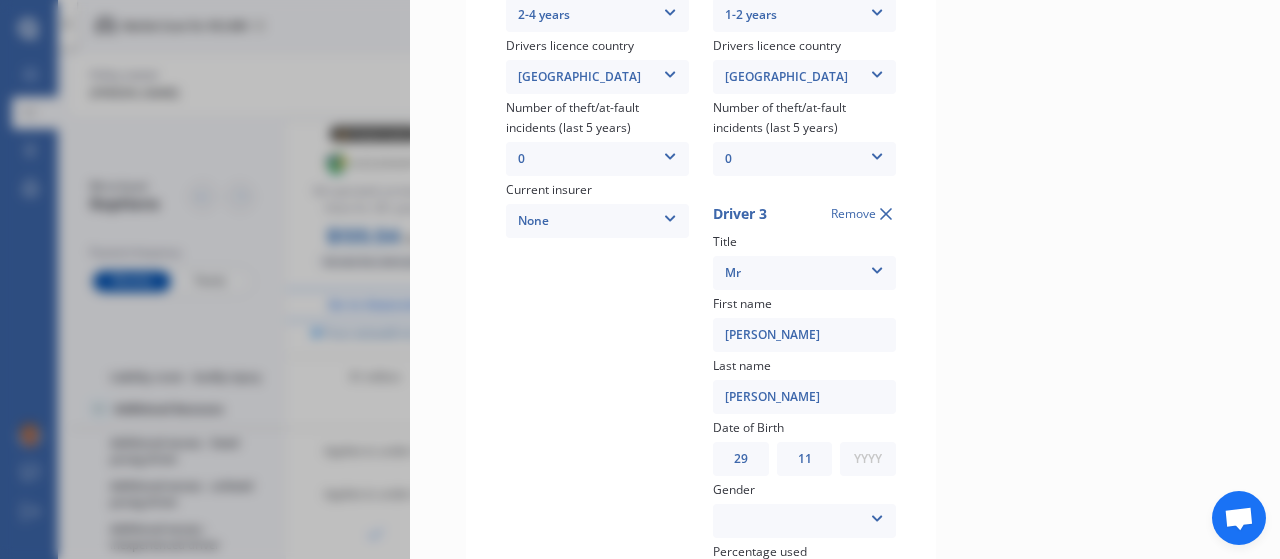 click on "YYYY 2009 2008 2007 2006 2005 2004 2003 2002 2001 2000 1999 1998 1997 1996 1995 1994 1993 1992 1991 1990 1989 1988 1987 1986 1985 1984 1983 1982 1981 1980 1979 1978 1977 1976 1975 1974 1973 1972 1971 1970 1969 1968 1967 1966 1965 1964 1963 1962 1961 1960 1959 1958 1957 1956 1955 1954 1953 1952 1951 1950 1949 1948 1947 1946 1945 1944 1943 1942 1941 1940 1939 1938 1937 1936 1935 1934 1933 1932 1931 1930 1929 1928 1927 1926 1925 1924 1923 1922 1921 1920 1919 1918 1917 1916 1915 1914 1913 1912 1911 1910" at bounding box center [868, 459] 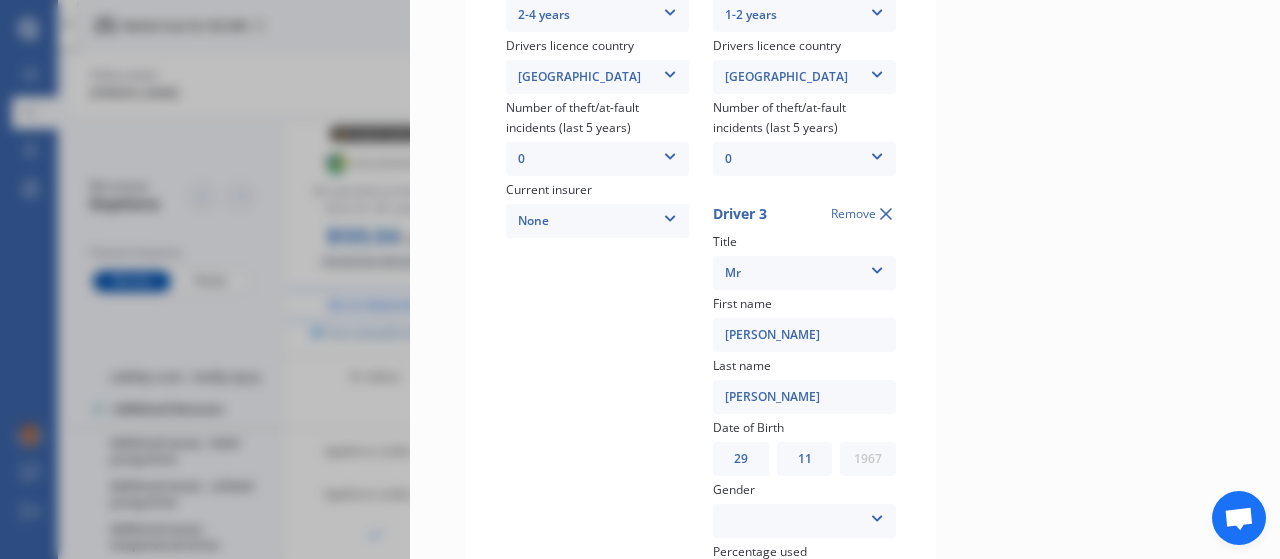click on "YYYY 2009 2008 2007 2006 2005 2004 2003 2002 2001 2000 1999 1998 1997 1996 1995 1994 1993 1992 1991 1990 1989 1988 1987 1986 1985 1984 1983 1982 1981 1980 1979 1978 1977 1976 1975 1974 1973 1972 1971 1970 1969 1968 1967 1966 1965 1964 1963 1962 1961 1960 1959 1958 1957 1956 1955 1954 1953 1952 1951 1950 1949 1948 1947 1946 1945 1944 1943 1942 1941 1940 1939 1938 1937 1936 1935 1934 1933 1932 1931 1930 1929 1928 1927 1926 1925 1924 1923 1922 1921 1920 1919 1918 1917 1916 1915 1914 1913 1912 1911 1910" at bounding box center [868, 459] 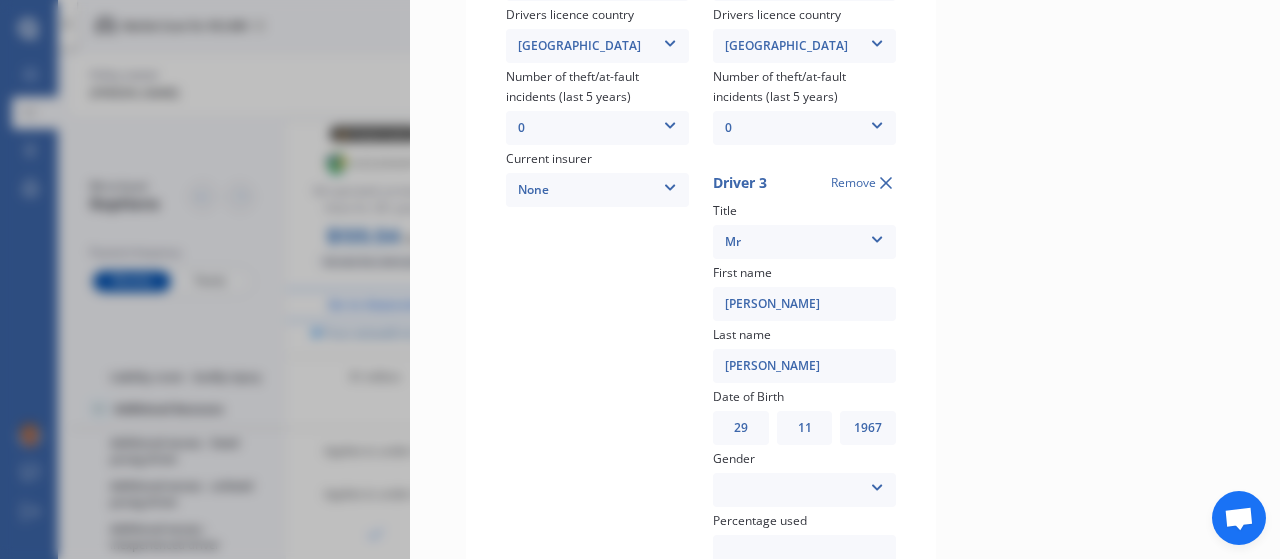 scroll, scrollTop: 954, scrollLeft: 0, axis: vertical 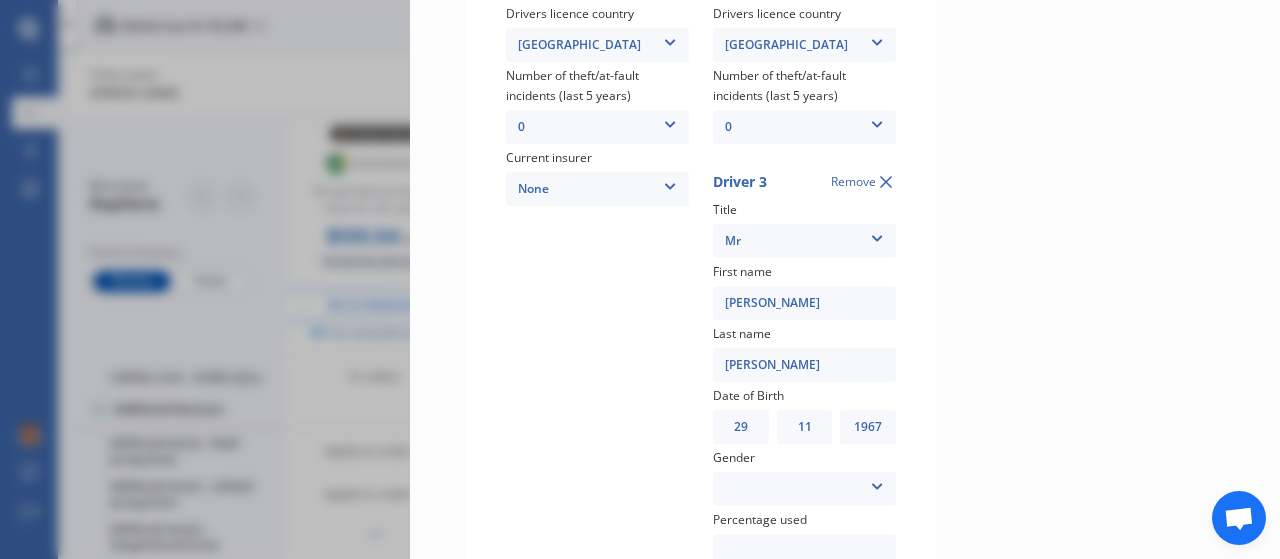 click on "[DEMOGRAPHIC_DATA] [DEMOGRAPHIC_DATA]" at bounding box center (804, 489) 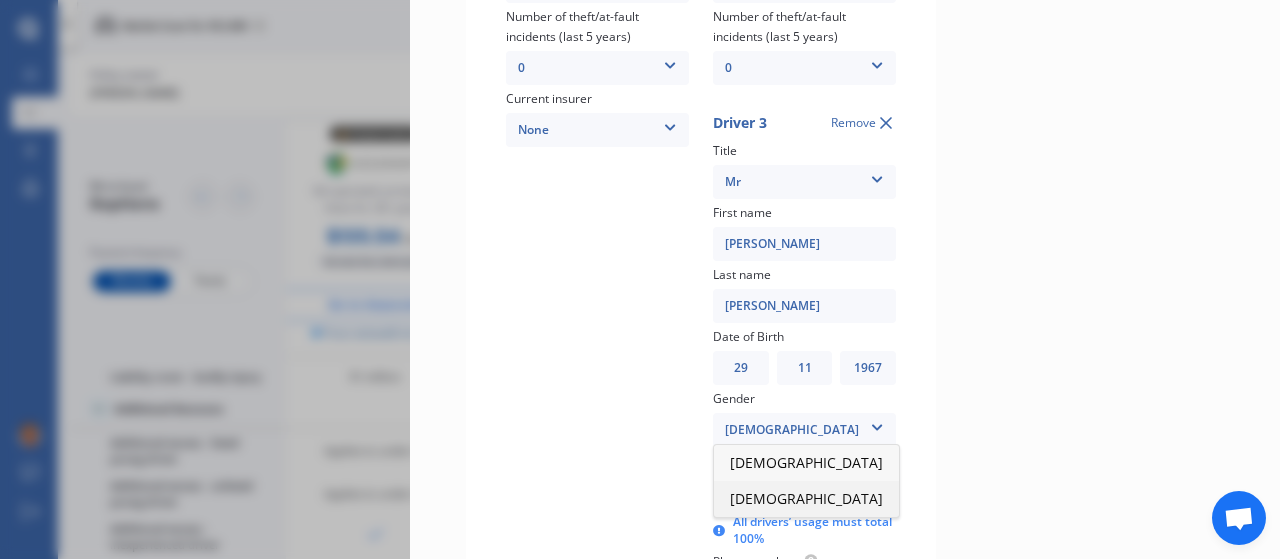 scroll, scrollTop: 1015, scrollLeft: 0, axis: vertical 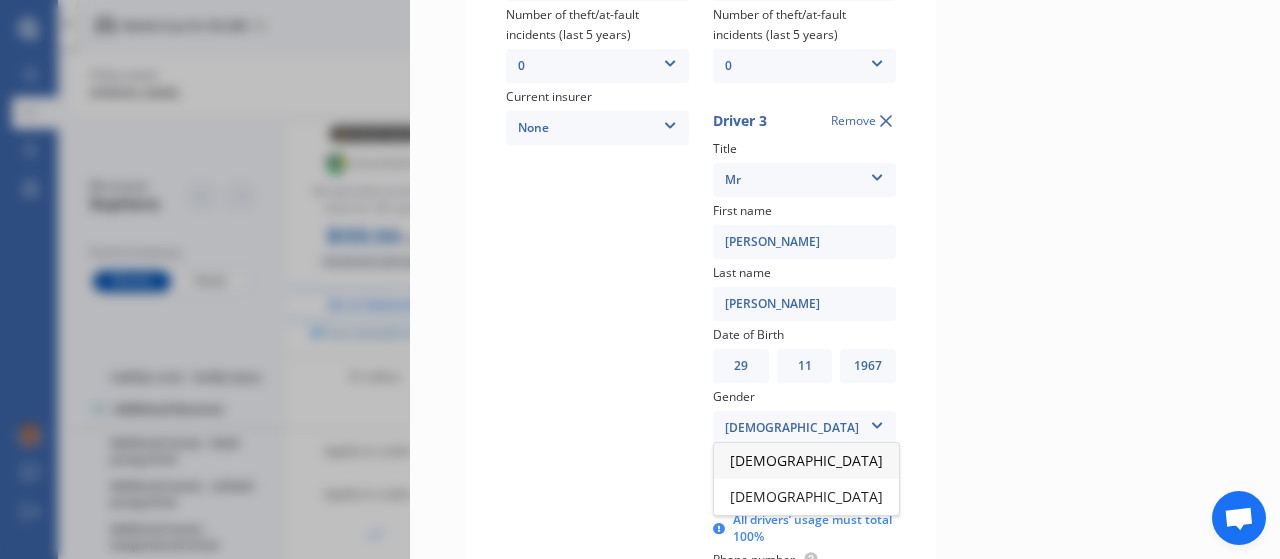 click on "[DEMOGRAPHIC_DATA]" at bounding box center [806, 460] 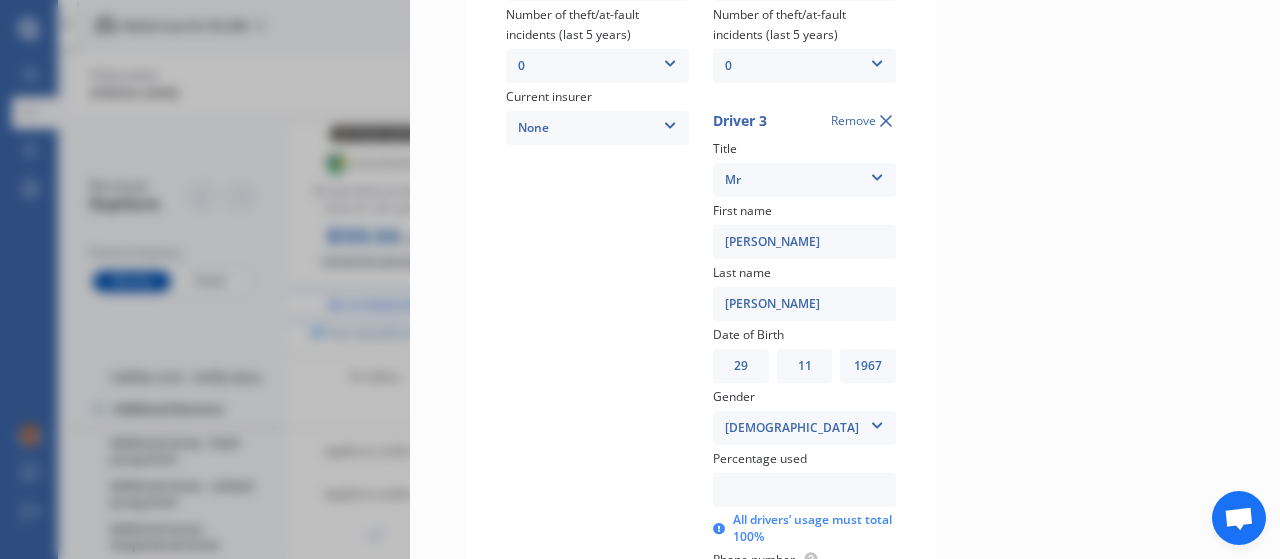 click at bounding box center (804, 490) 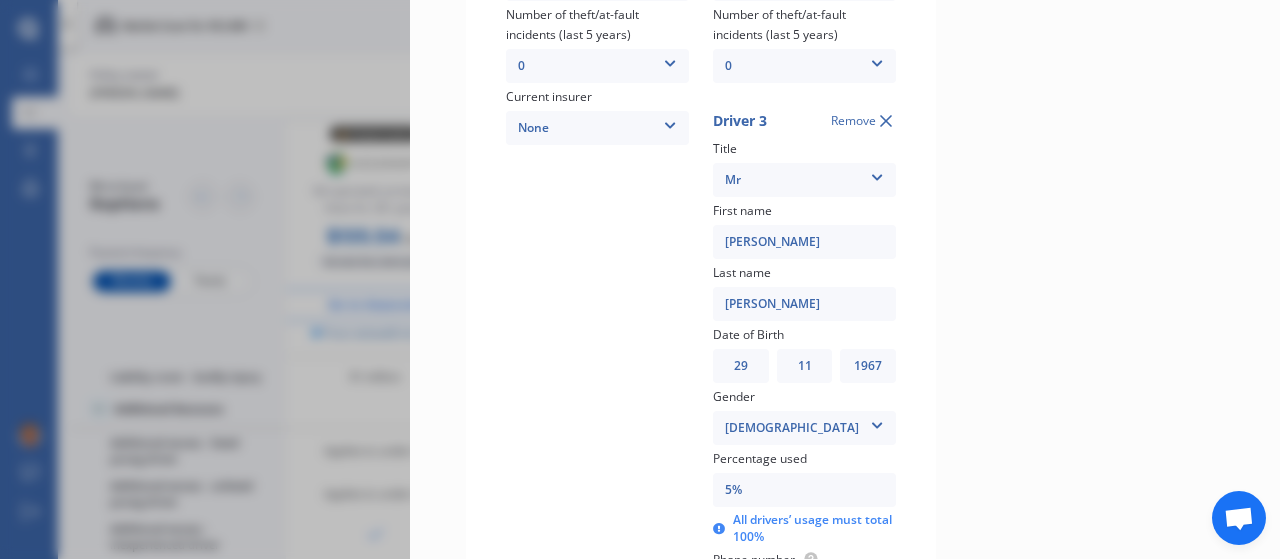 type on "5%" 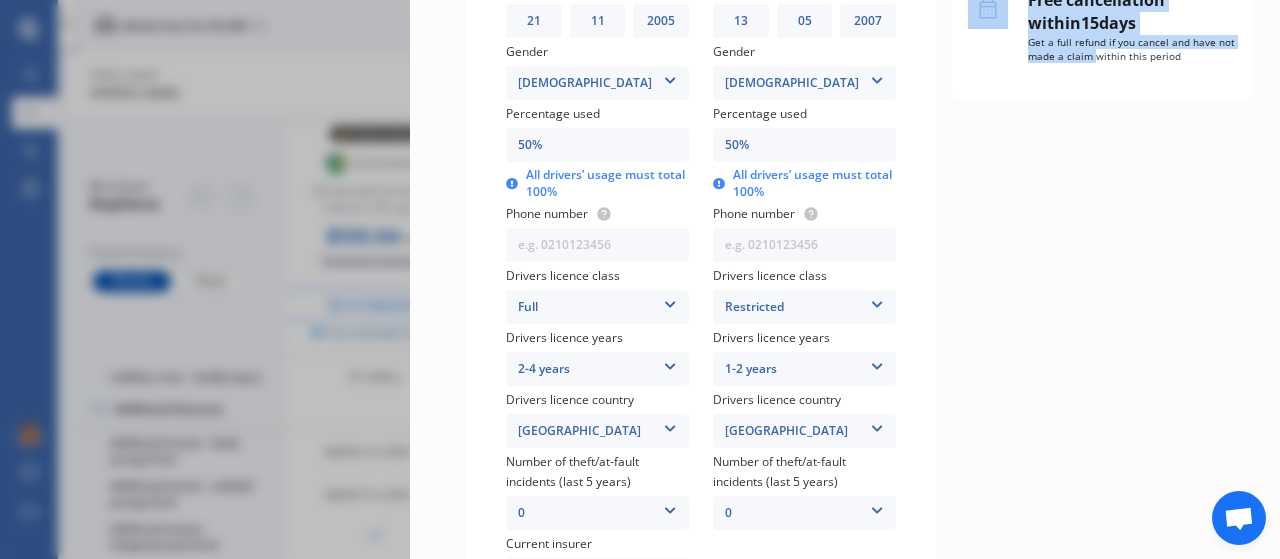 scroll, scrollTop: 558, scrollLeft: 0, axis: vertical 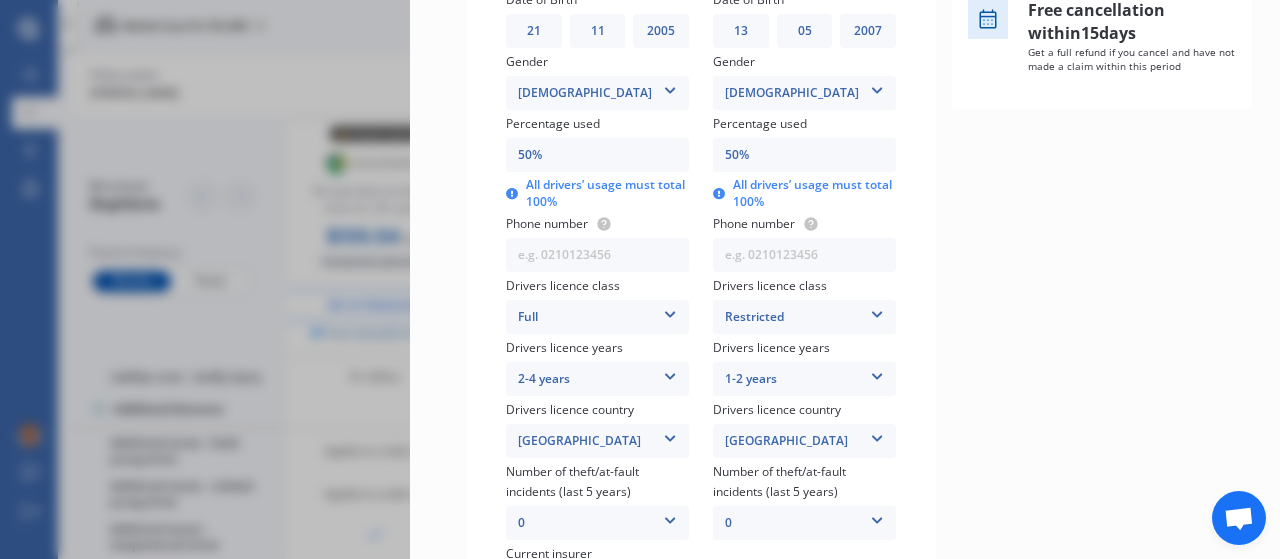 click on "50%" at bounding box center (804, 155) 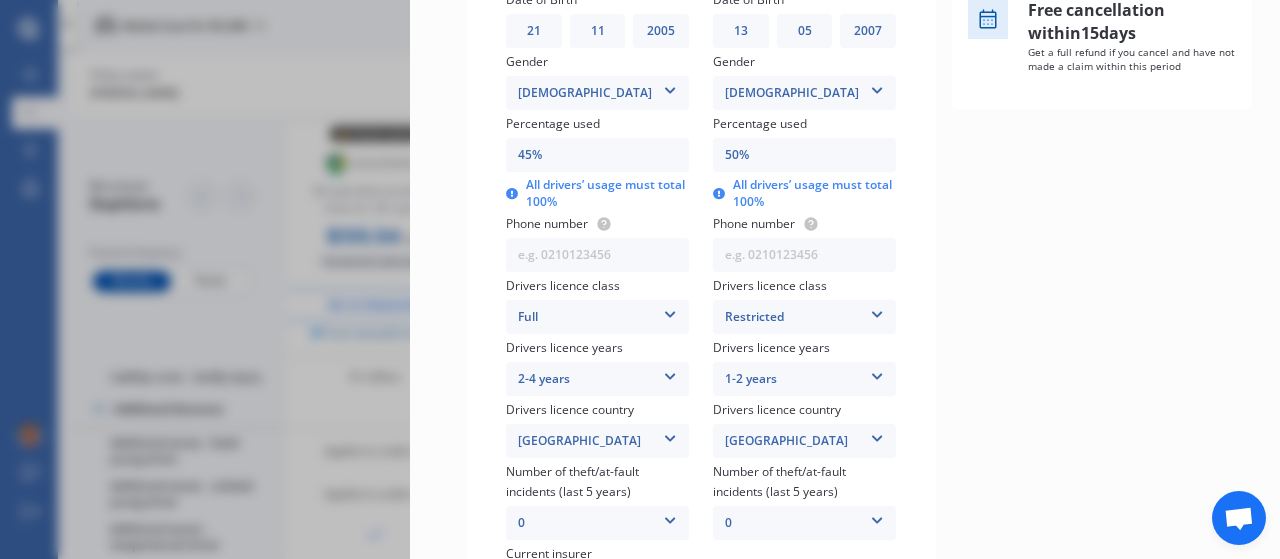 type on "45%" 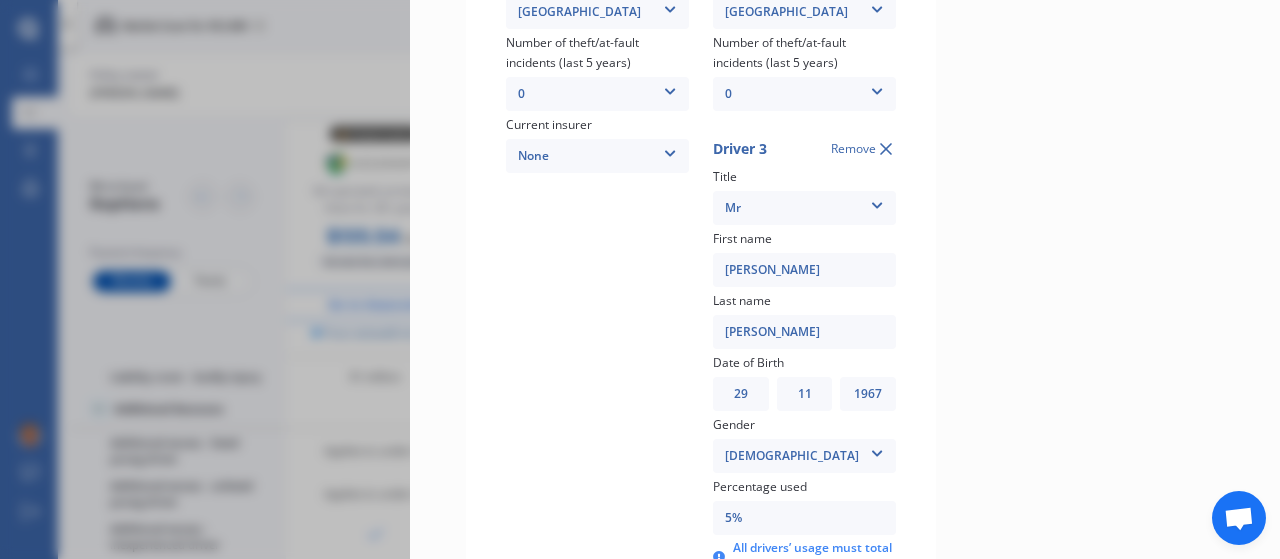 scroll, scrollTop: 988, scrollLeft: 0, axis: vertical 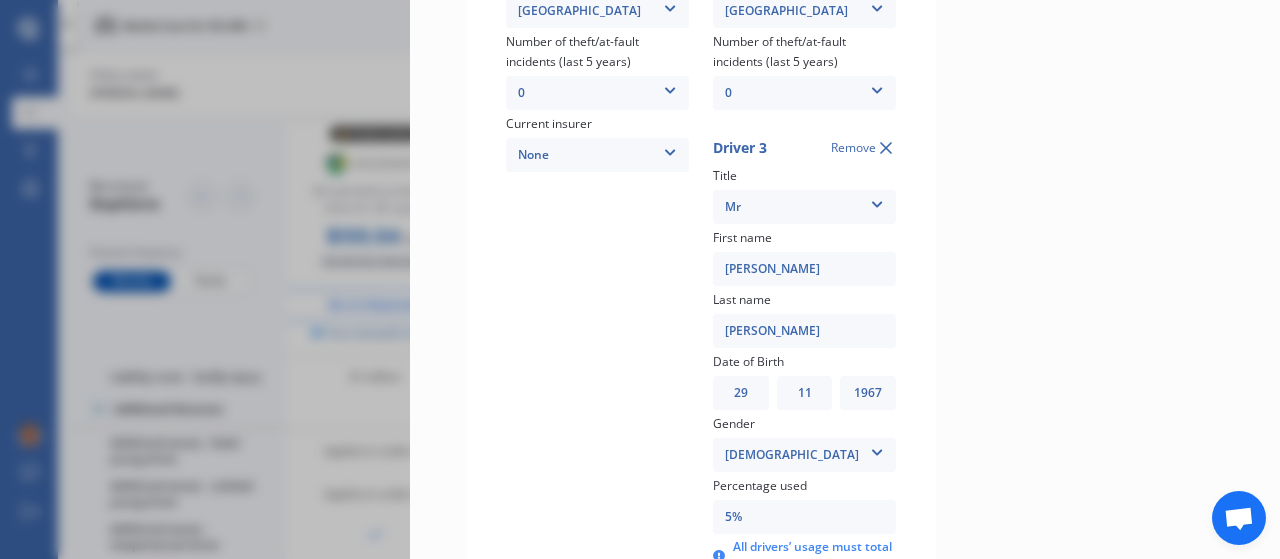 type on "45%" 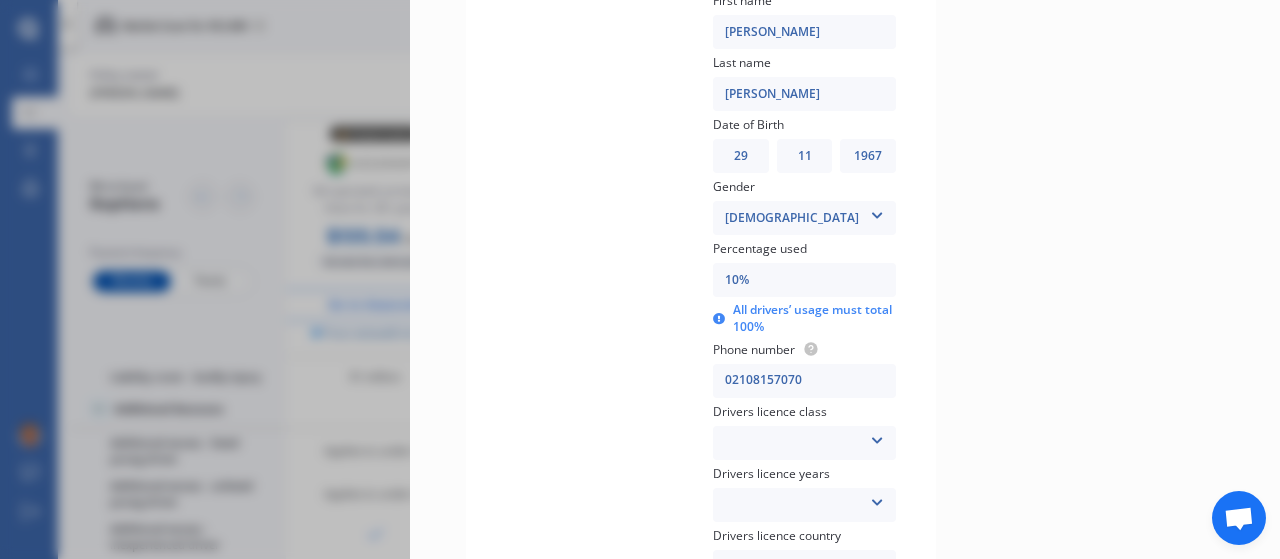 scroll, scrollTop: 1227, scrollLeft: 0, axis: vertical 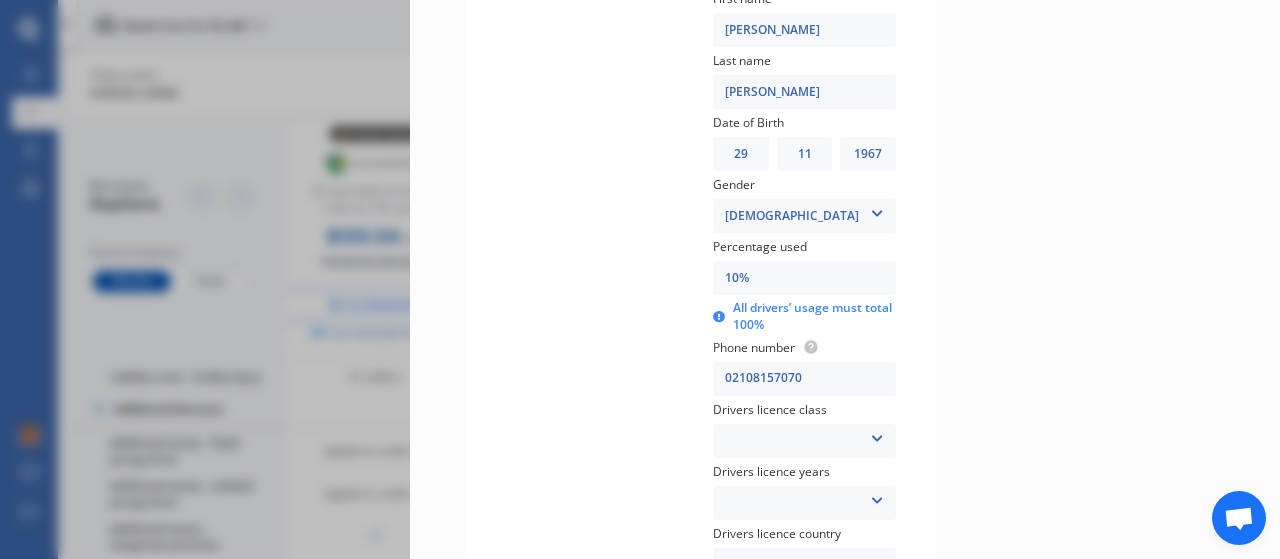 type on "10%" 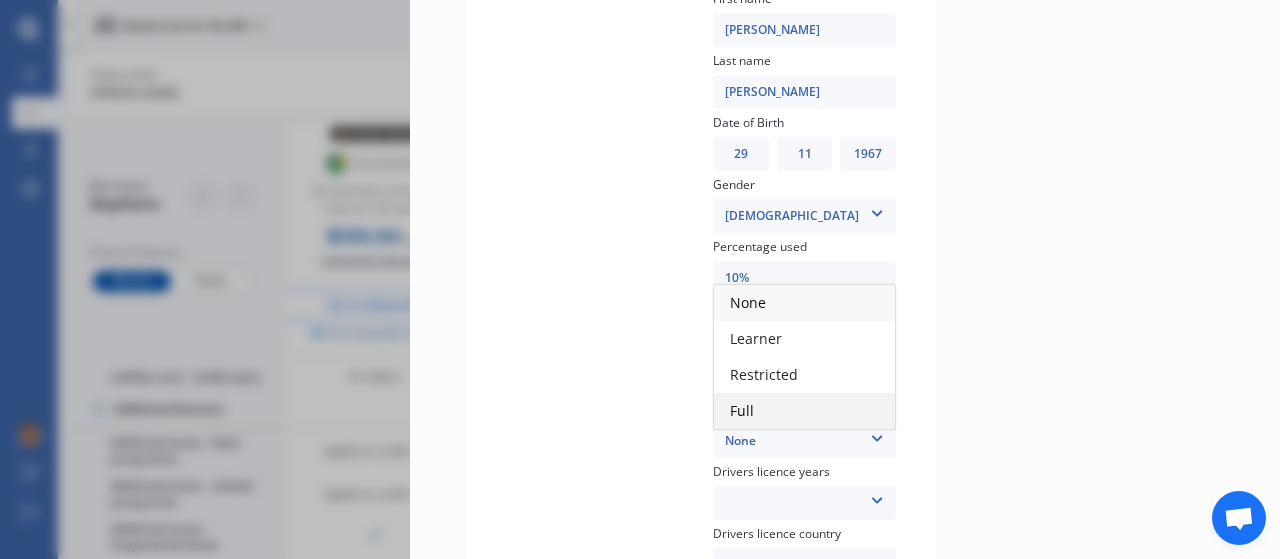 click on "Full" at bounding box center (804, 411) 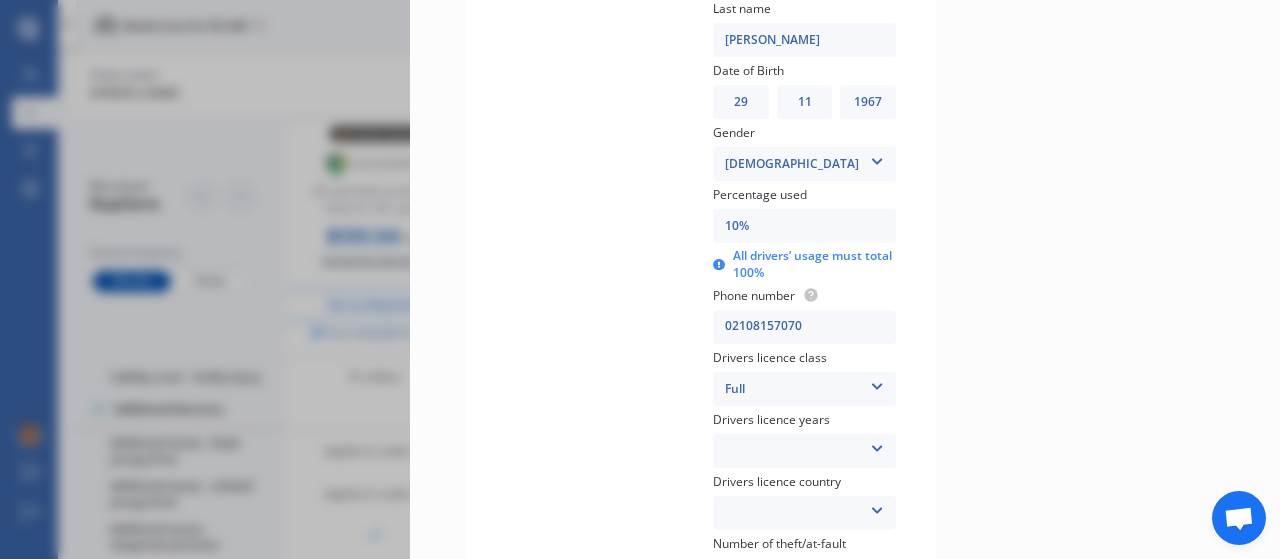 scroll, scrollTop: 1285, scrollLeft: 0, axis: vertical 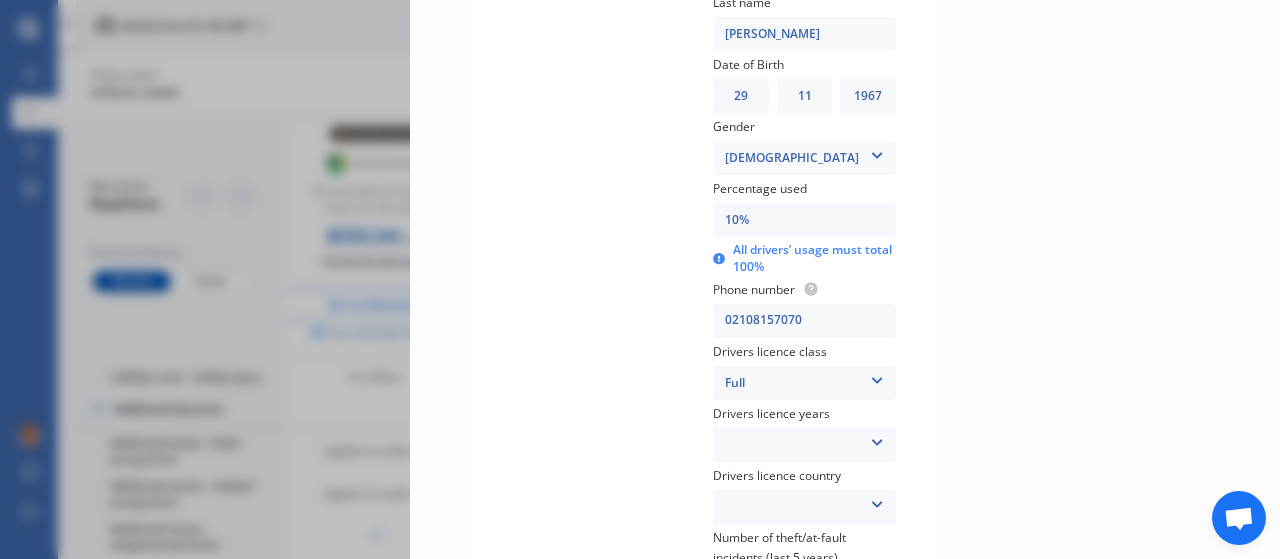 click at bounding box center [877, 439] 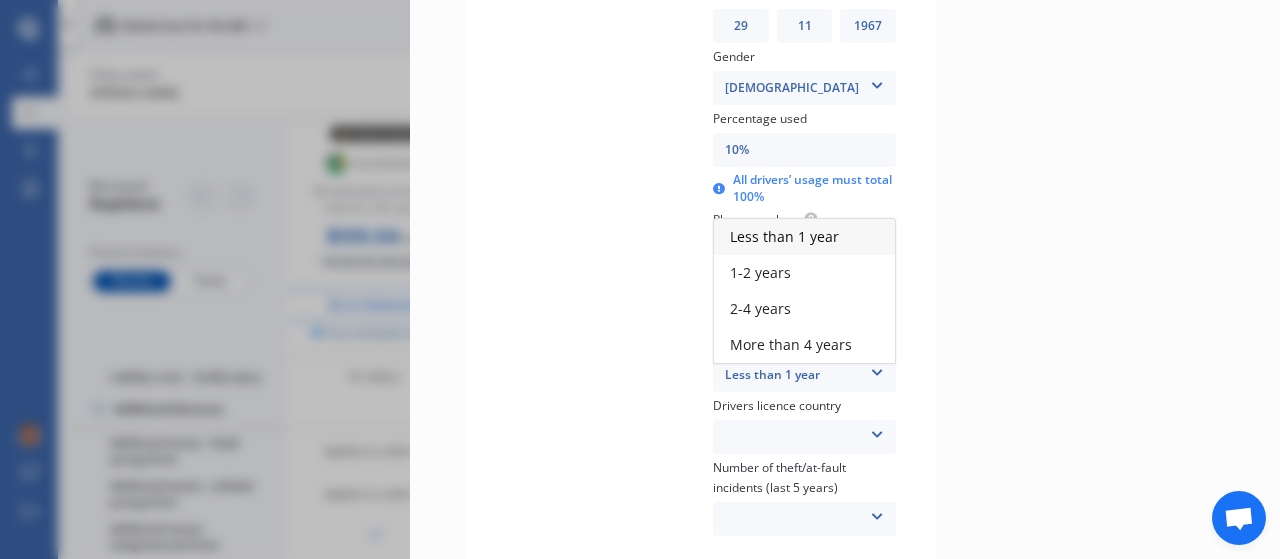 scroll, scrollTop: 1357, scrollLeft: 0, axis: vertical 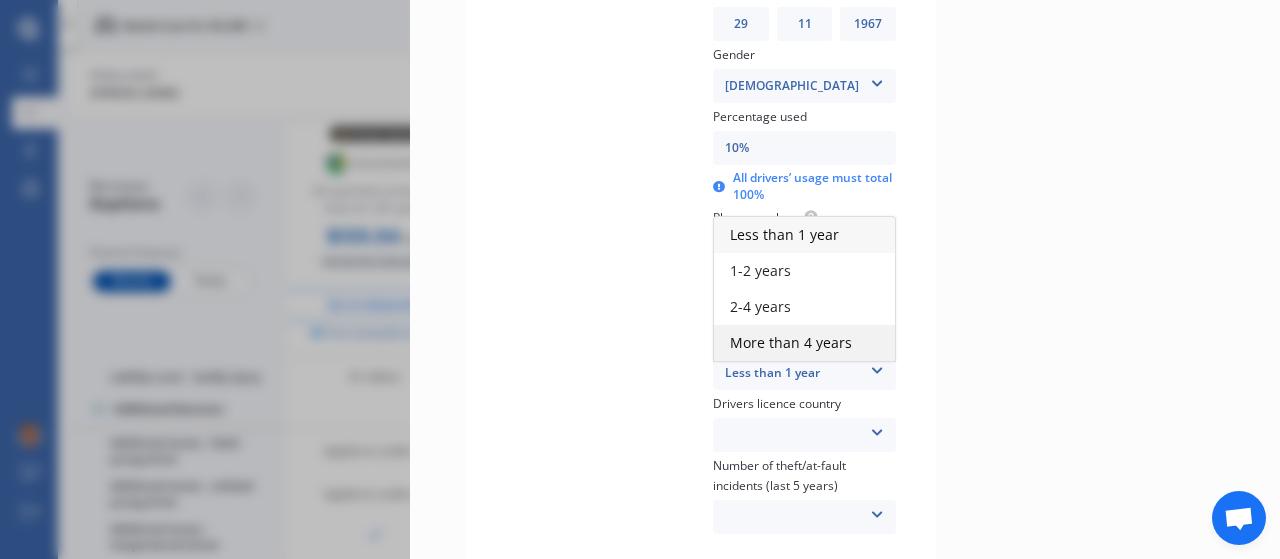 click on "More than 4 years" at bounding box center [791, 342] 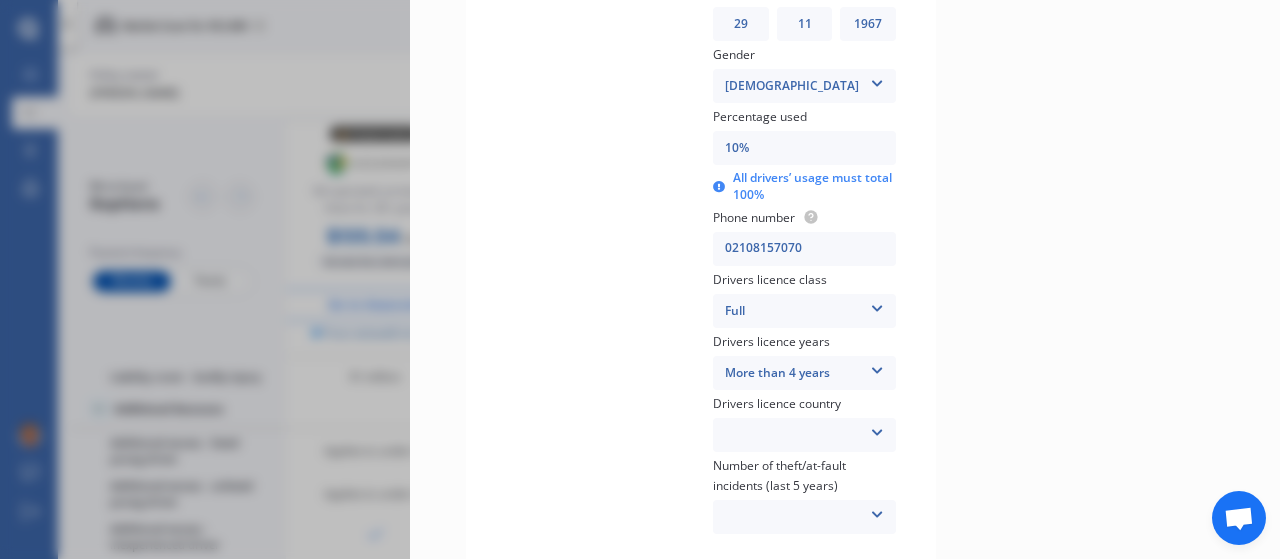 click on "[GEOGRAPHIC_DATA] [GEOGRAPHIC_DATA] [GEOGRAPHIC_DATA] [GEOGRAPHIC_DATA] [GEOGRAPHIC_DATA] [GEOGRAPHIC_DATA] [GEOGRAPHIC_DATA] [GEOGRAPHIC_DATA] Other Country Not Applicable [GEOGRAPHIC_DATA] [GEOGRAPHIC_DATA] Nations" at bounding box center (804, 435) 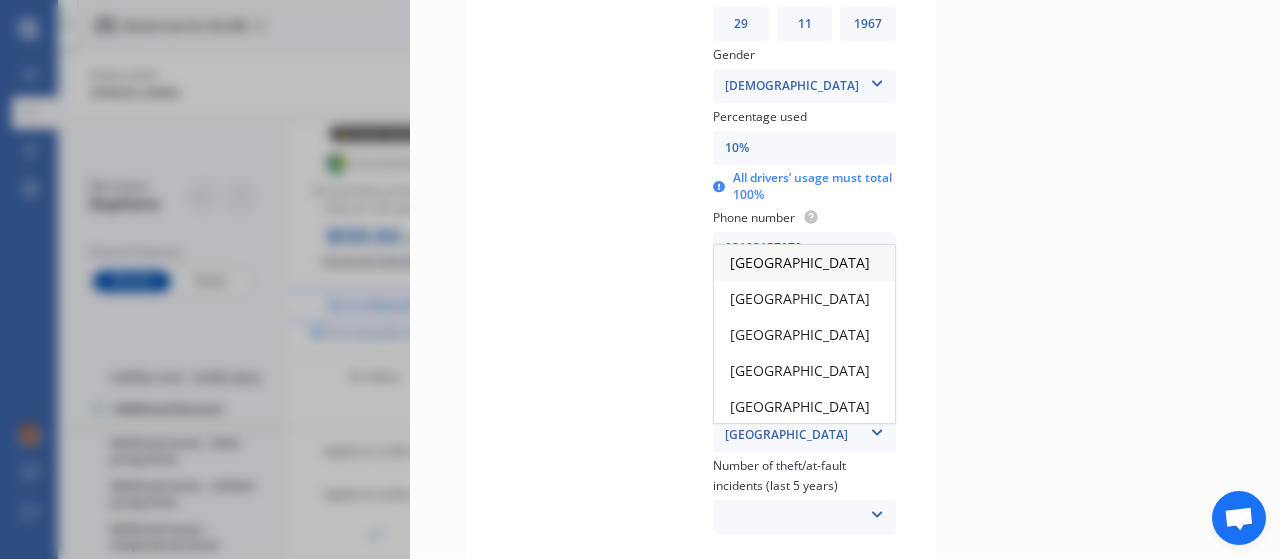 click on "[GEOGRAPHIC_DATA]" at bounding box center [800, 262] 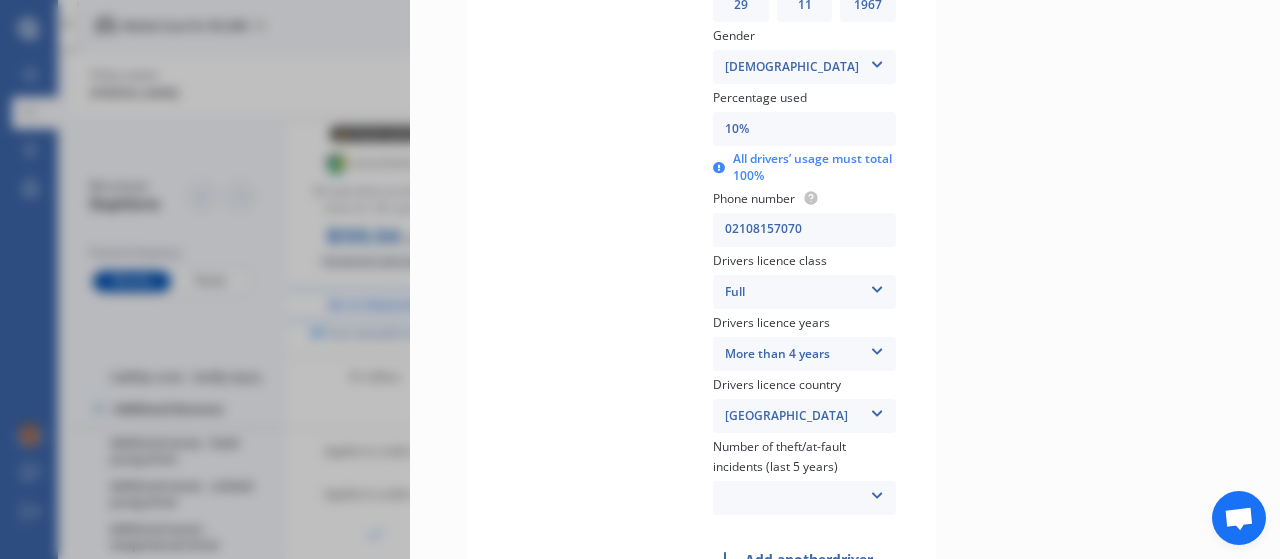 scroll, scrollTop: 1377, scrollLeft: 0, axis: vertical 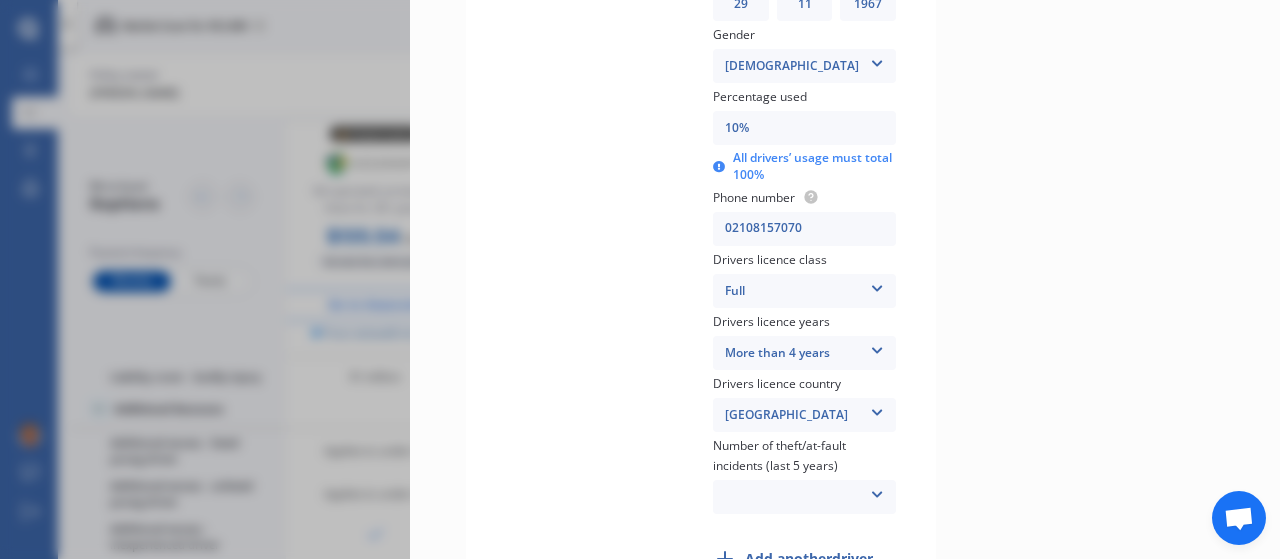 click at bounding box center [877, 491] 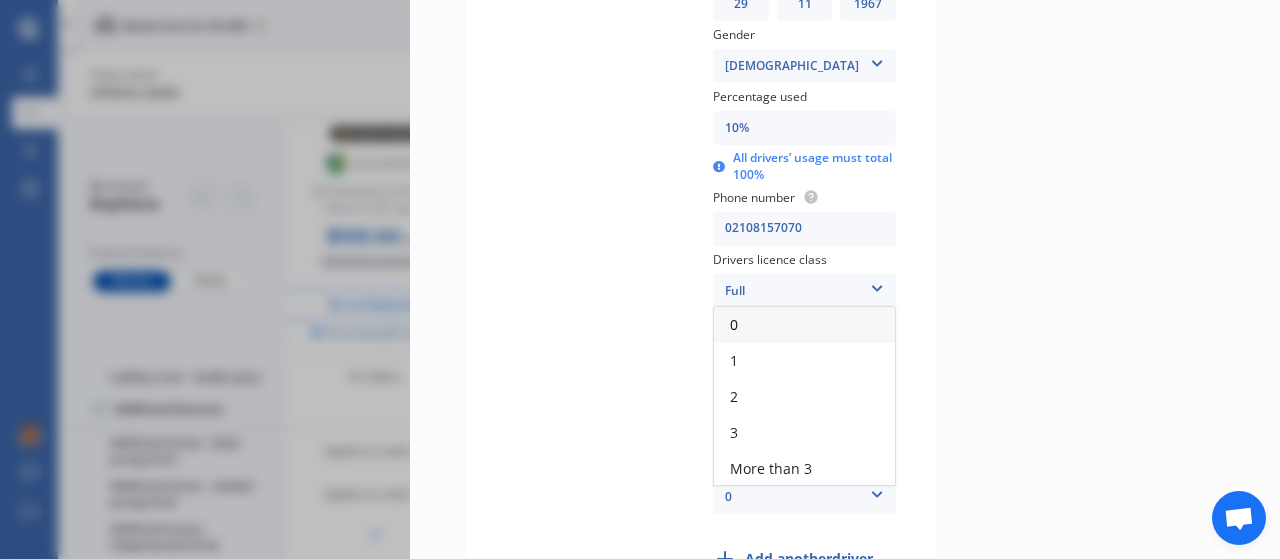 click on "0" at bounding box center (804, 325) 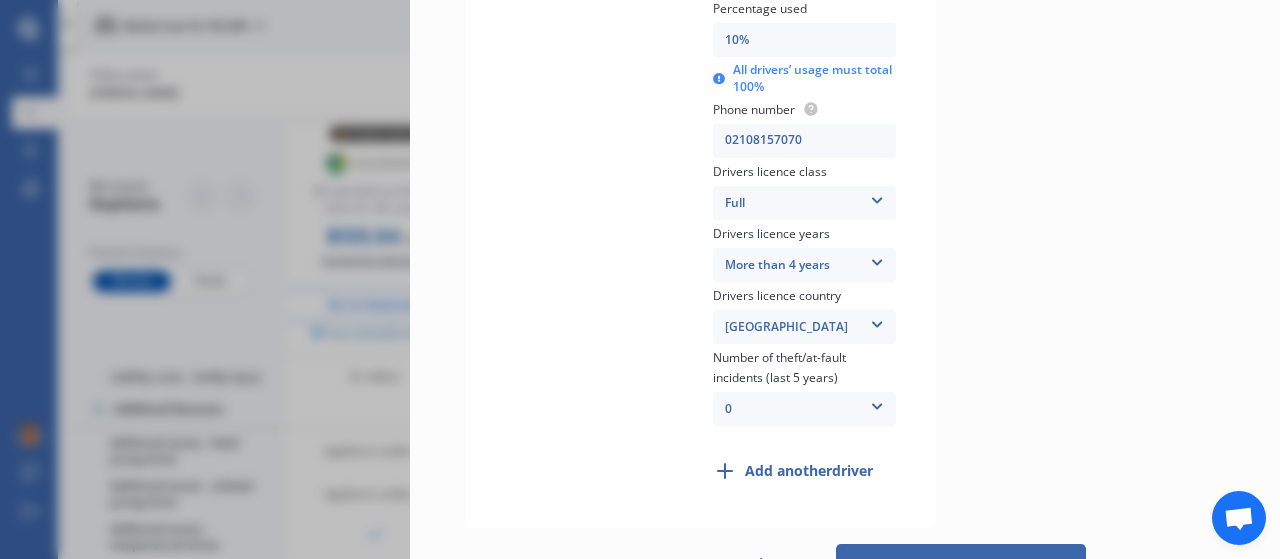scroll, scrollTop: 1535, scrollLeft: 0, axis: vertical 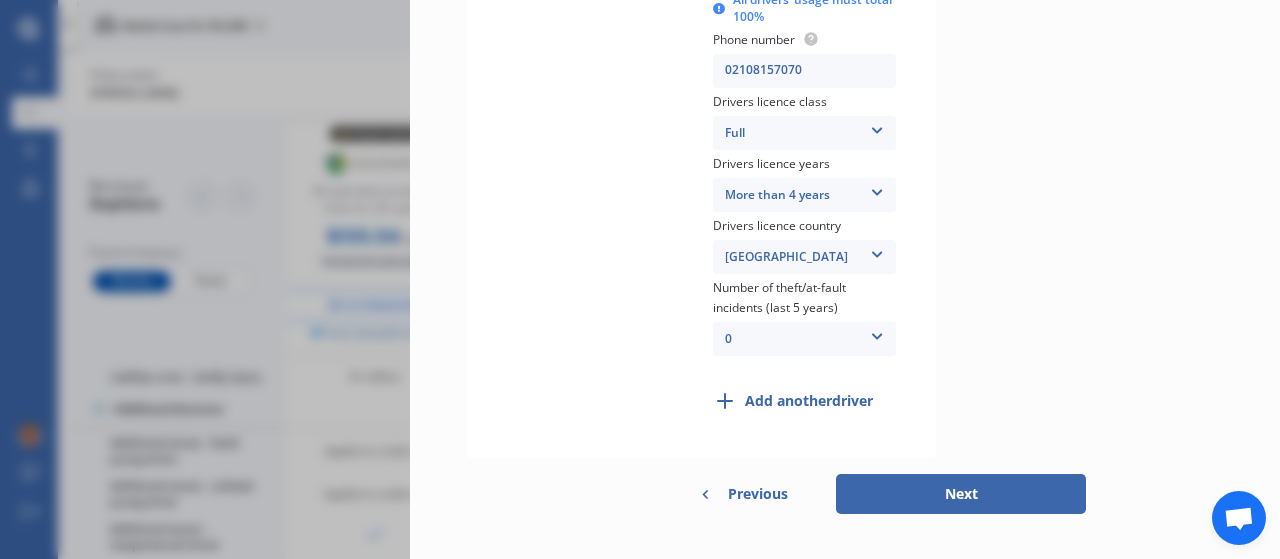 click on "Next" at bounding box center [961, 494] 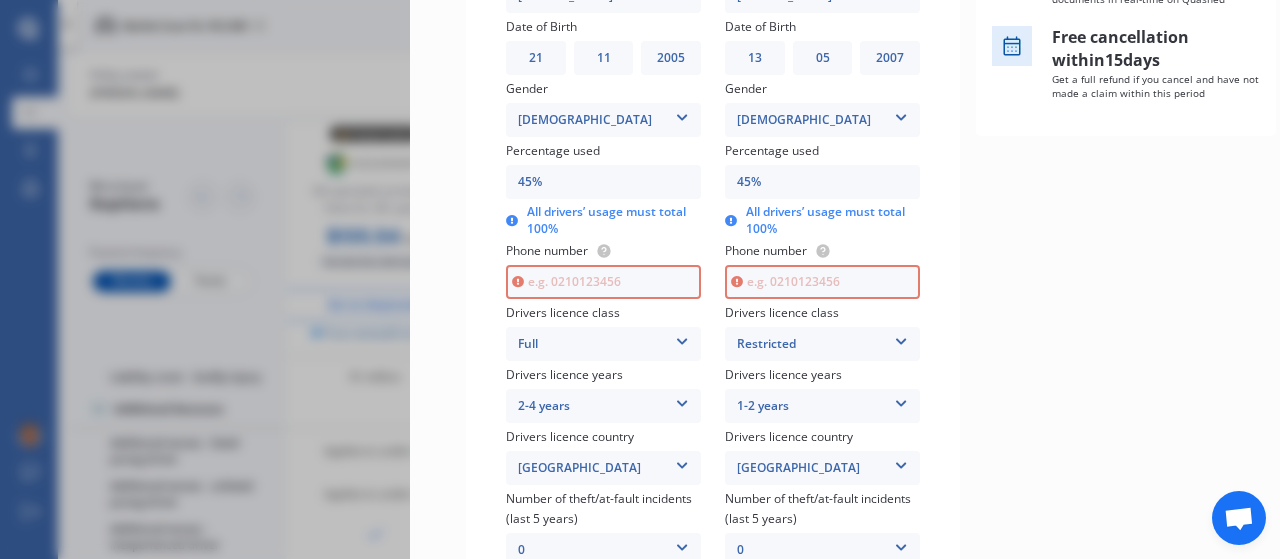 scroll, scrollTop: 506, scrollLeft: 0, axis: vertical 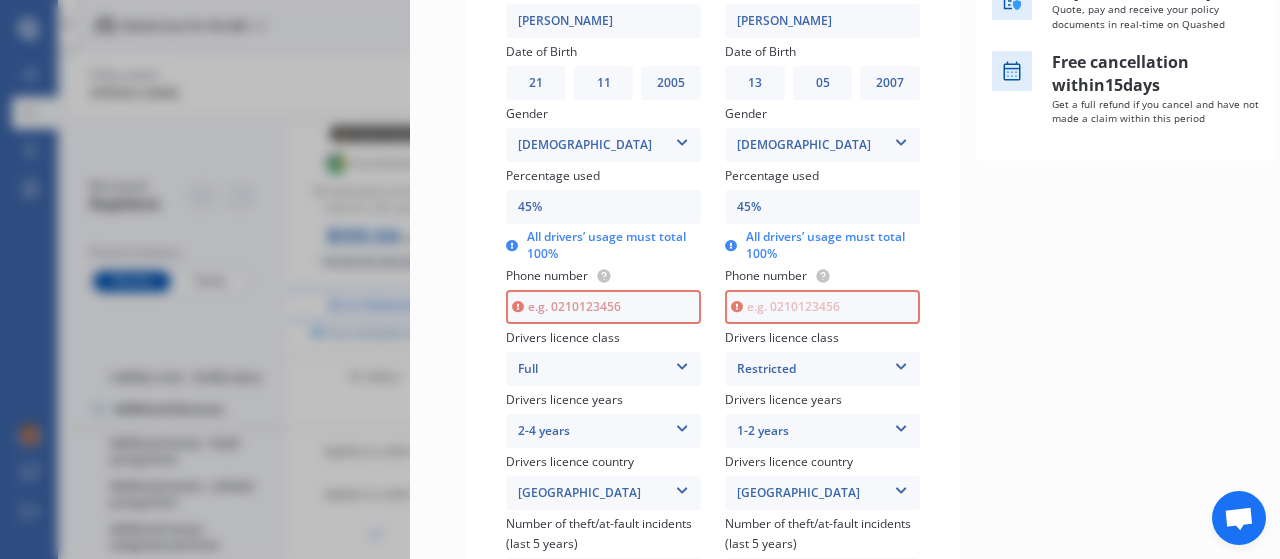 click at bounding box center (603, 307) 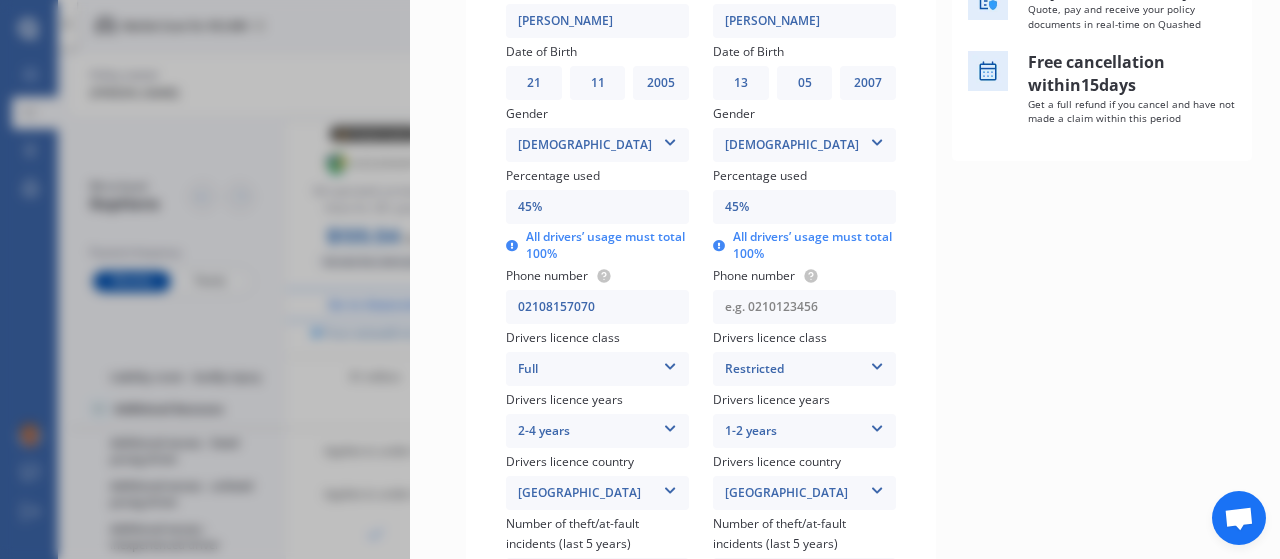 click at bounding box center (804, 307) 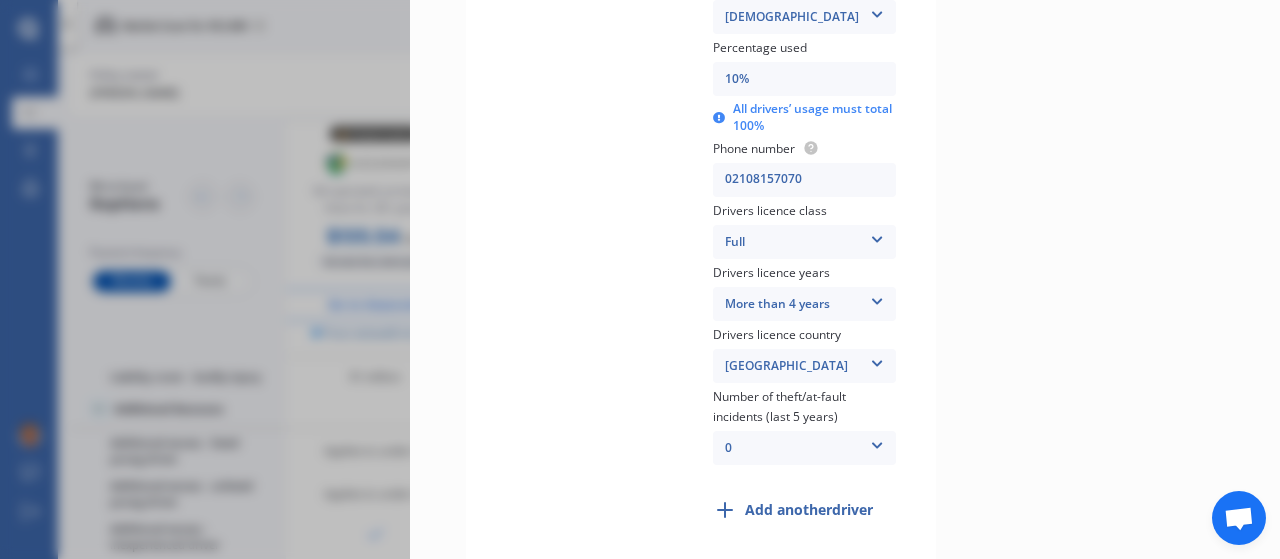 scroll, scrollTop: 1535, scrollLeft: 0, axis: vertical 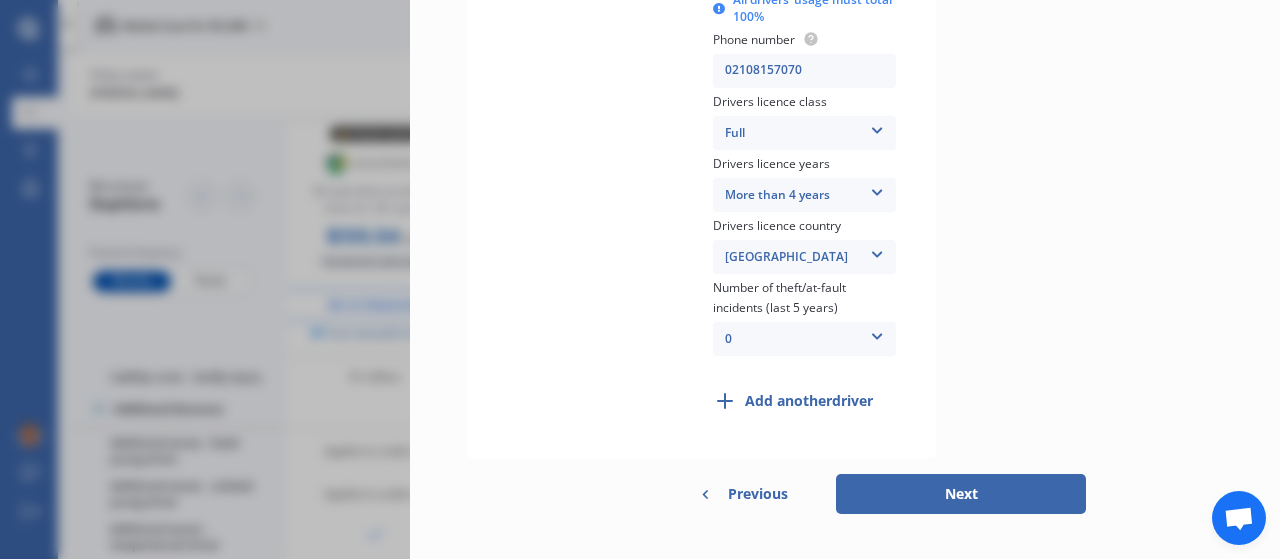 click on "Next" at bounding box center [961, 494] 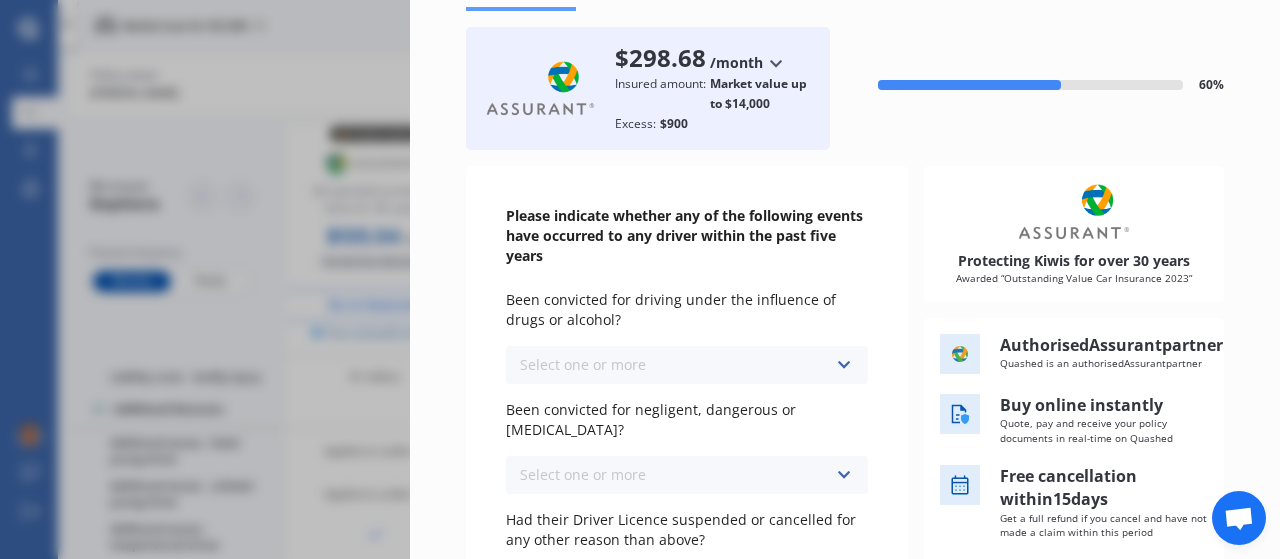 scroll, scrollTop: 96, scrollLeft: 0, axis: vertical 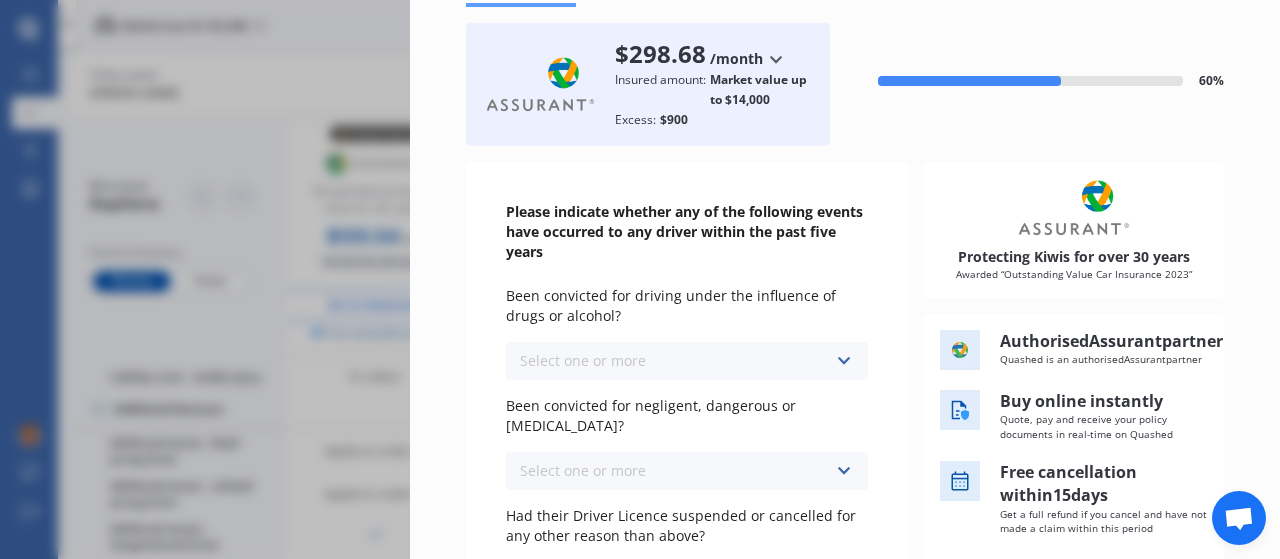 click at bounding box center [843, 361] 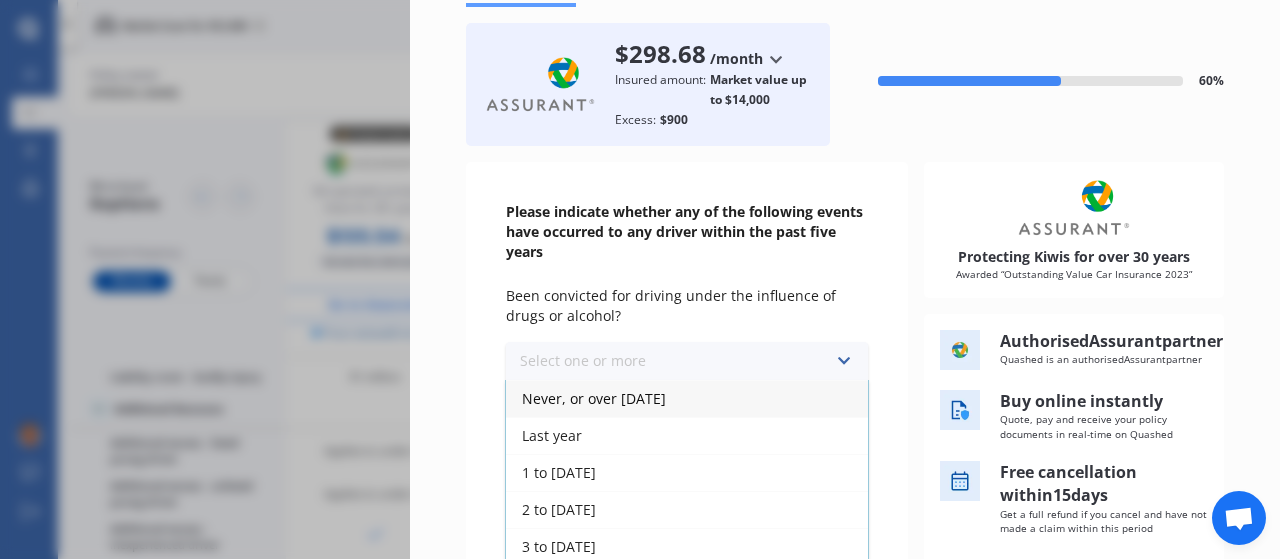 click on "Never, or over [DATE]" at bounding box center (594, 398) 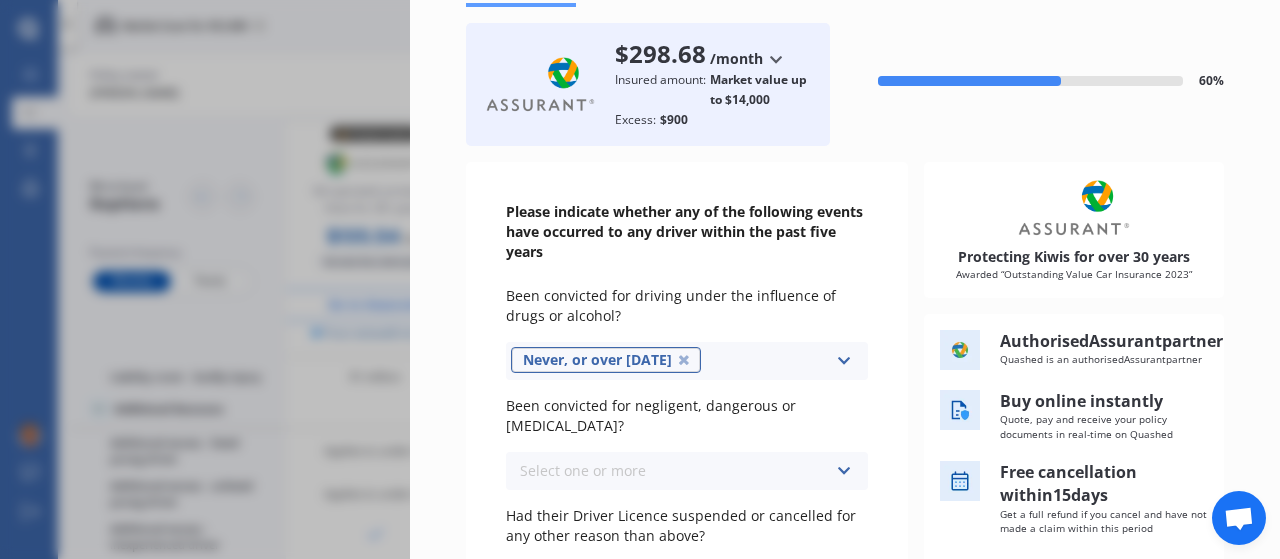 click at bounding box center [843, 471] 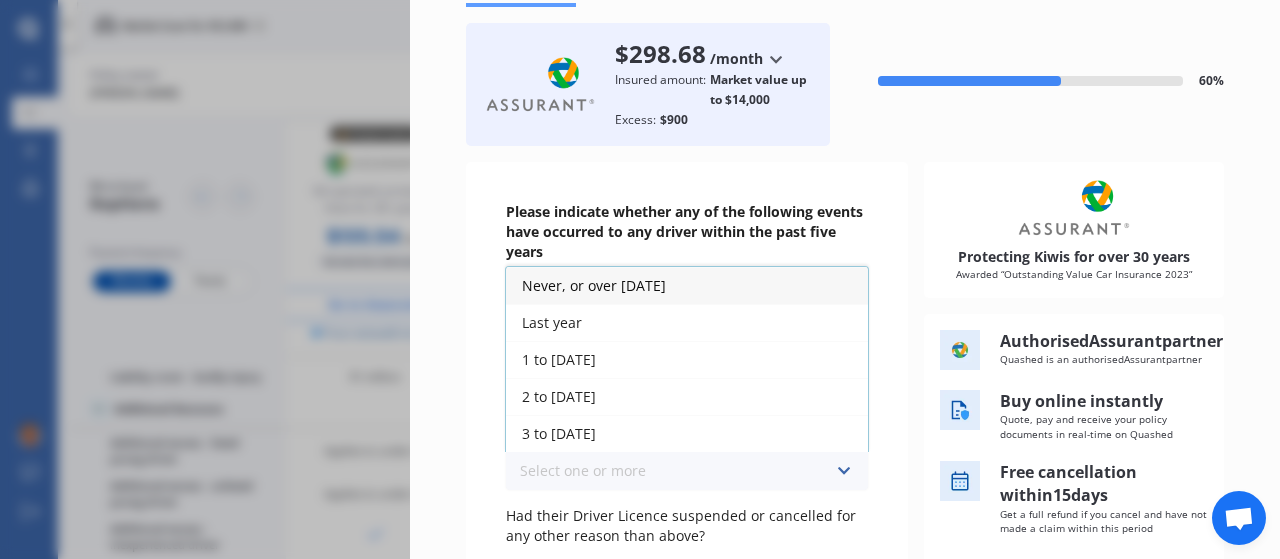 click on "Never, or over [DATE]" at bounding box center [594, 285] 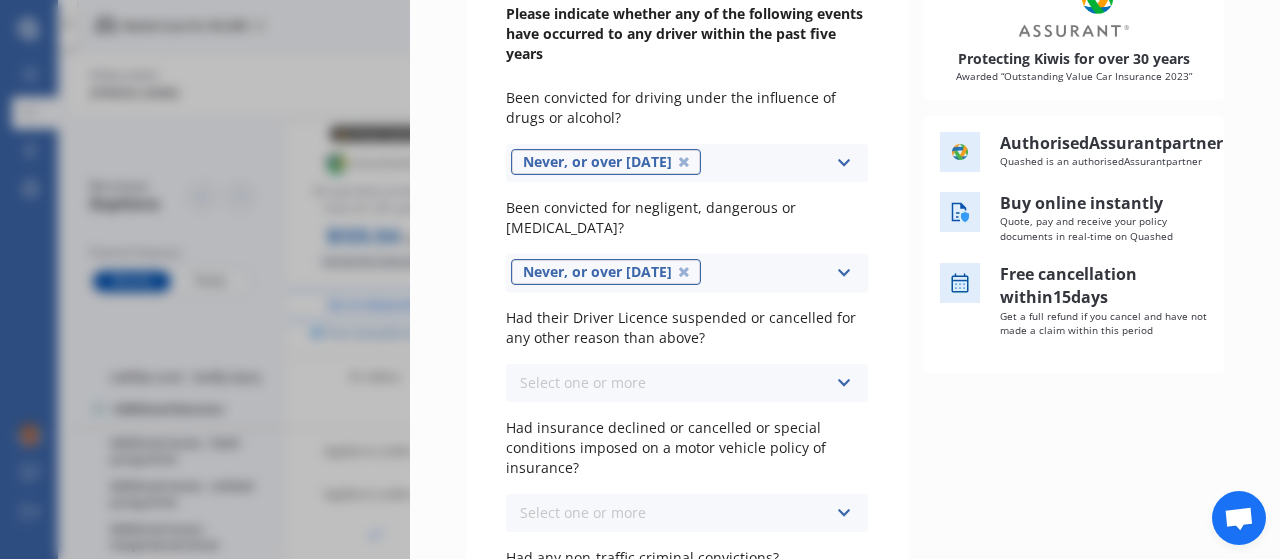 scroll, scrollTop: 296, scrollLeft: 0, axis: vertical 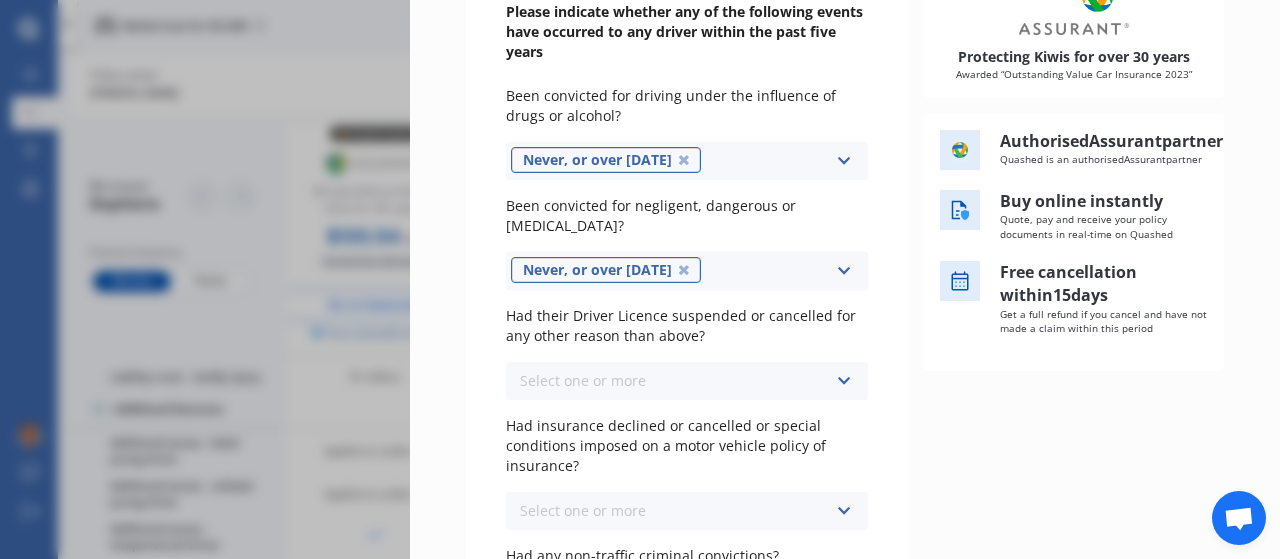click on "Select one or more Never, or over [DATE] Last year 1 to [DATE] 2 to [DATE] 3 to [DATE]" at bounding box center [687, 381] 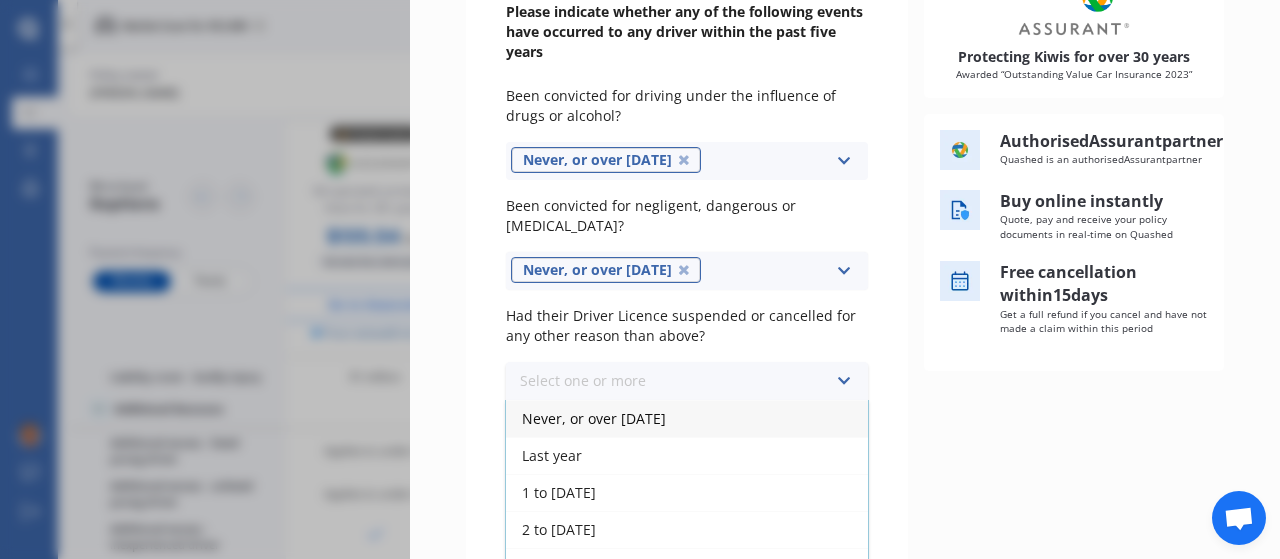 click on "Never, or over [DATE]" at bounding box center (594, 418) 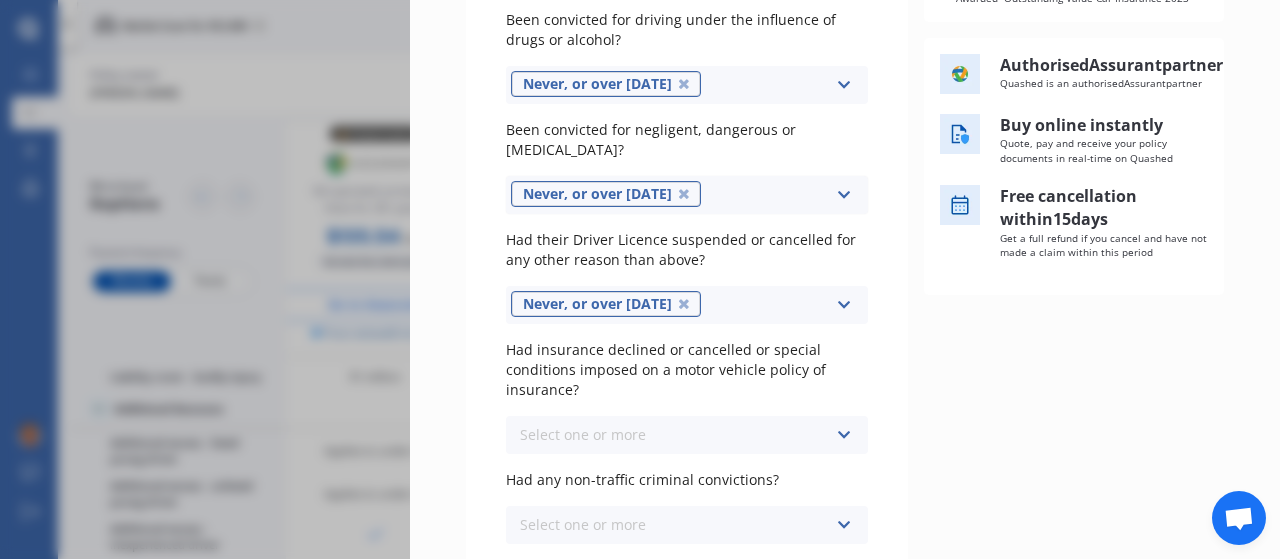 scroll, scrollTop: 384, scrollLeft: 0, axis: vertical 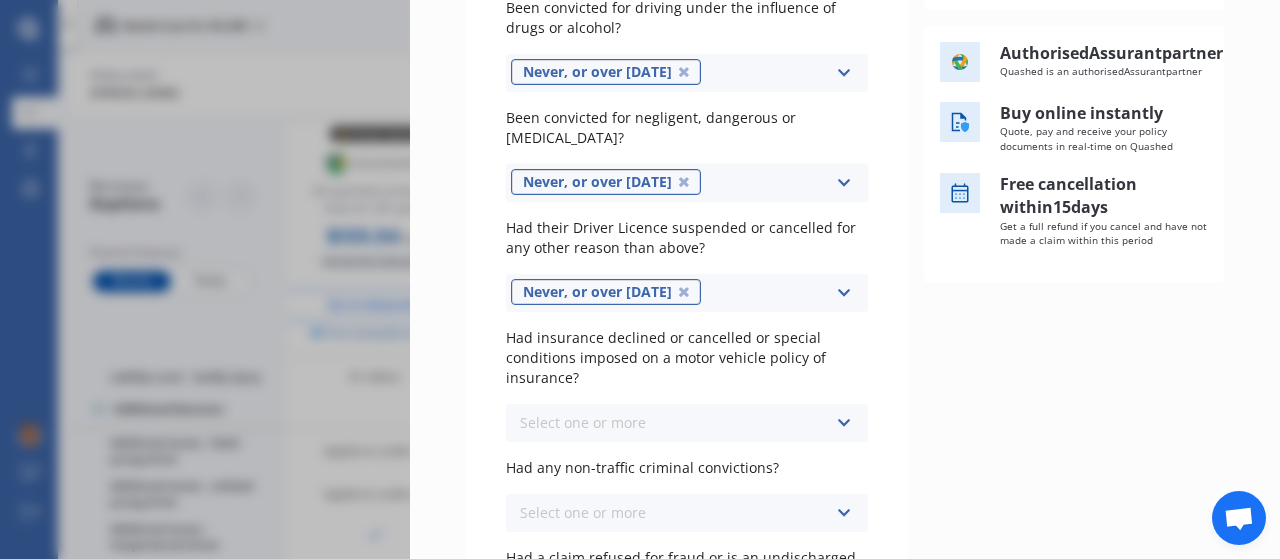 click on "Select one or more Never, or over [DATE] Last year 1 to [DATE] 2 to [DATE] 3 to [DATE]" at bounding box center [687, 423] 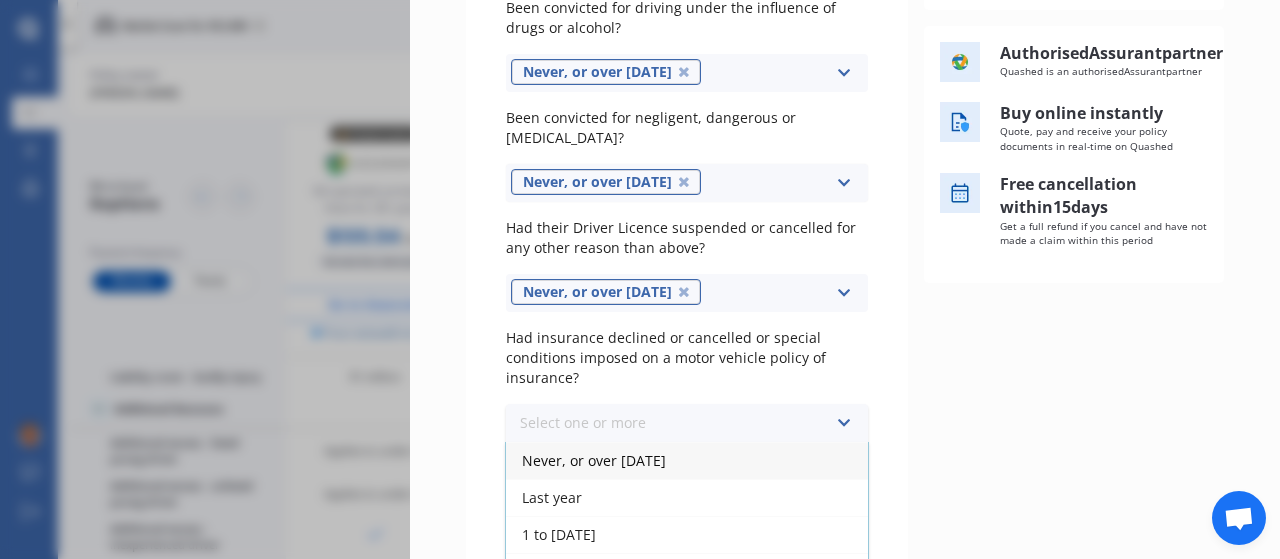 click on "Never, or over [DATE]" at bounding box center [594, 460] 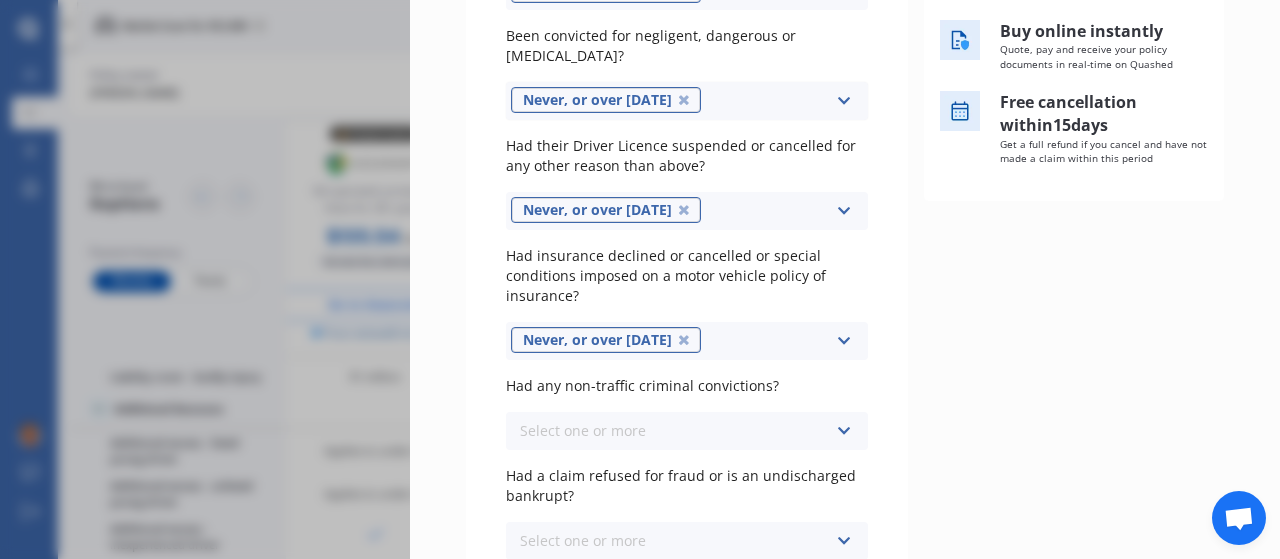 scroll, scrollTop: 468, scrollLeft: 0, axis: vertical 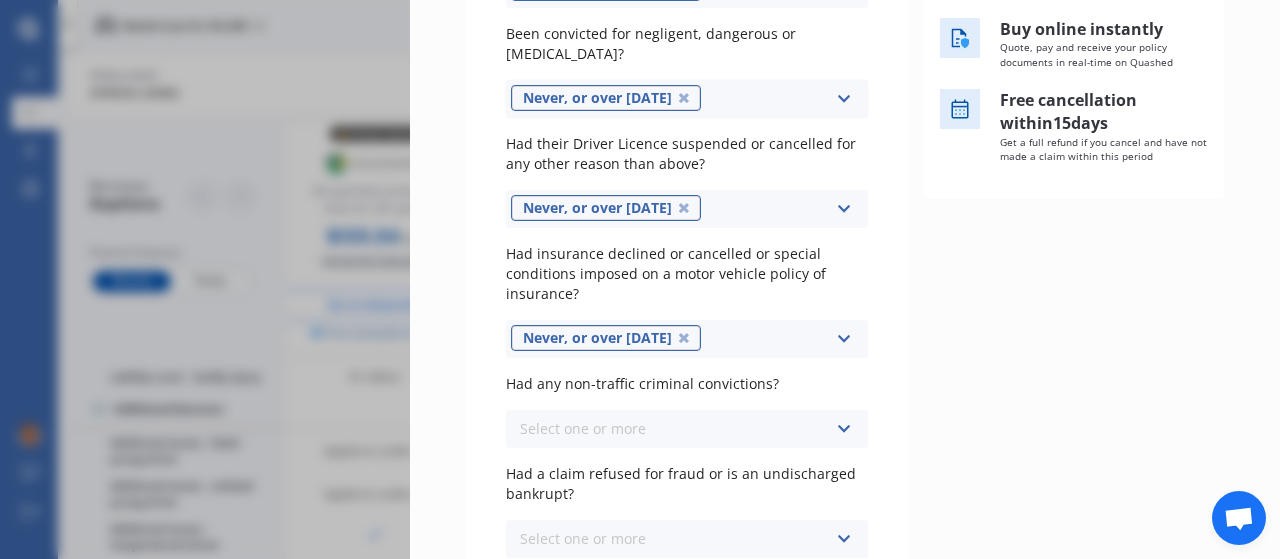 click on "Select one or more Never, or over [DATE] Last year 1 to [DATE] 2 to [DATE] 3 to [DATE]" at bounding box center [687, 429] 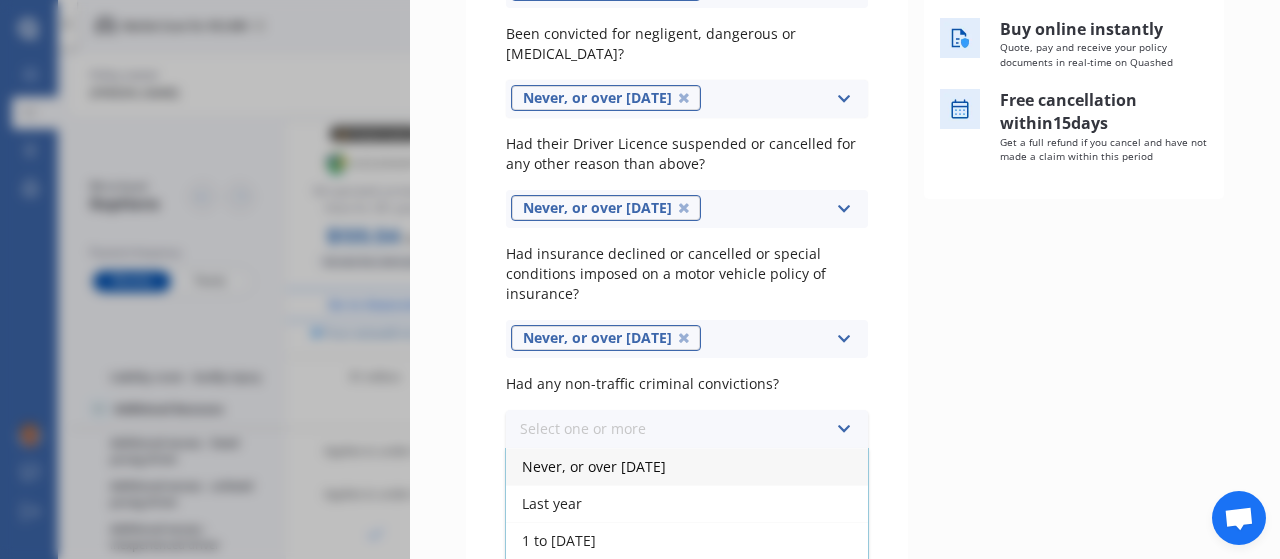 click on "Never, or over [DATE]" at bounding box center [594, 466] 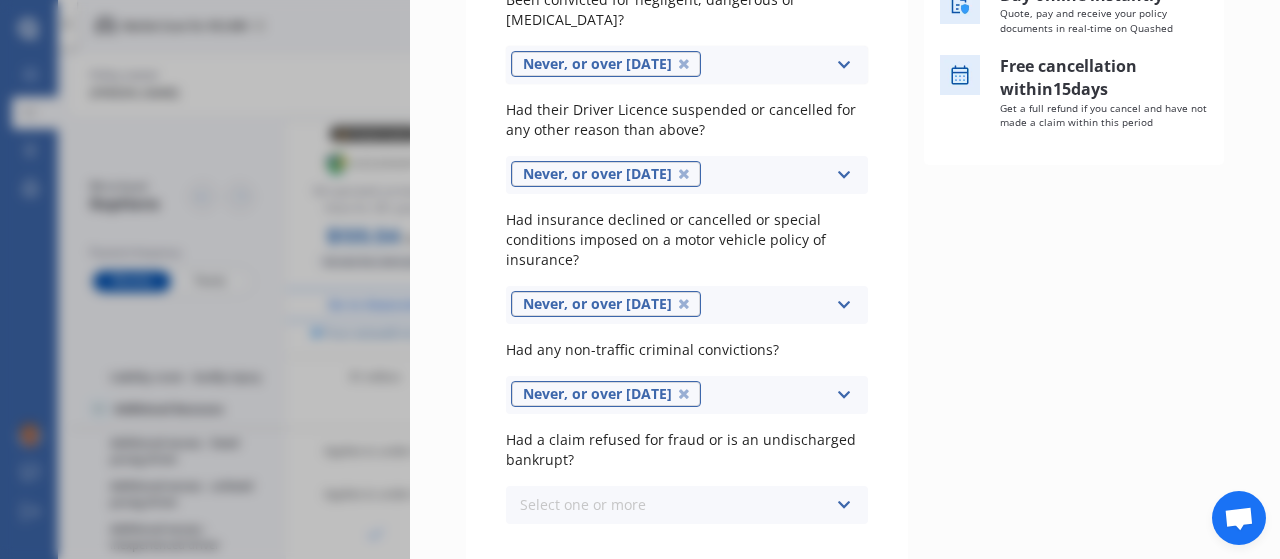 scroll, scrollTop: 516, scrollLeft: 0, axis: vertical 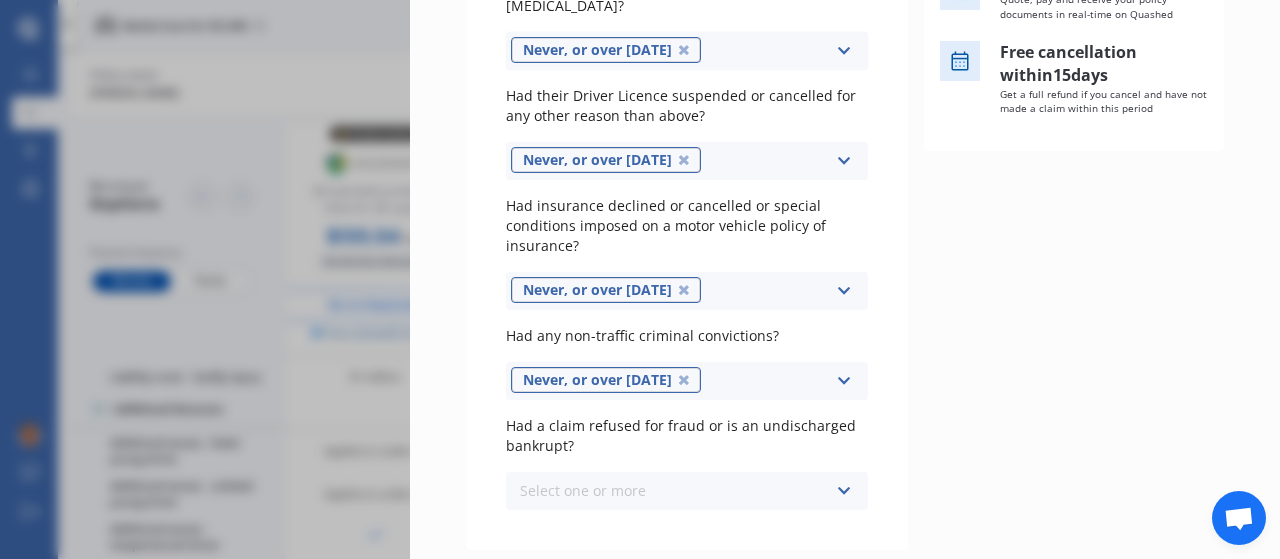 click on "Select one or more Never, or over [DATE] Last year 1 to [DATE] 2 to [DATE] 3 to [DATE]" at bounding box center (687, 491) 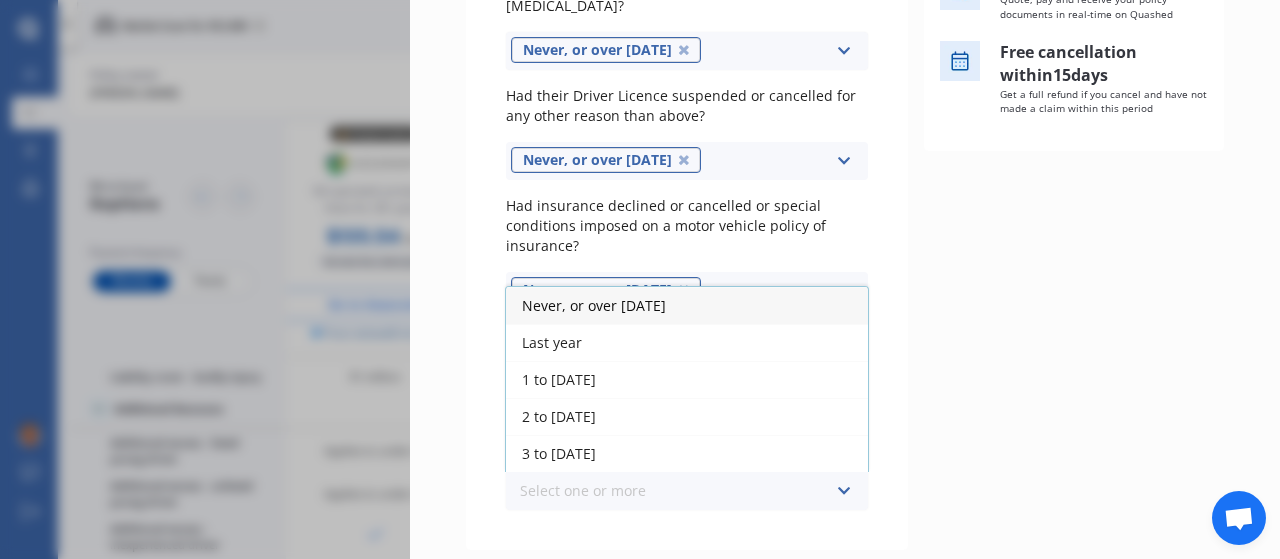 click on "Never, or over [DATE]" at bounding box center [594, 305] 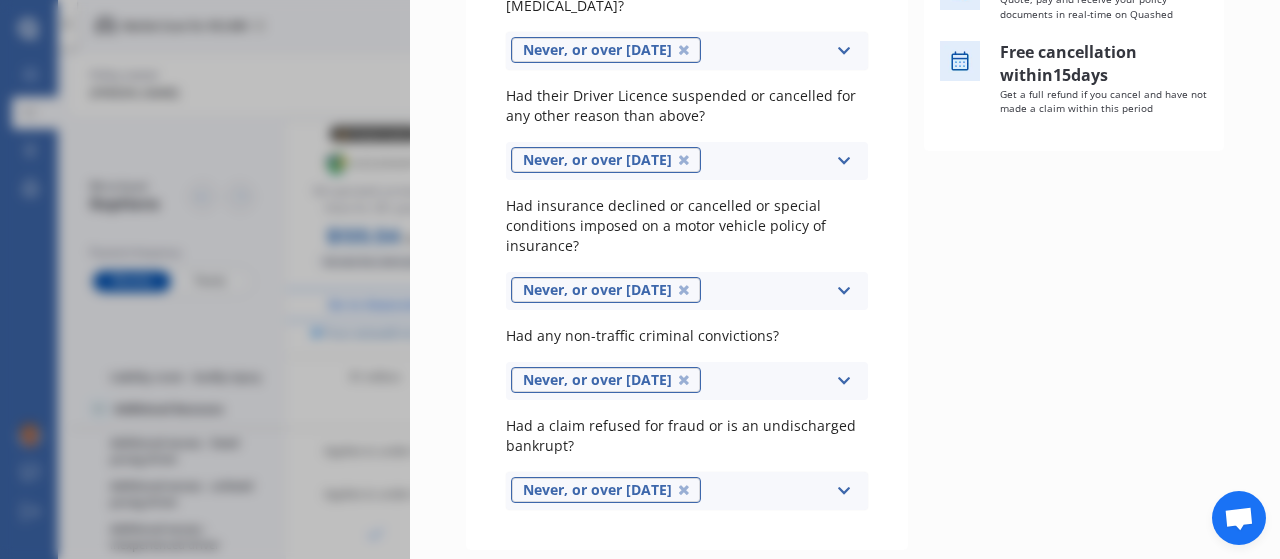 scroll, scrollTop: 544, scrollLeft: 0, axis: vertical 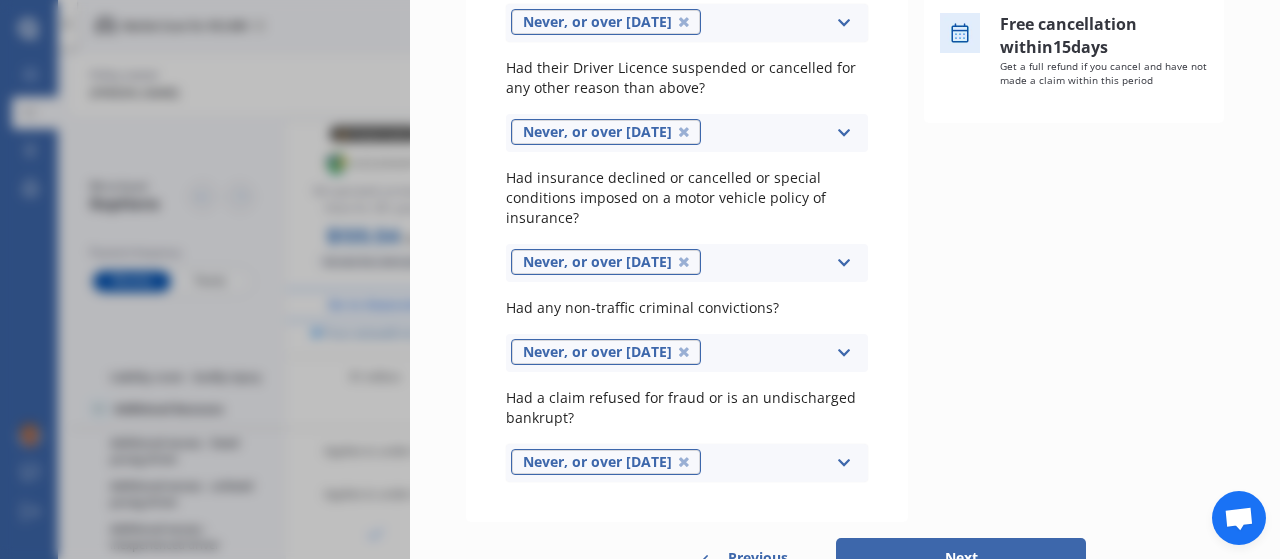 click on "Next" at bounding box center (961, 558) 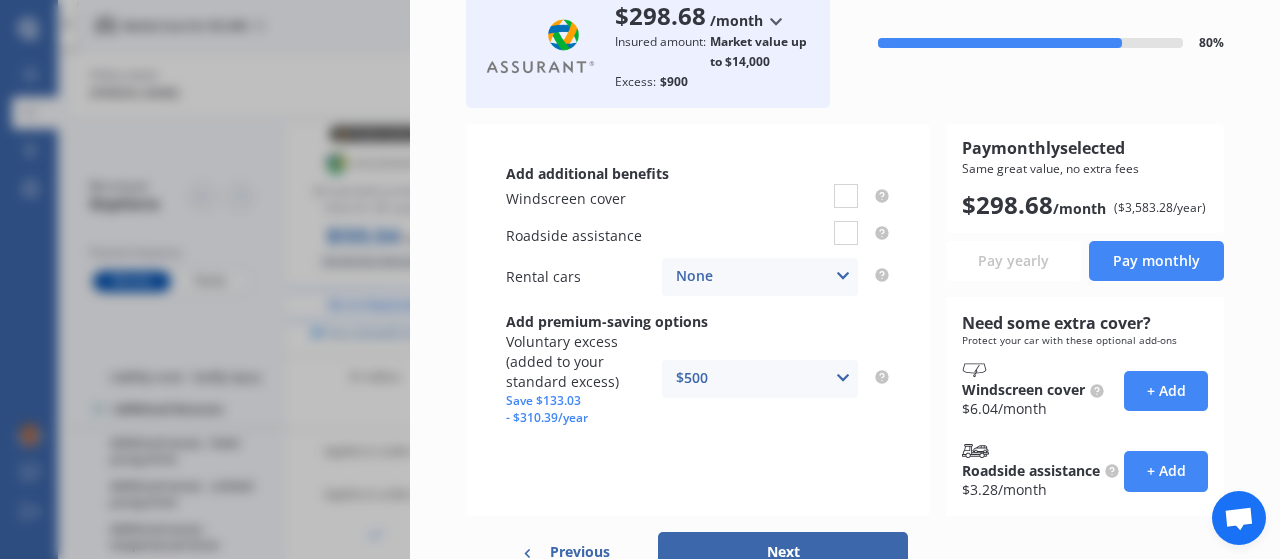 scroll, scrollTop: 138, scrollLeft: 0, axis: vertical 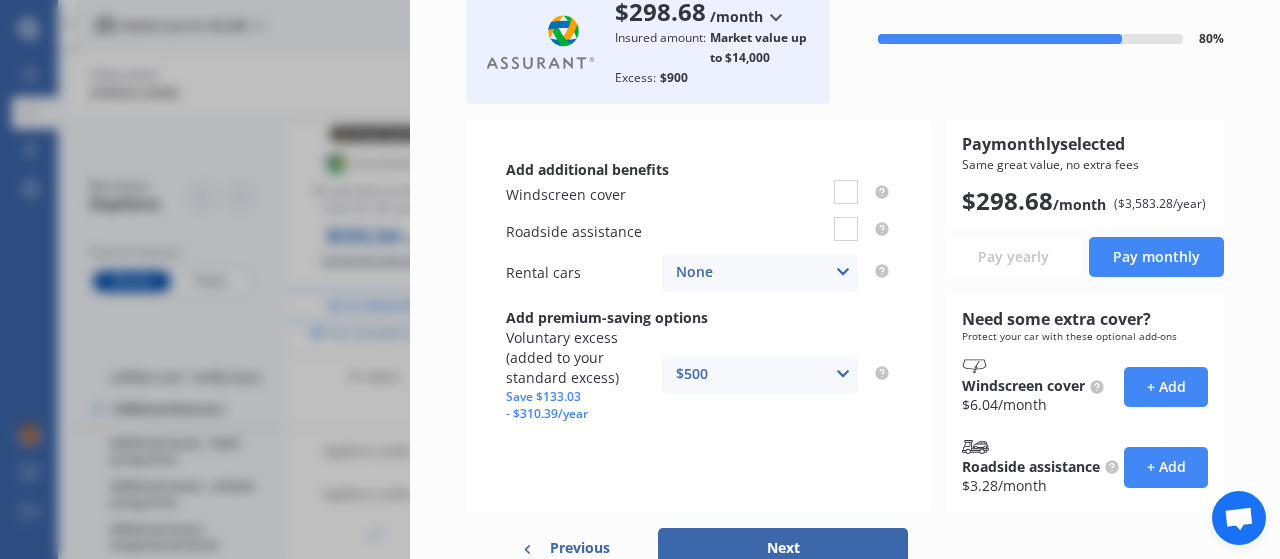 click on "Pay yearly" at bounding box center [1013, 257] 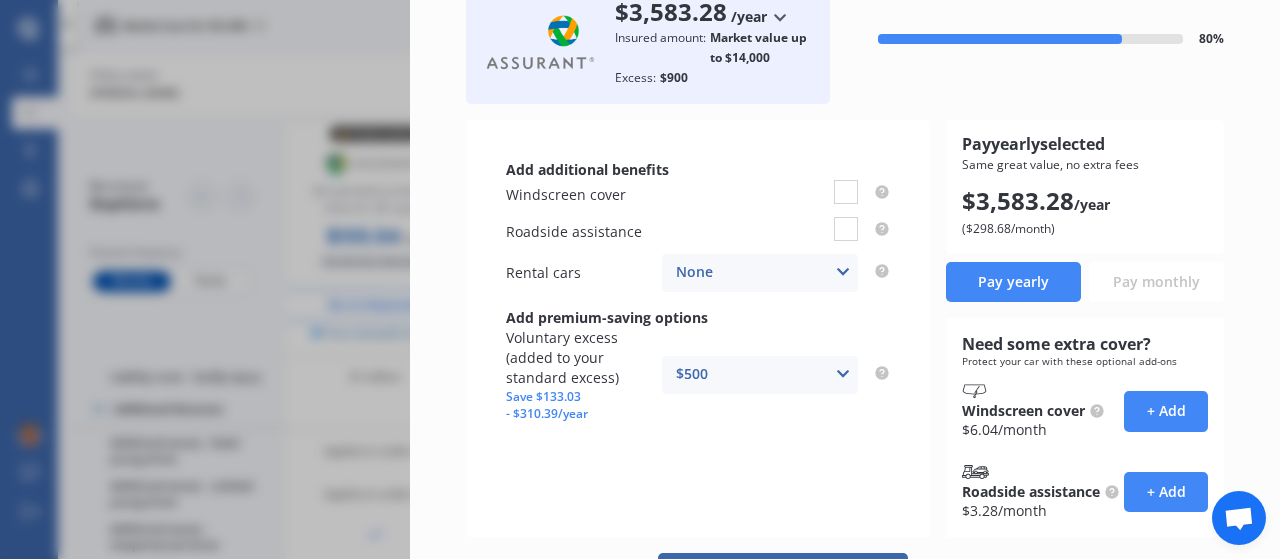 click at bounding box center (843, 374) 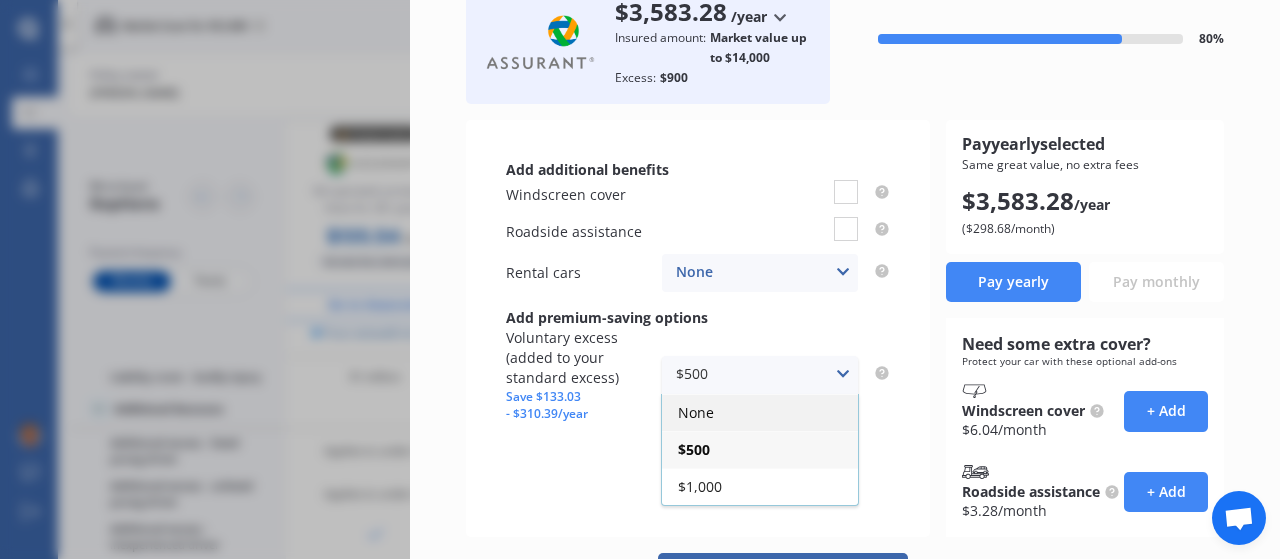 click on "None" at bounding box center [696, 412] 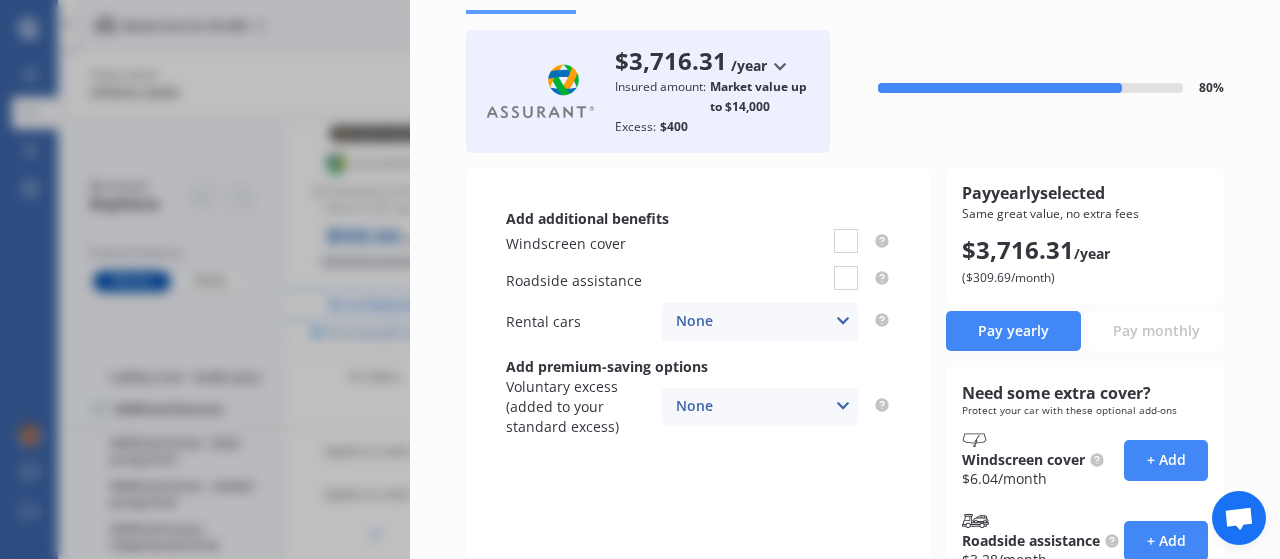 scroll, scrollTop: 86, scrollLeft: 0, axis: vertical 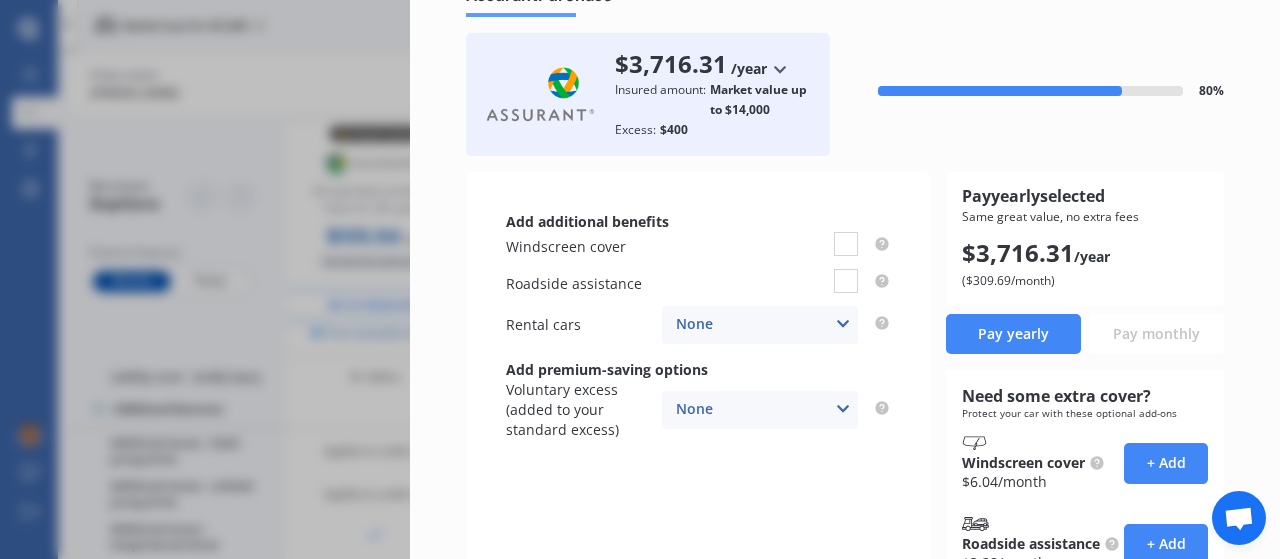 click at bounding box center [843, 409] 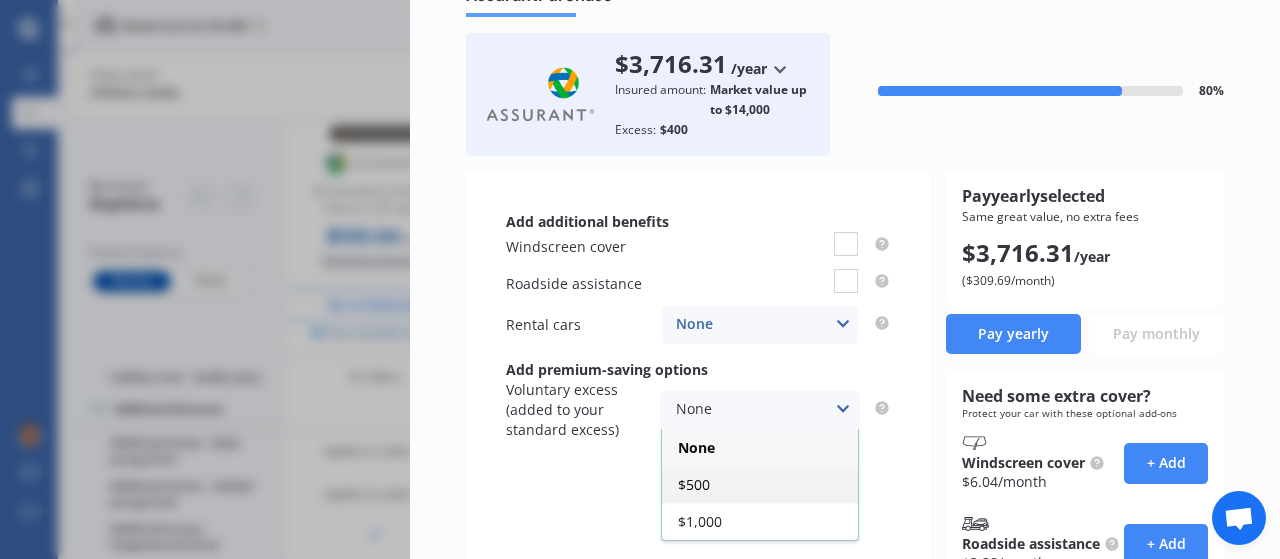 click on "$500" at bounding box center (760, 484) 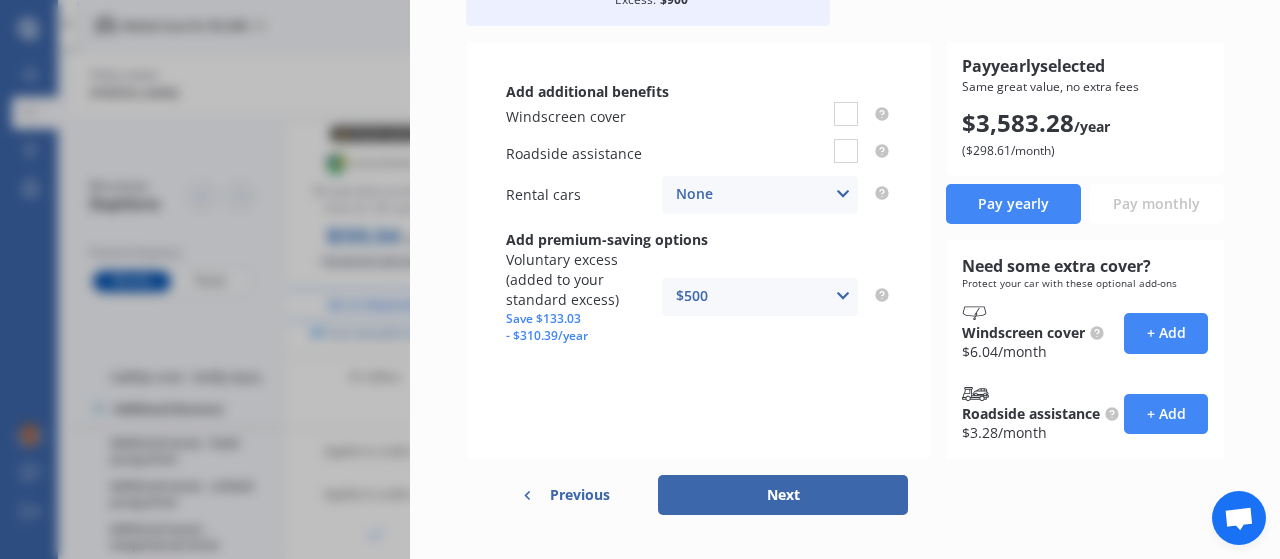 scroll, scrollTop: 213, scrollLeft: 0, axis: vertical 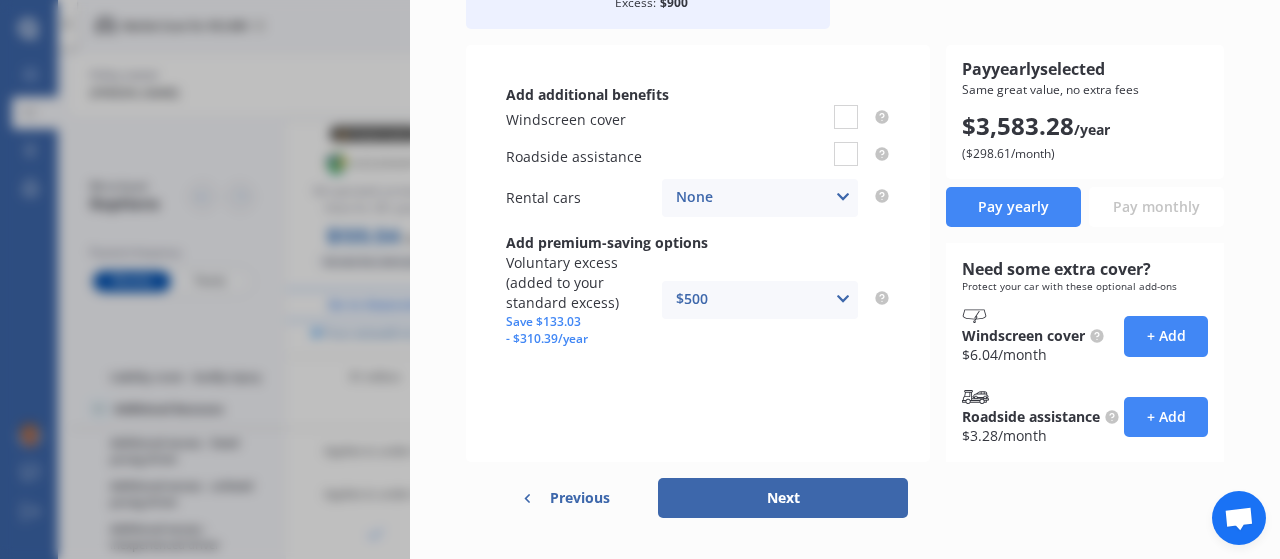 click at bounding box center (843, 299) 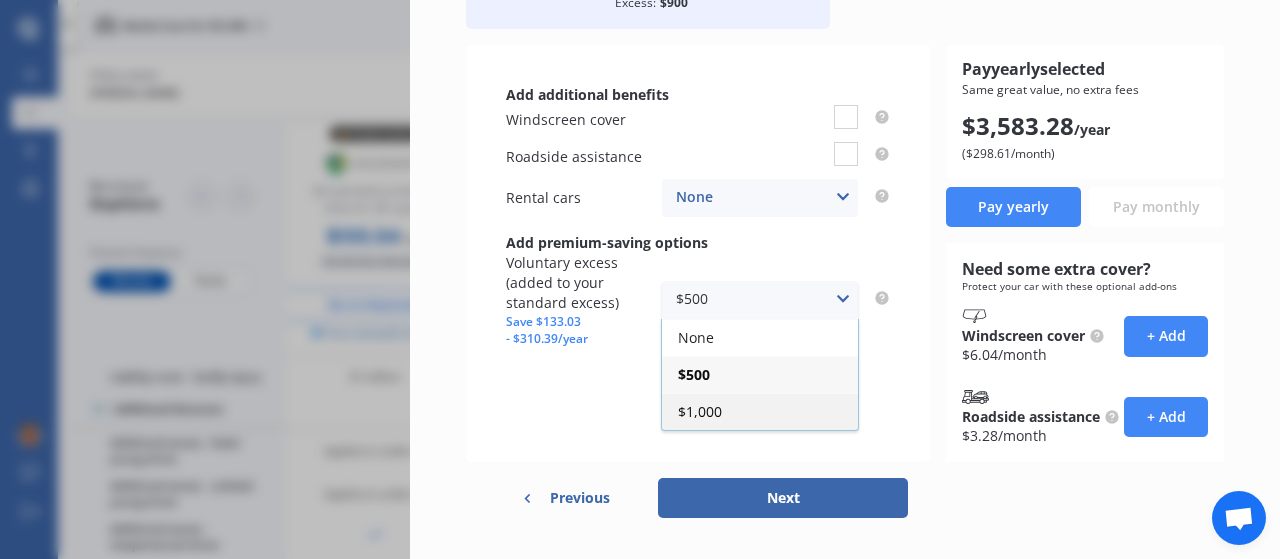 click on "$1,000" at bounding box center [700, 411] 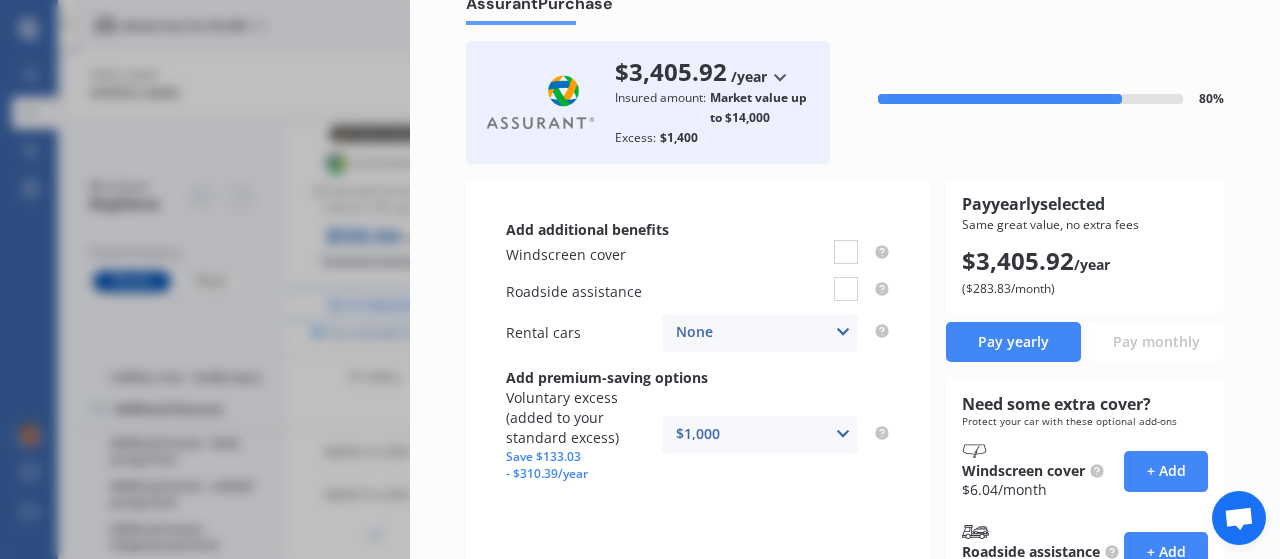 scroll, scrollTop: 73, scrollLeft: 0, axis: vertical 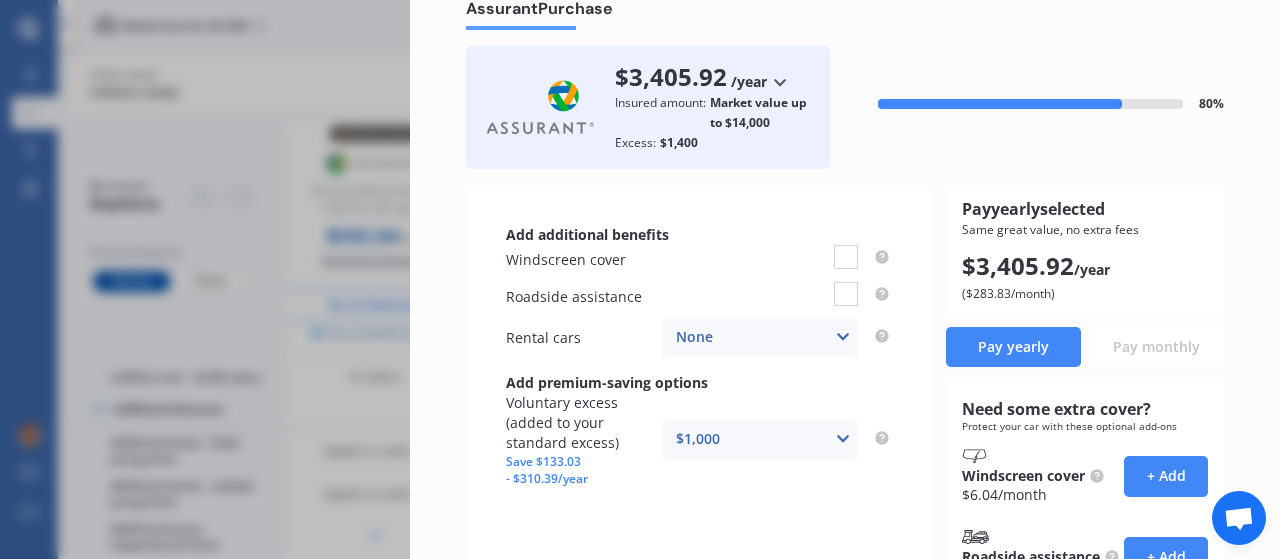 click on "Pay monthly" at bounding box center (1156, 347) 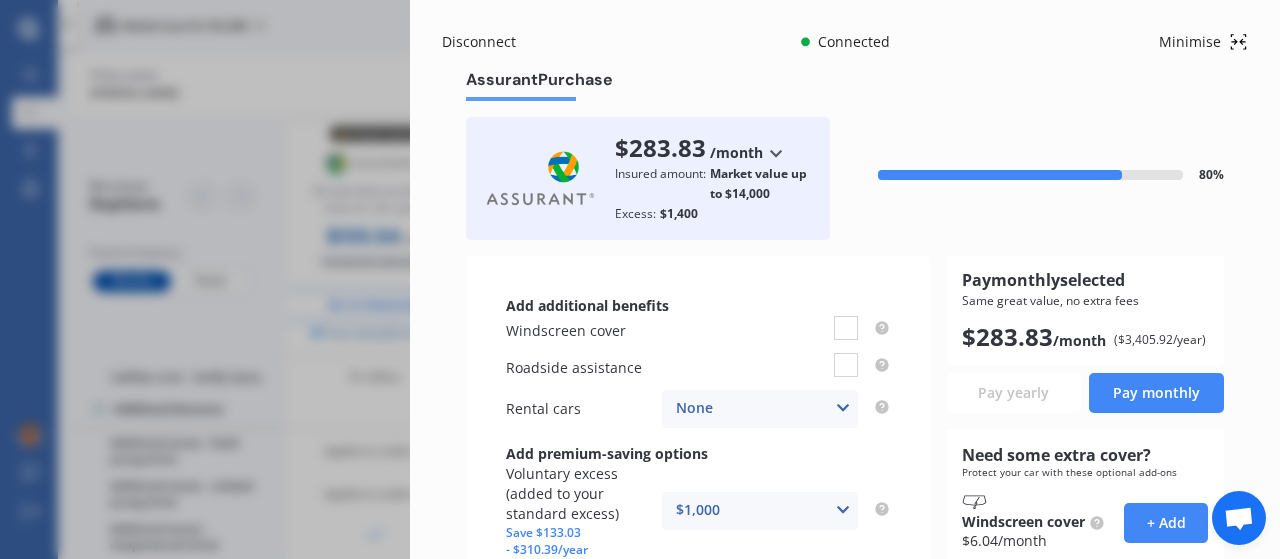 scroll, scrollTop: 0, scrollLeft: 0, axis: both 